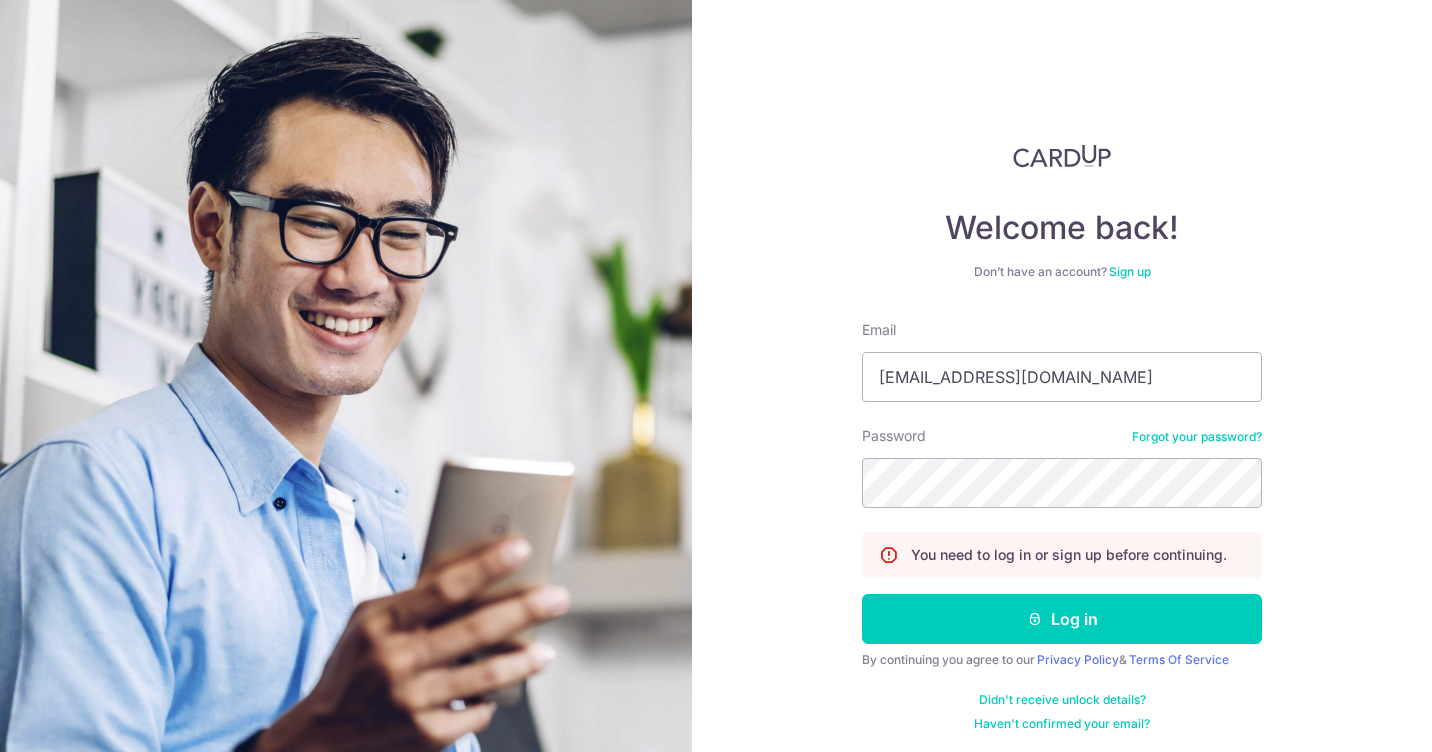 click on "Log in" at bounding box center [1062, 619] 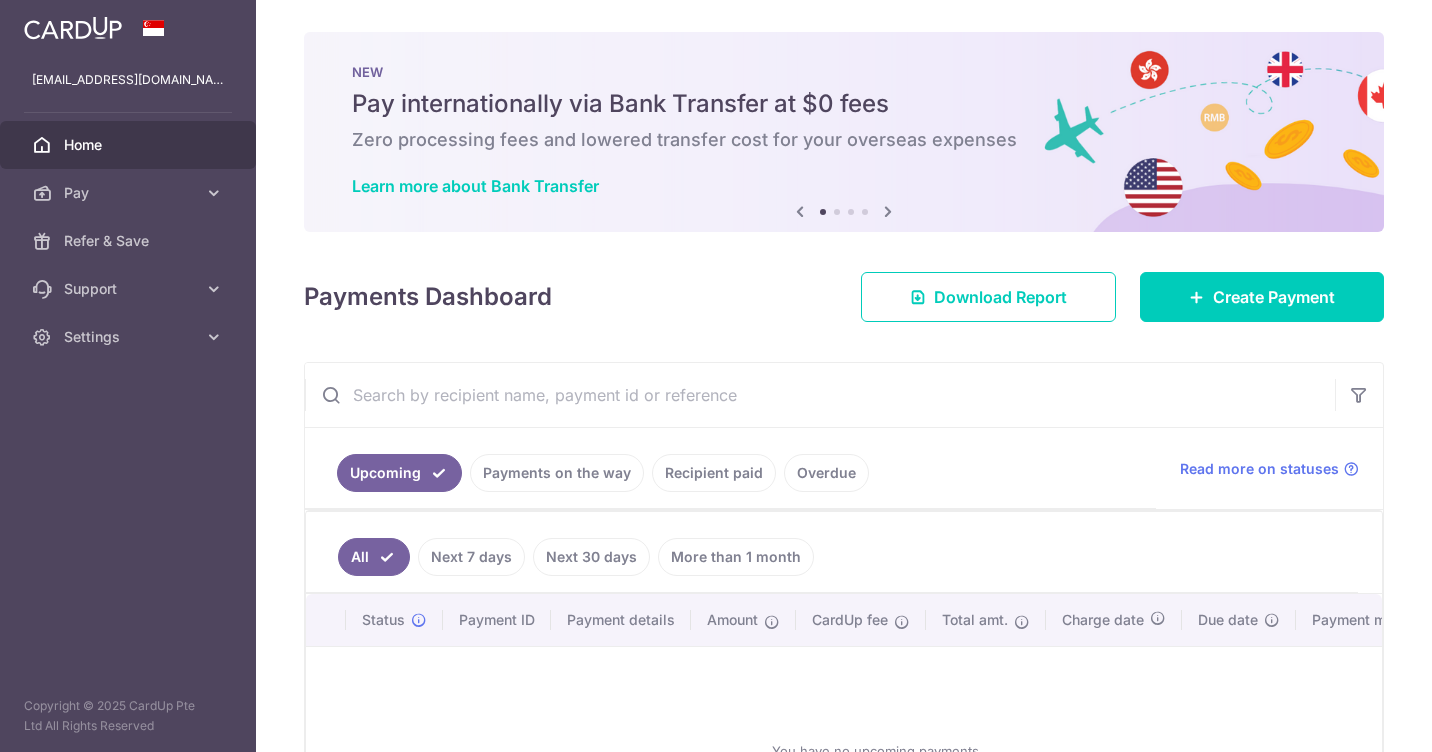 scroll, scrollTop: 0, scrollLeft: 0, axis: both 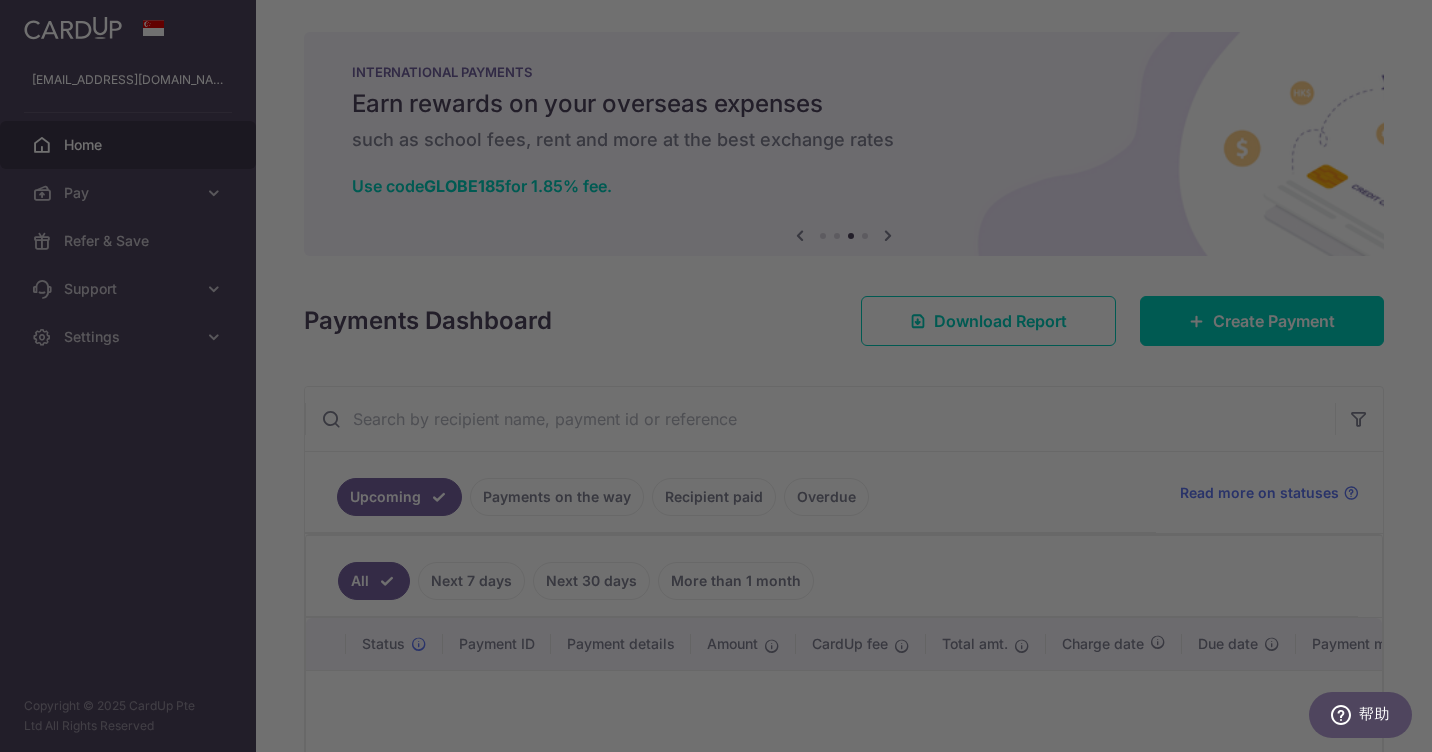 click at bounding box center [723, 380] 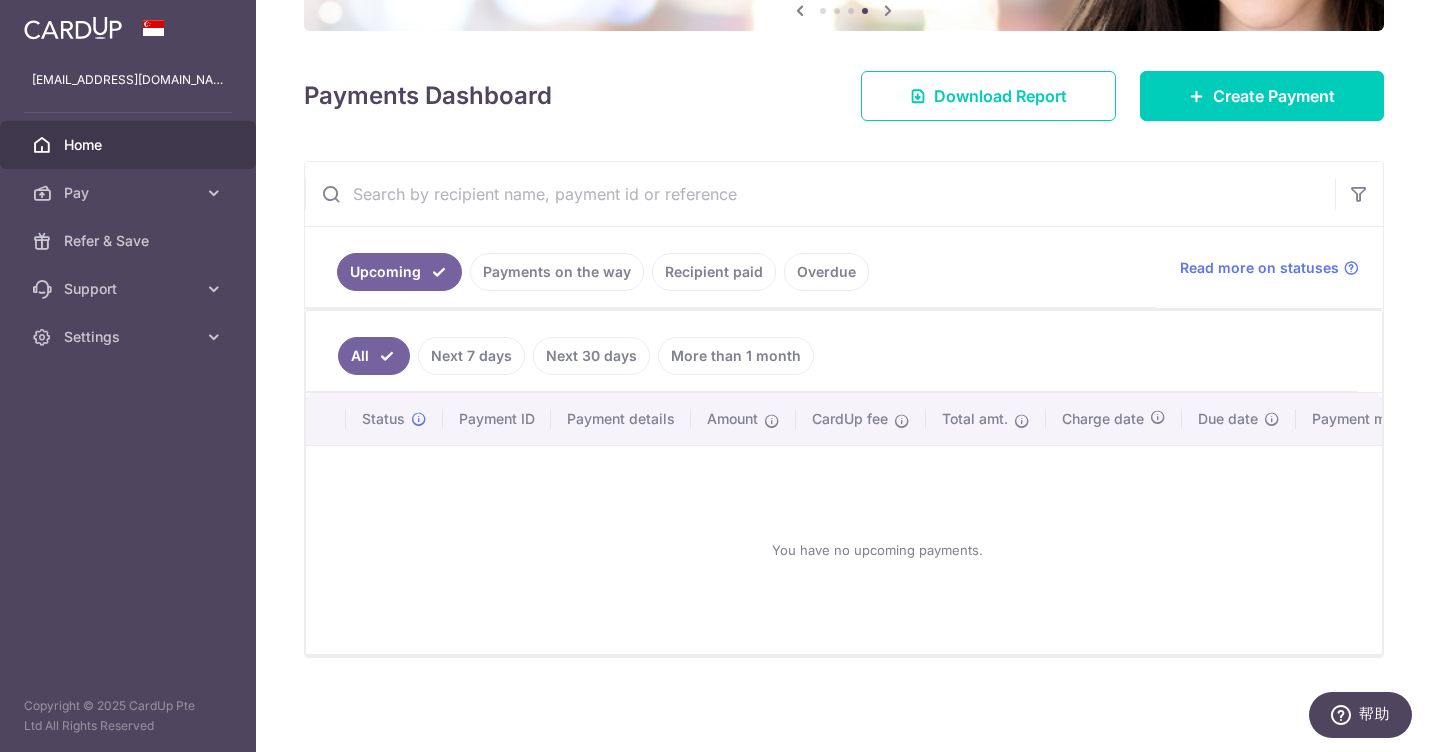 scroll, scrollTop: 235, scrollLeft: 0, axis: vertical 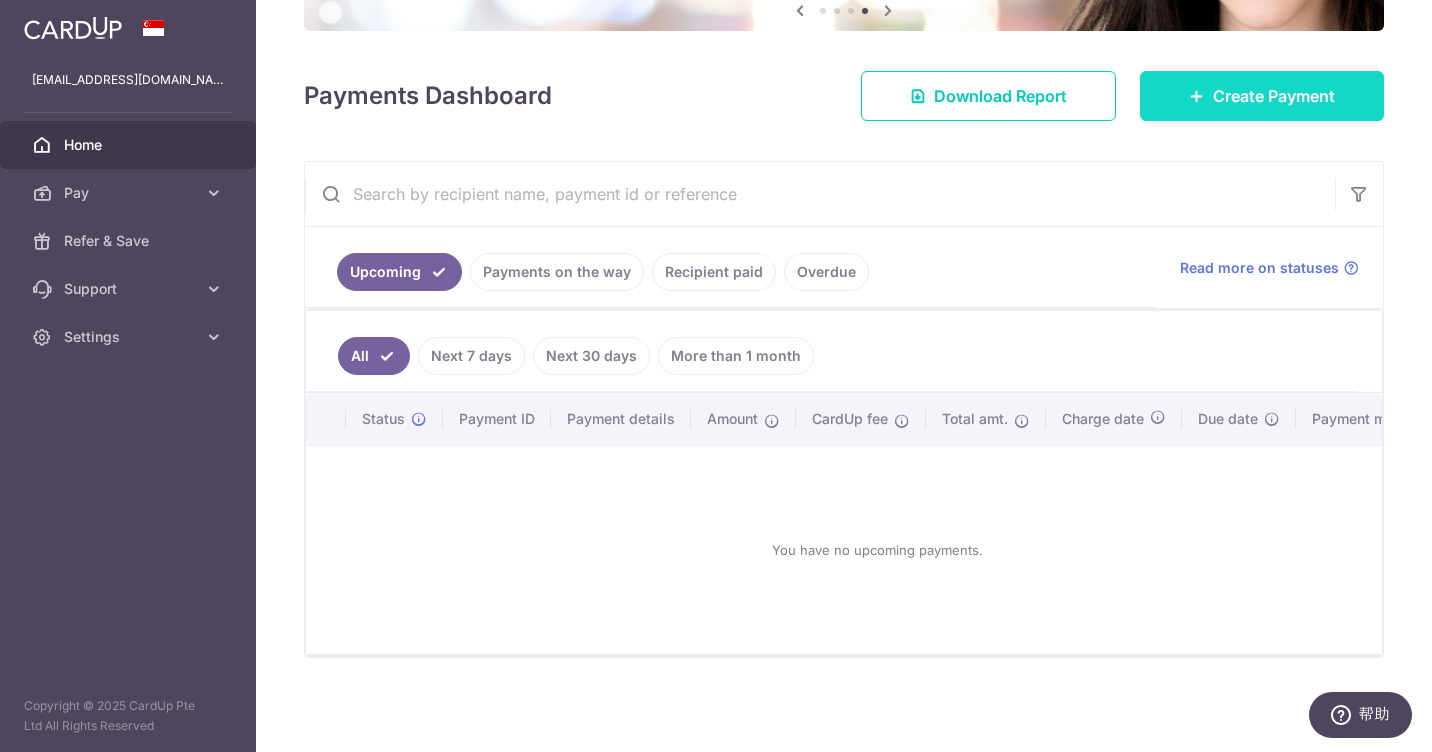 click on "Create Payment" at bounding box center [1262, 96] 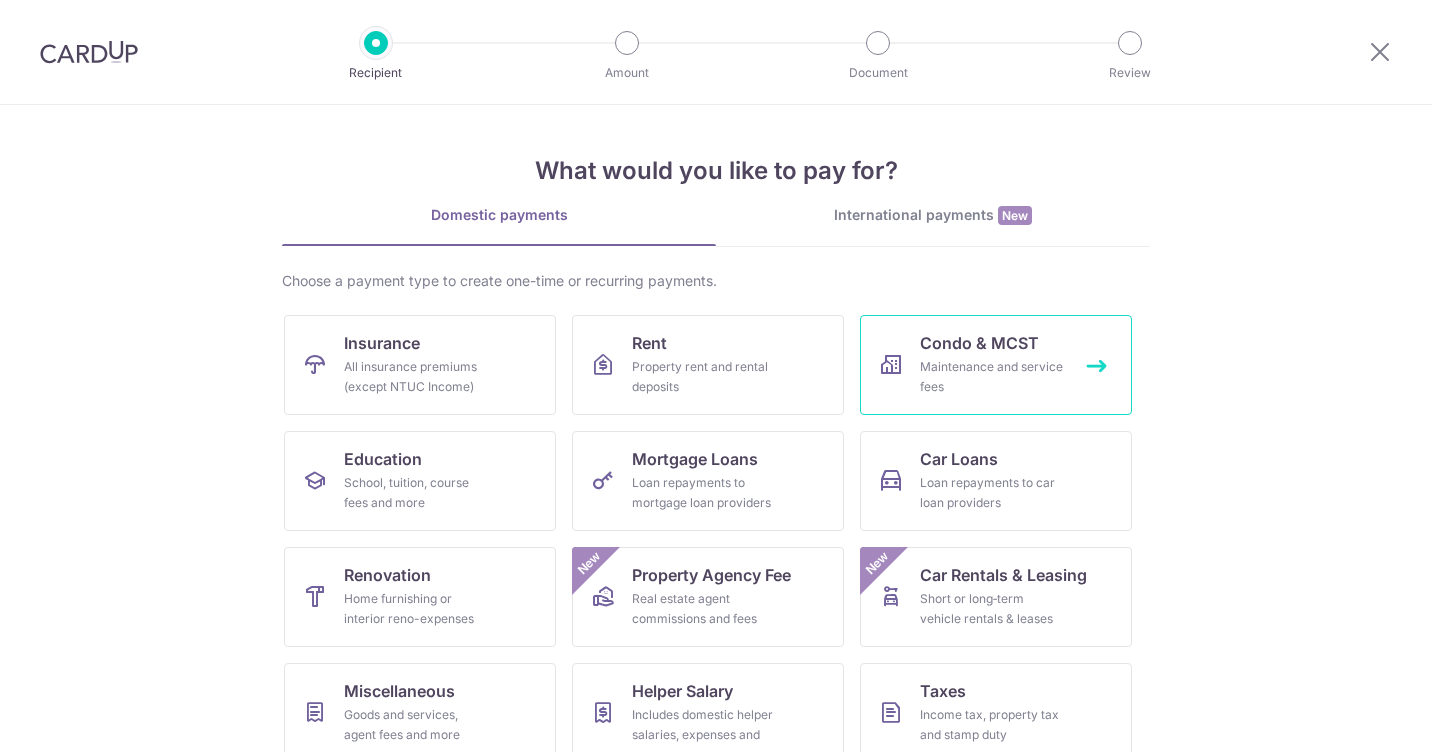 scroll, scrollTop: 0, scrollLeft: 0, axis: both 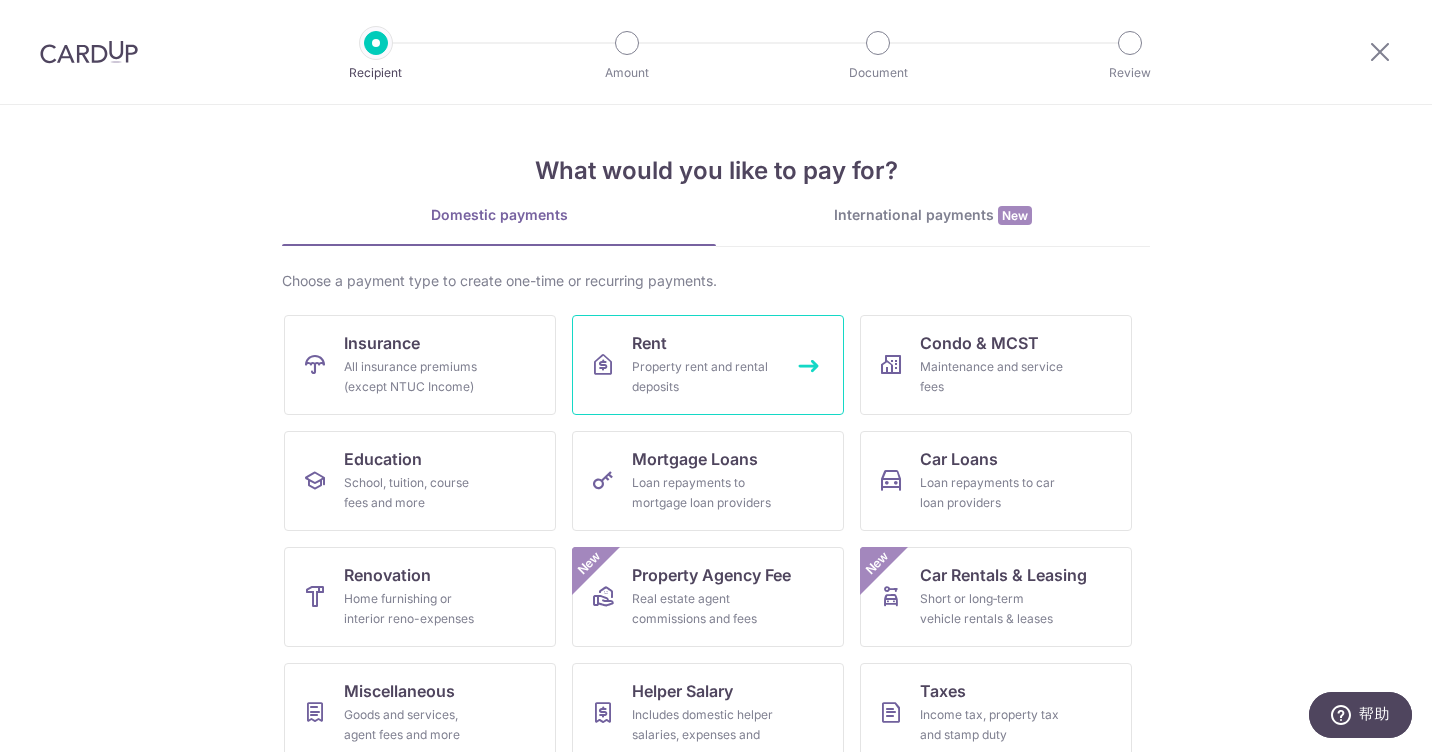 click on "Property rent and rental deposits" at bounding box center (704, 377) 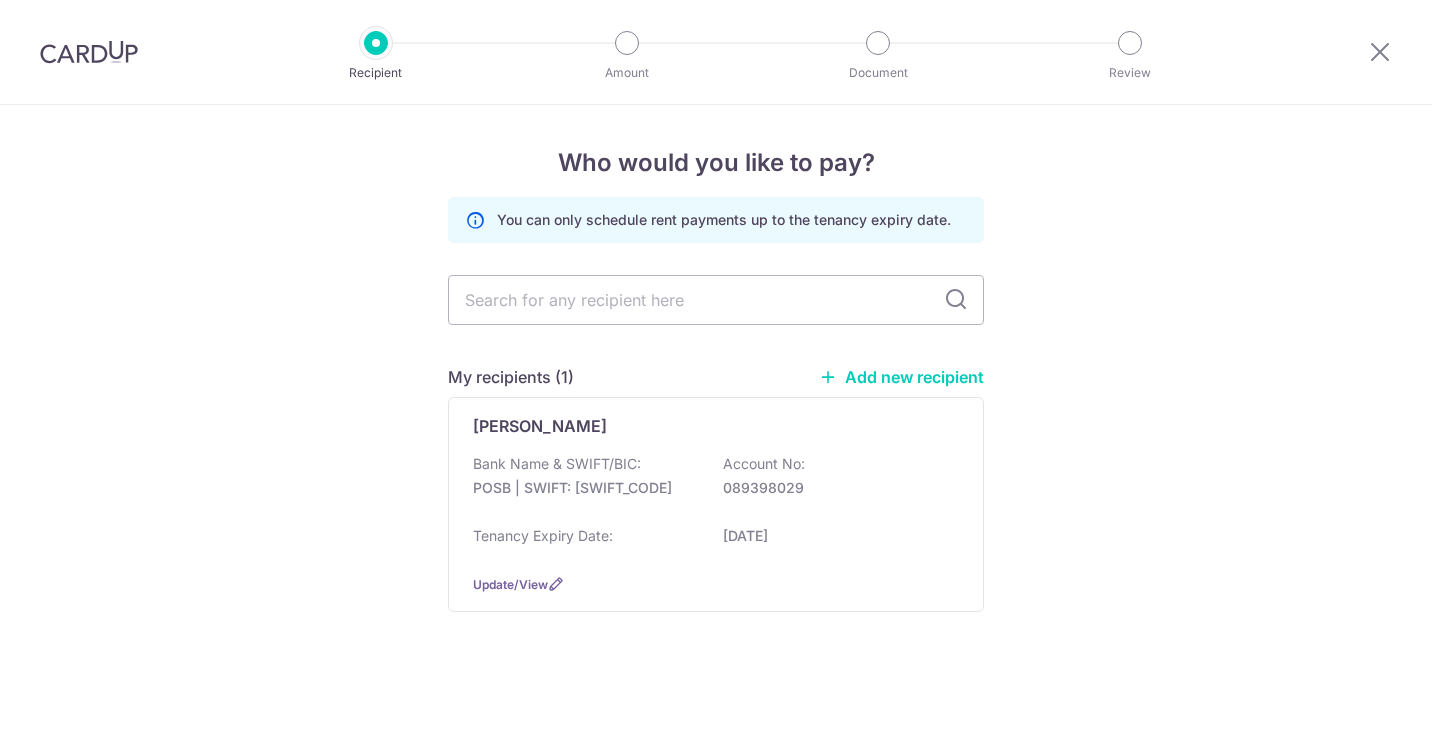 scroll, scrollTop: 0, scrollLeft: 0, axis: both 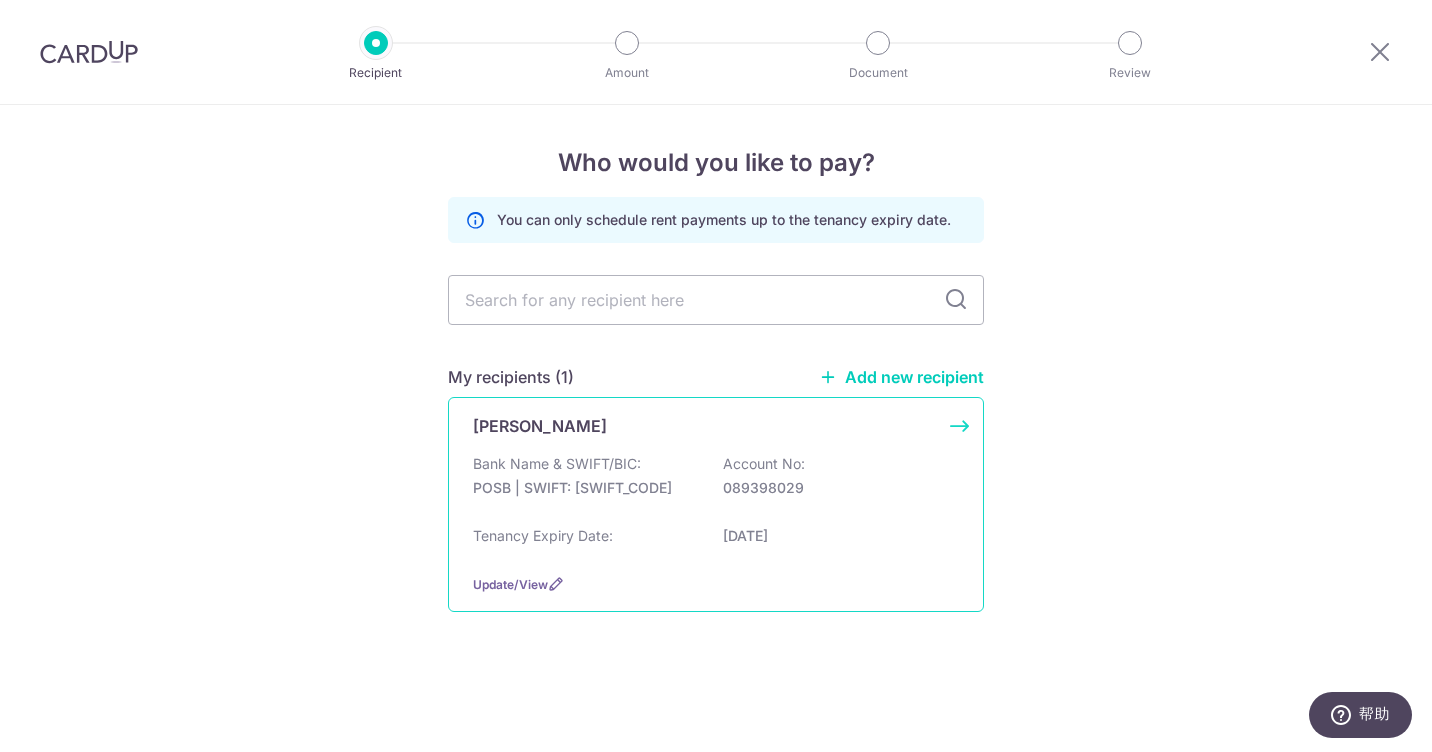 click on "089398029" at bounding box center [835, 488] 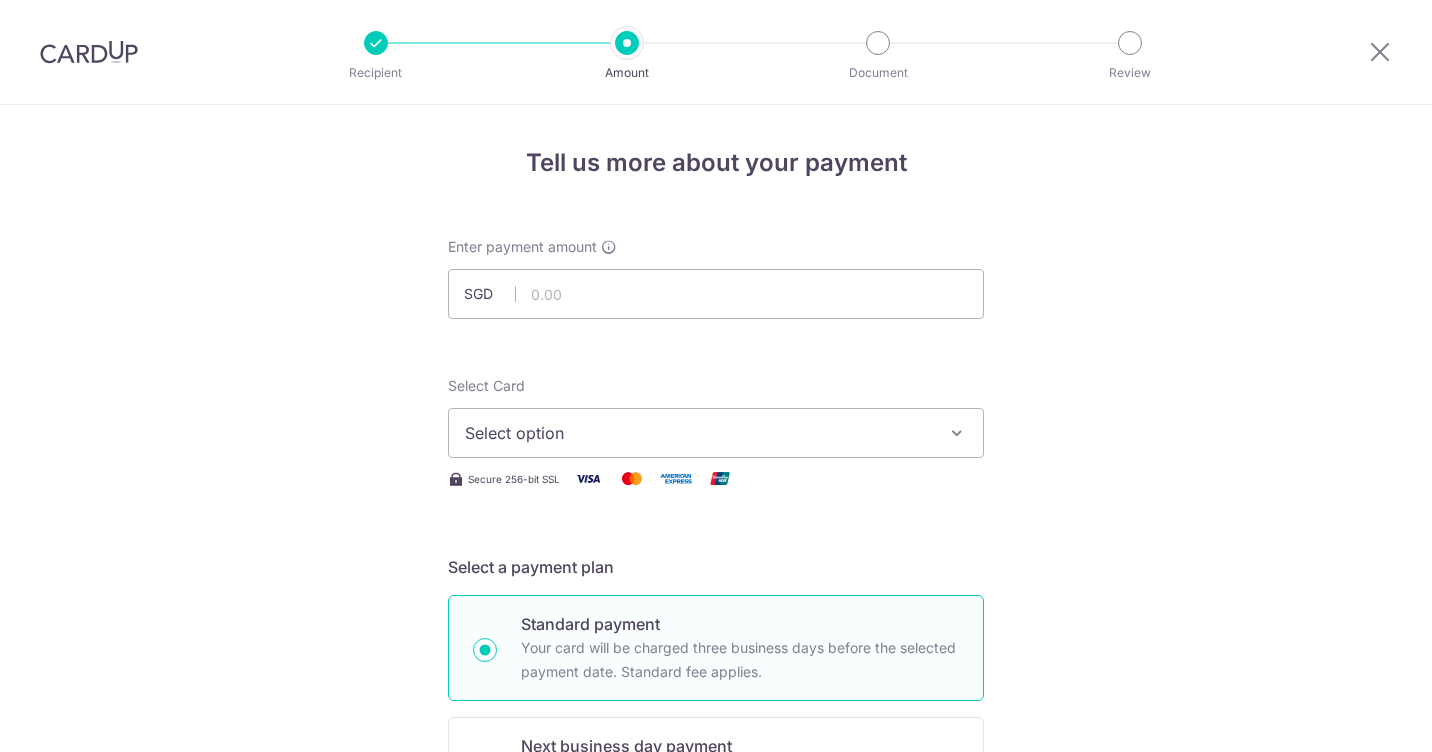 scroll, scrollTop: 0, scrollLeft: 0, axis: both 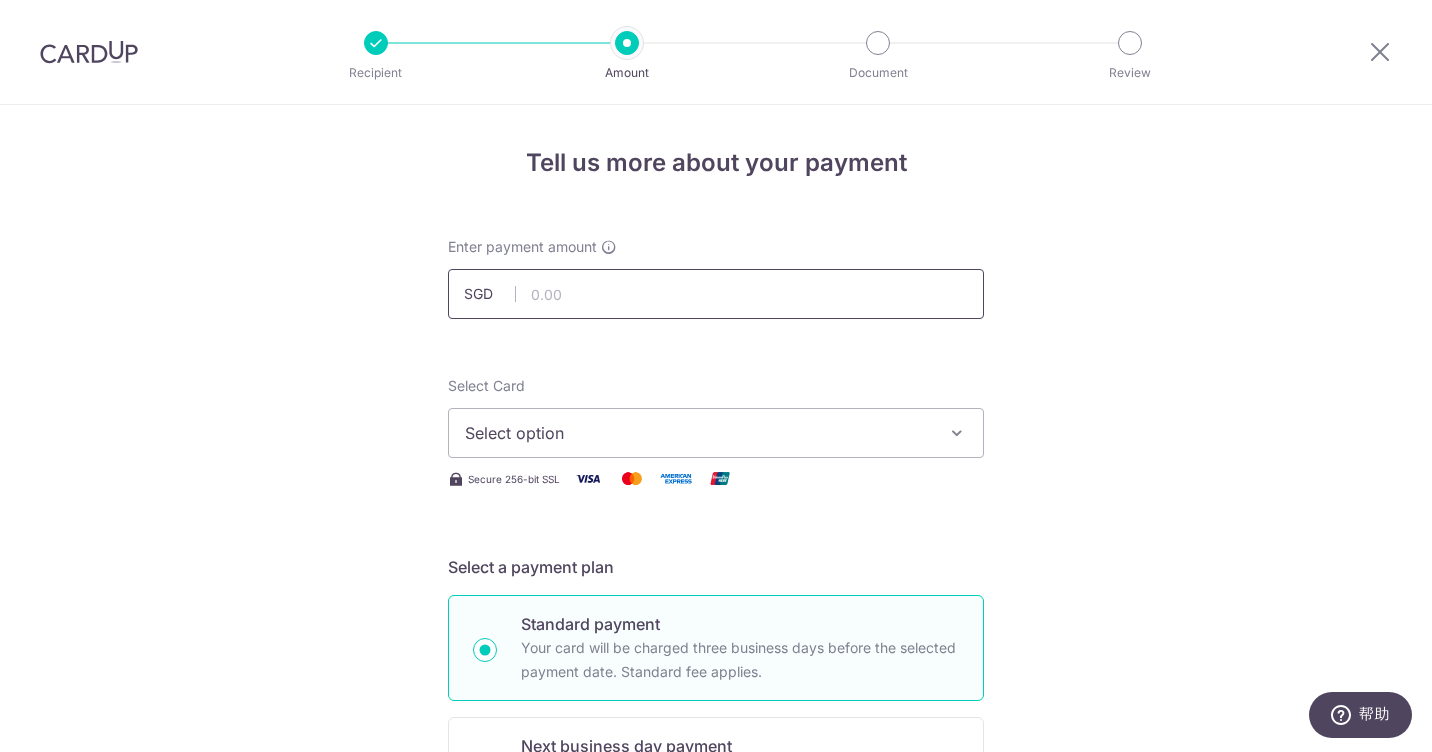 click at bounding box center (716, 294) 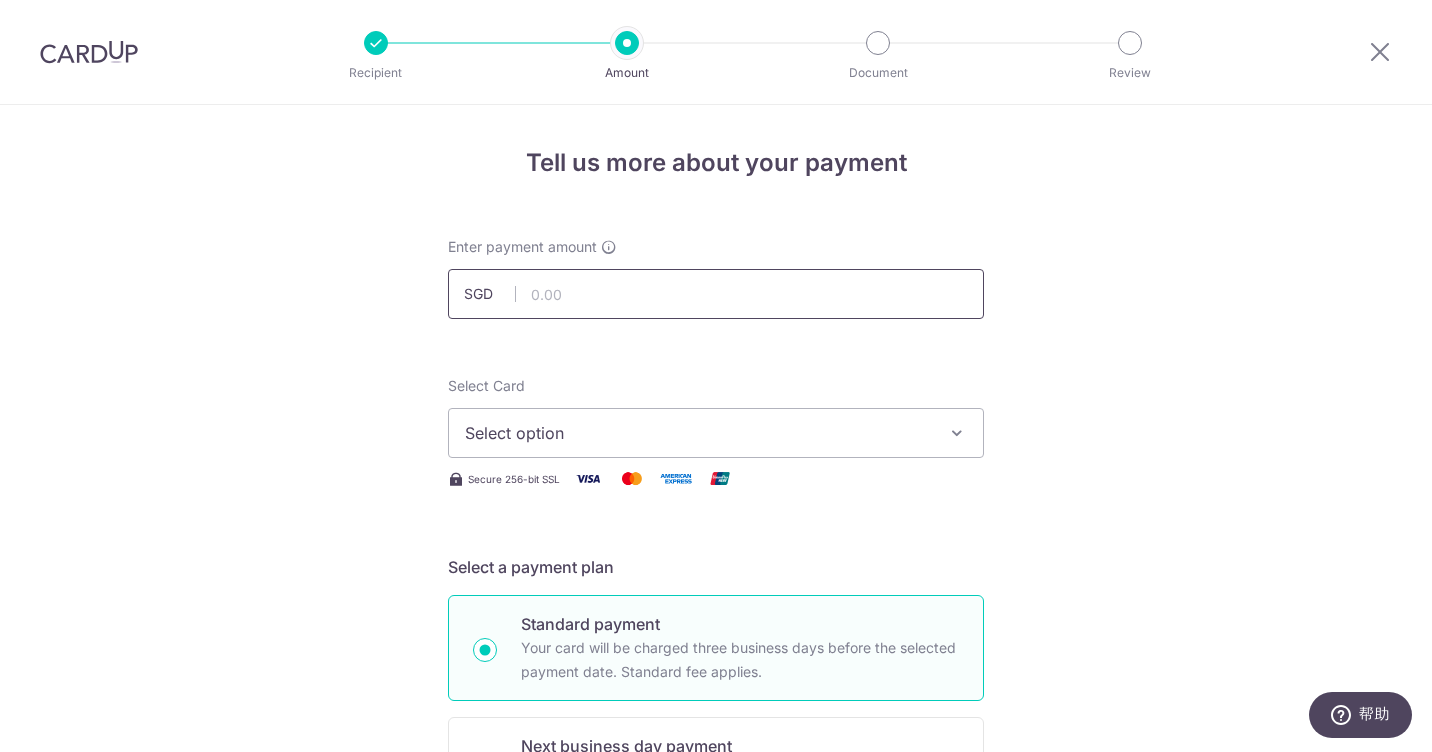 type on "5,100.00" 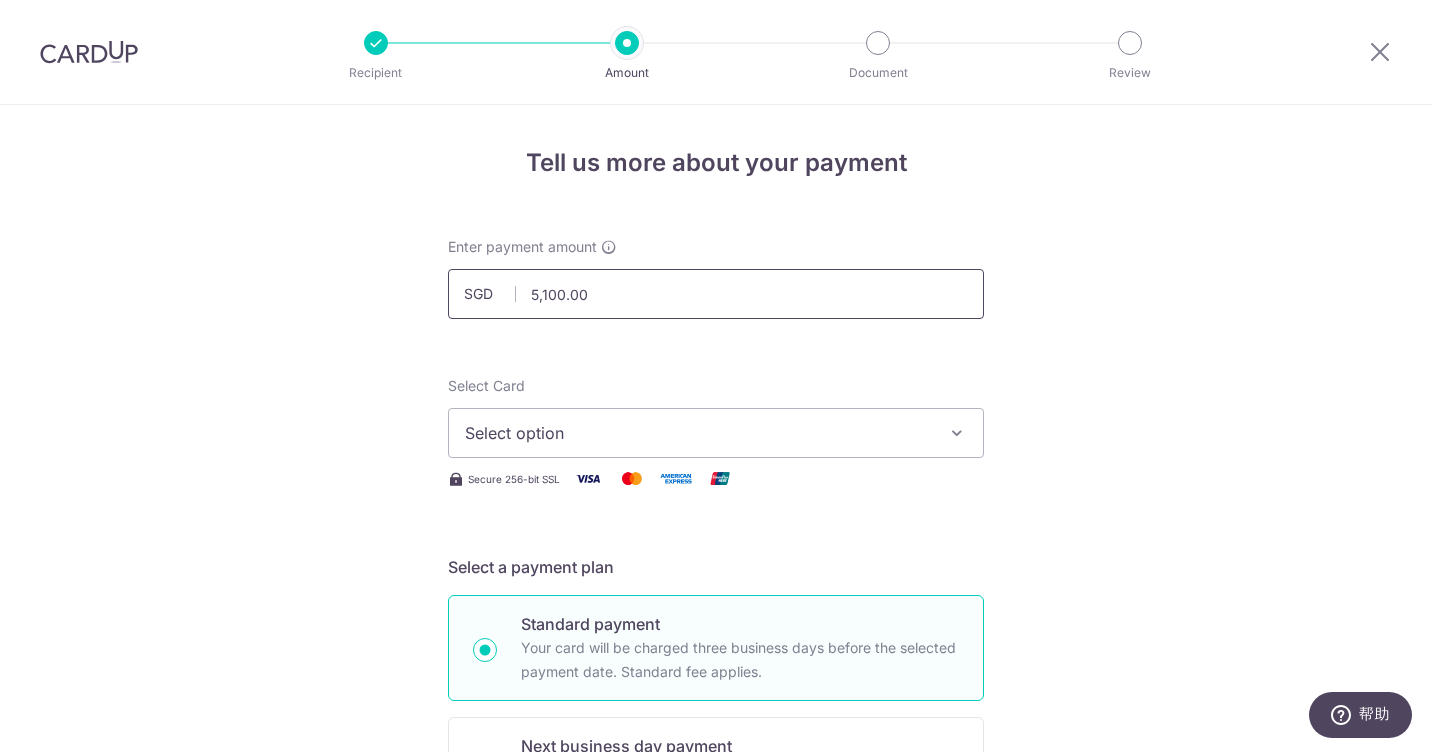 type on "[PERSON_NAME]" 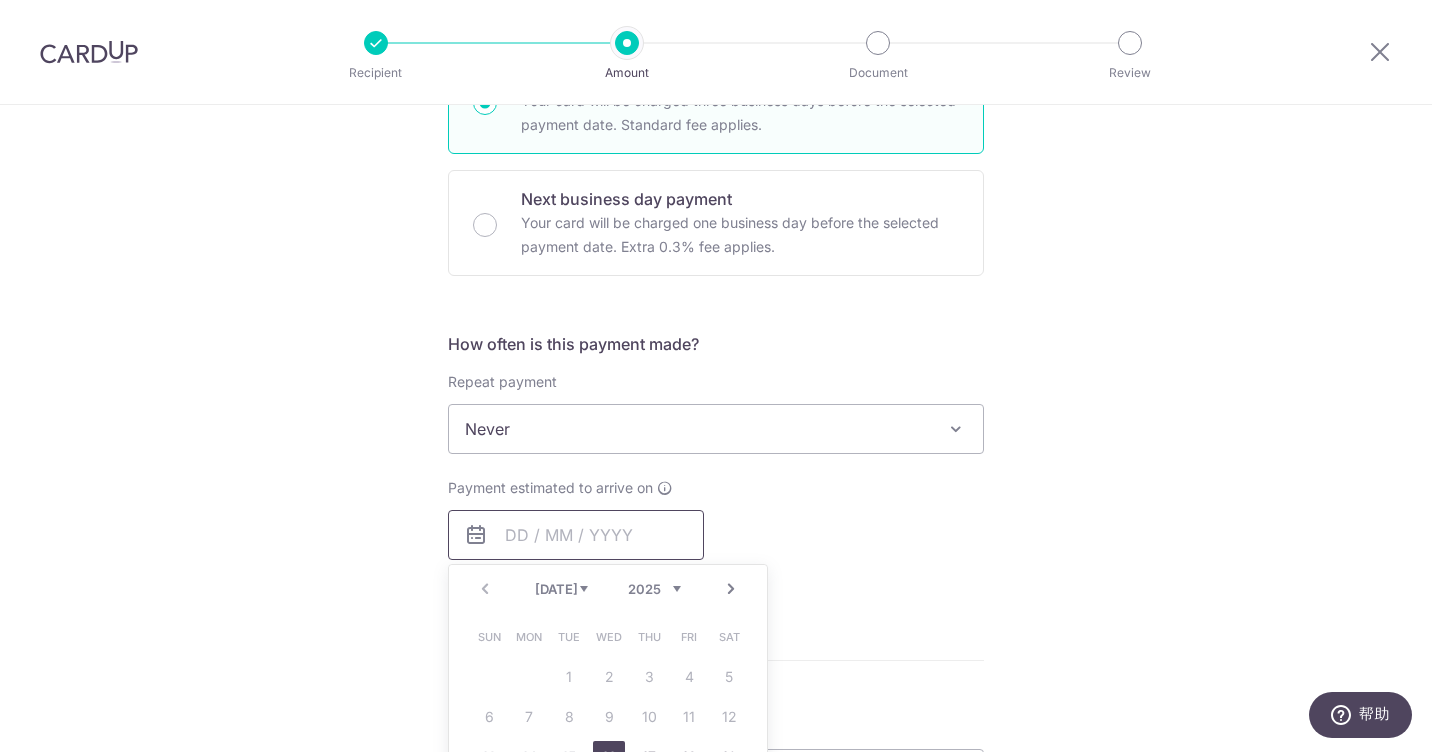 type on "5,100.00" 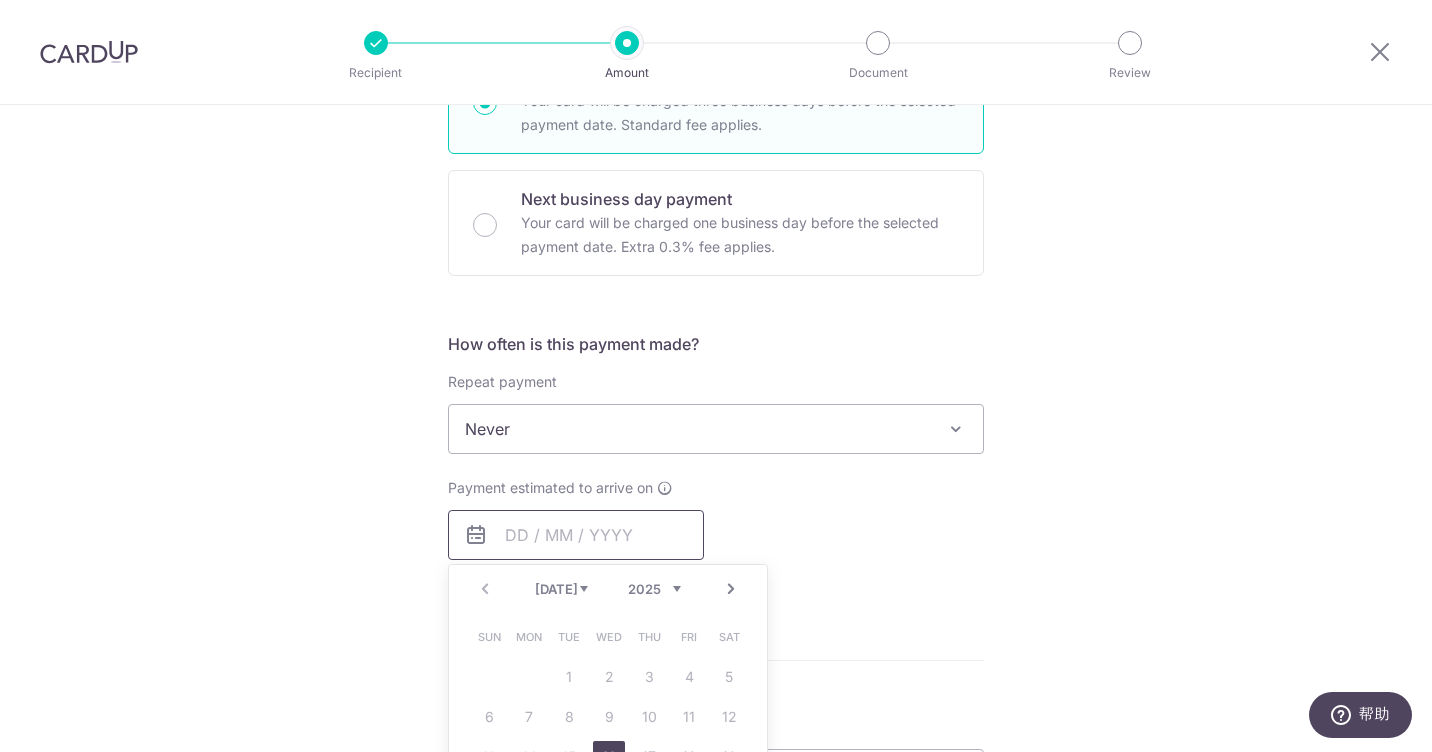 scroll, scrollTop: 447, scrollLeft: 0, axis: vertical 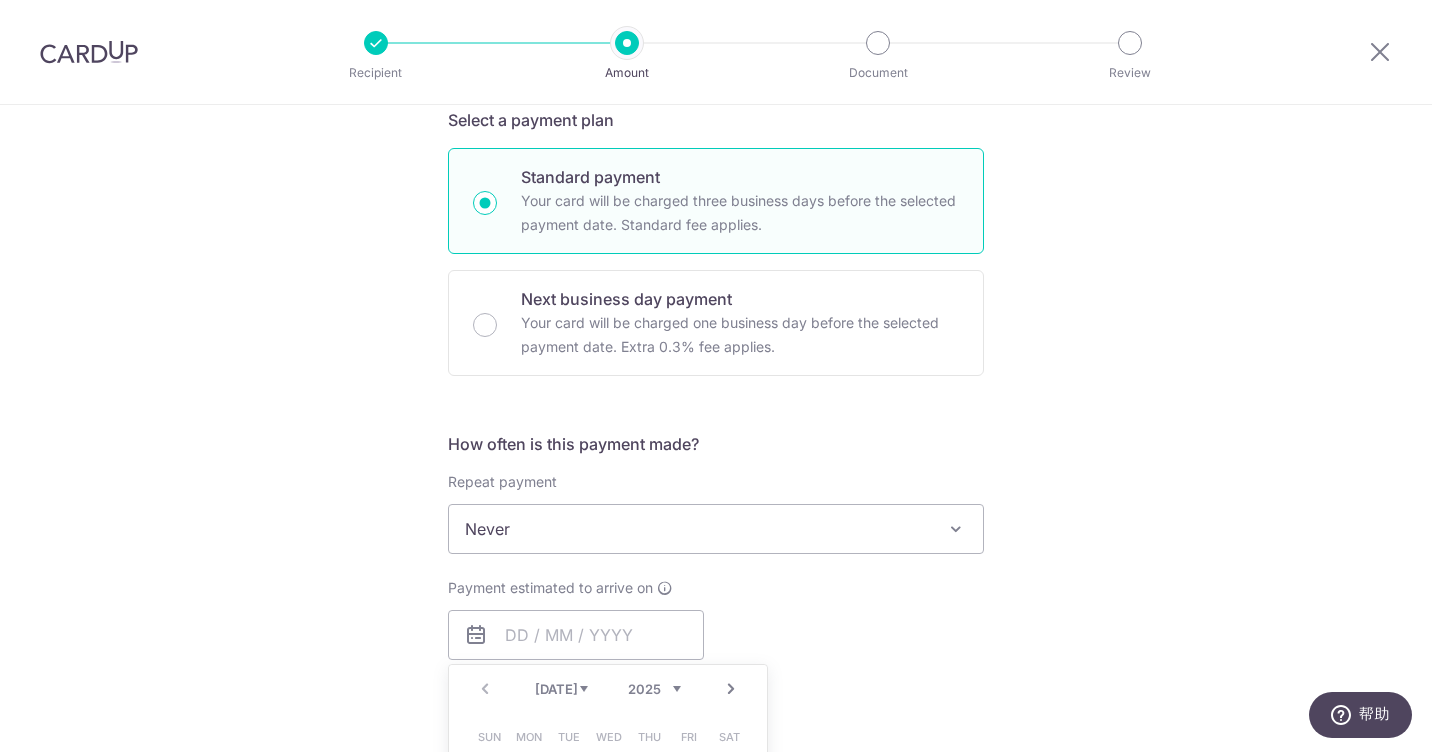 click on "How often is this payment made?" at bounding box center [716, 444] 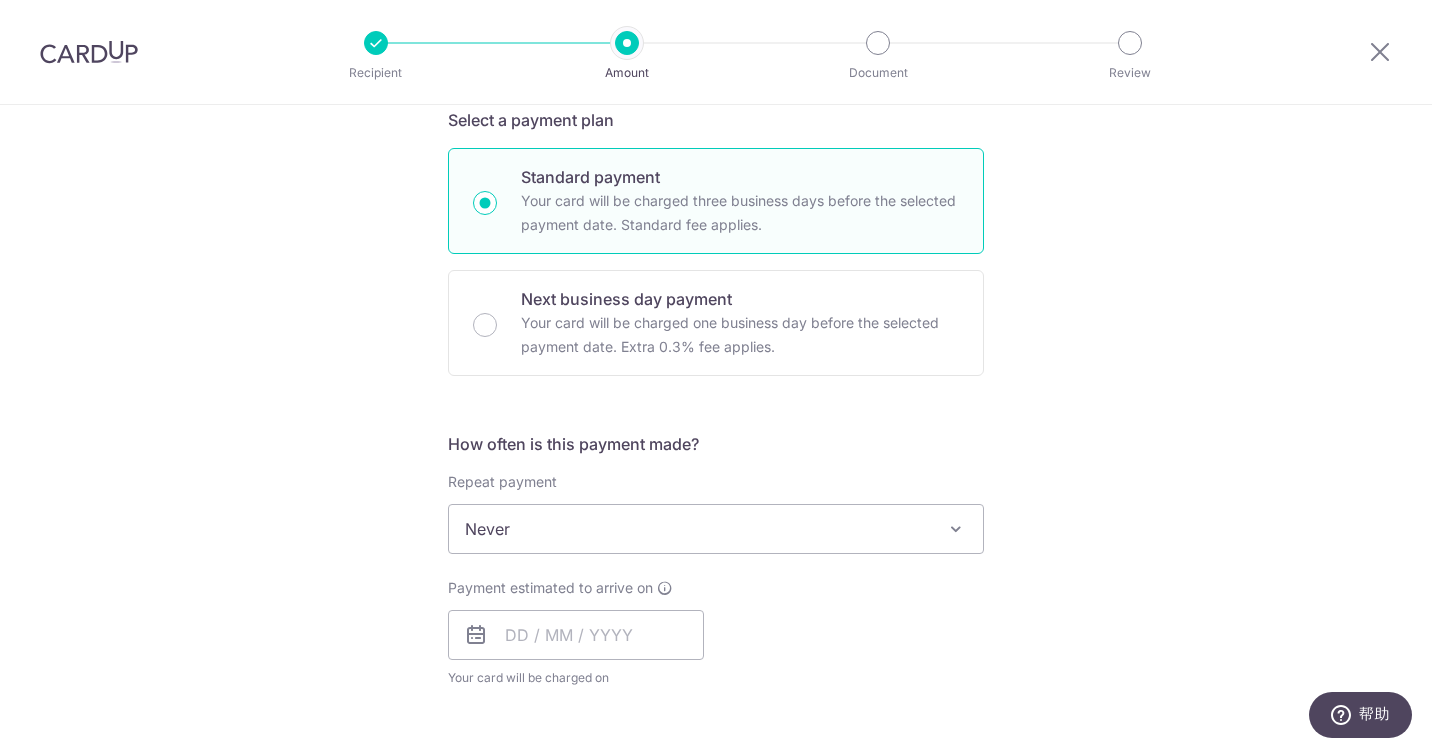click on "Never" at bounding box center (716, 529) 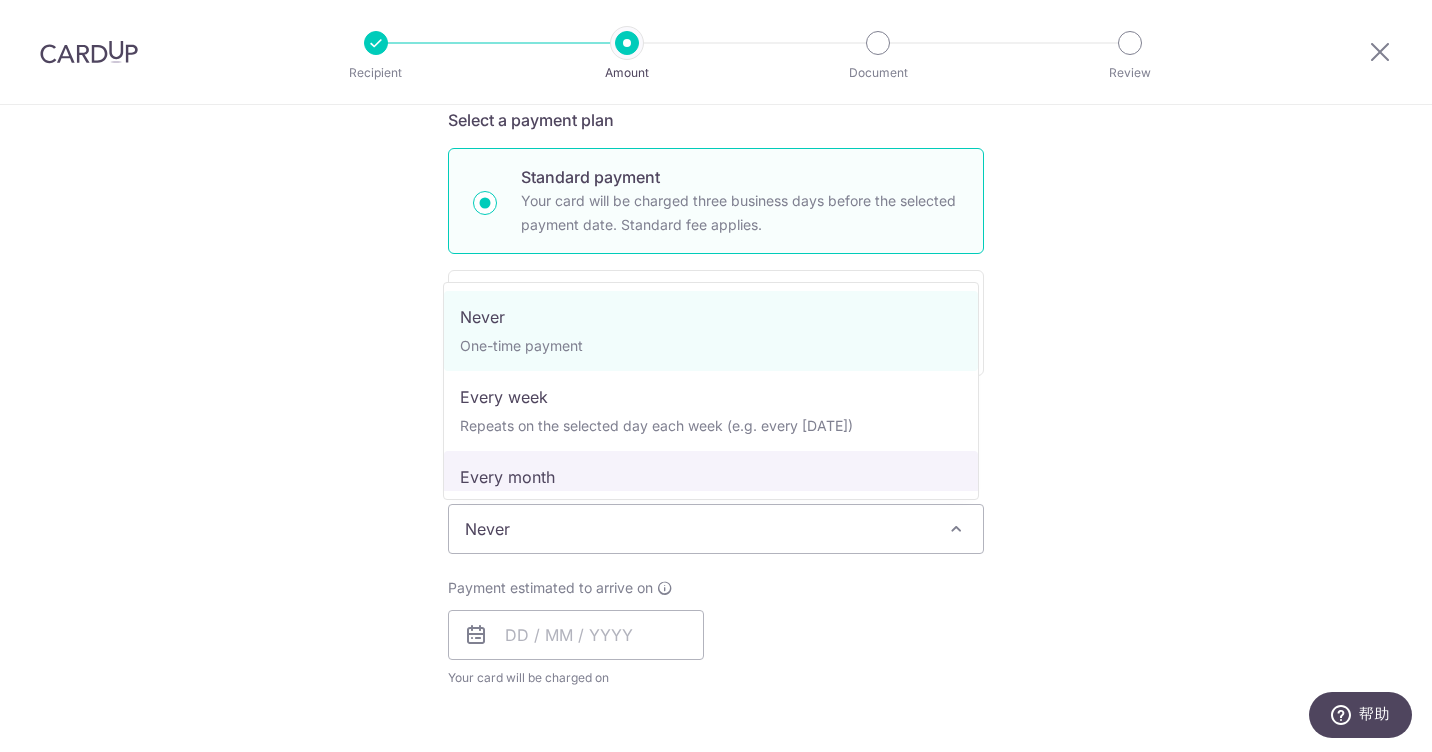 select on "3" 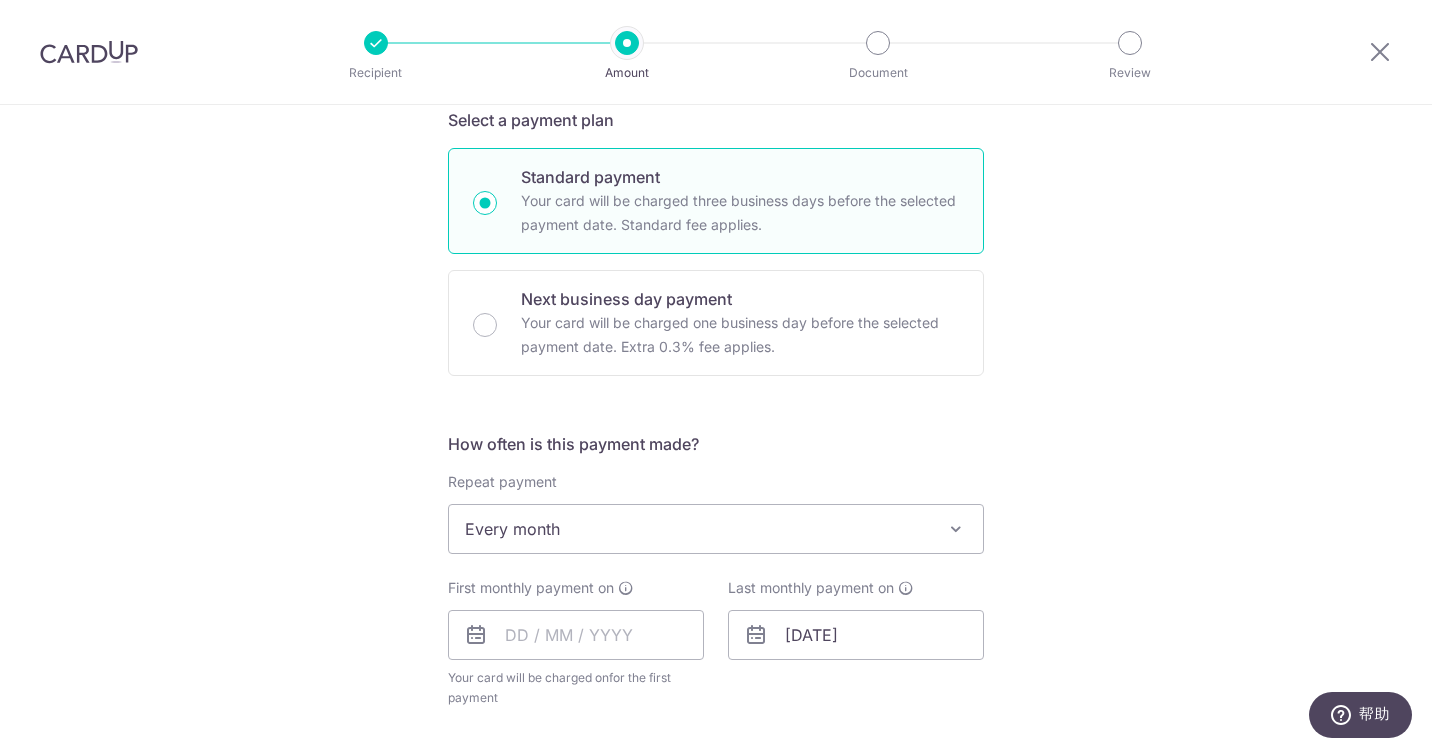 click on "Tell us more about your payment
Enter payment amount
SGD
5,100.00
5100.00
Select Card
Select option
Add credit card
Your Cards
**** 3097
Secure 256-bit SSL
Text
New card details
Card
Secure 256-bit SSL" at bounding box center (716, 617) 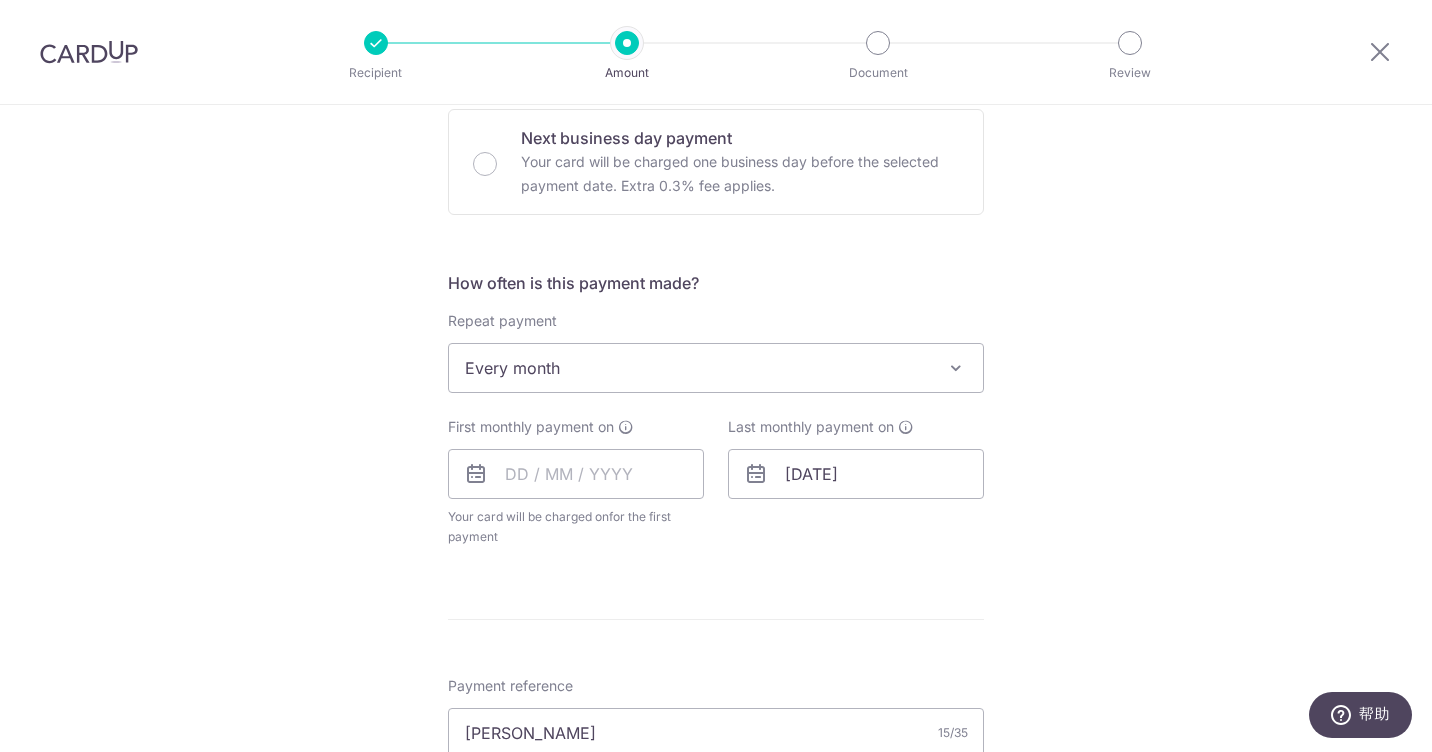 scroll, scrollTop: 647, scrollLeft: 0, axis: vertical 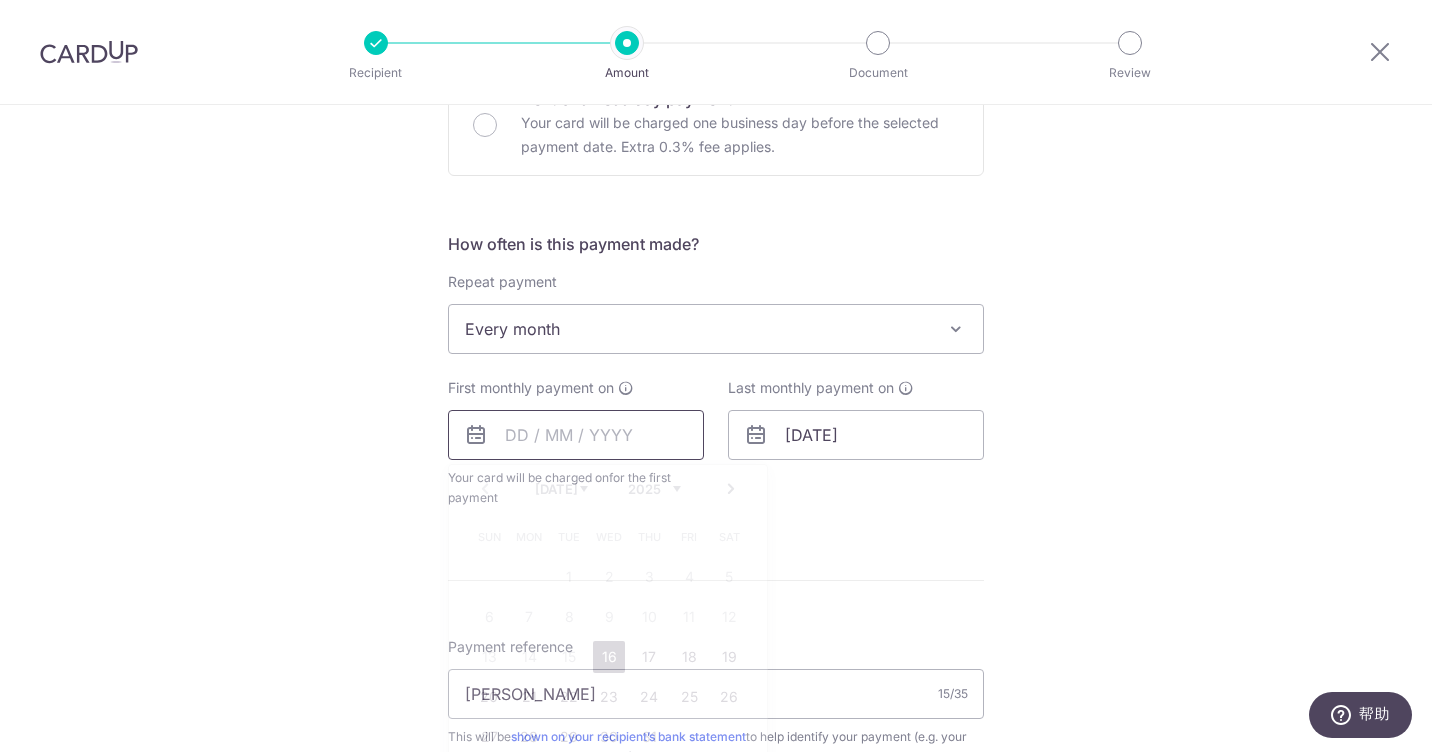 click at bounding box center (576, 435) 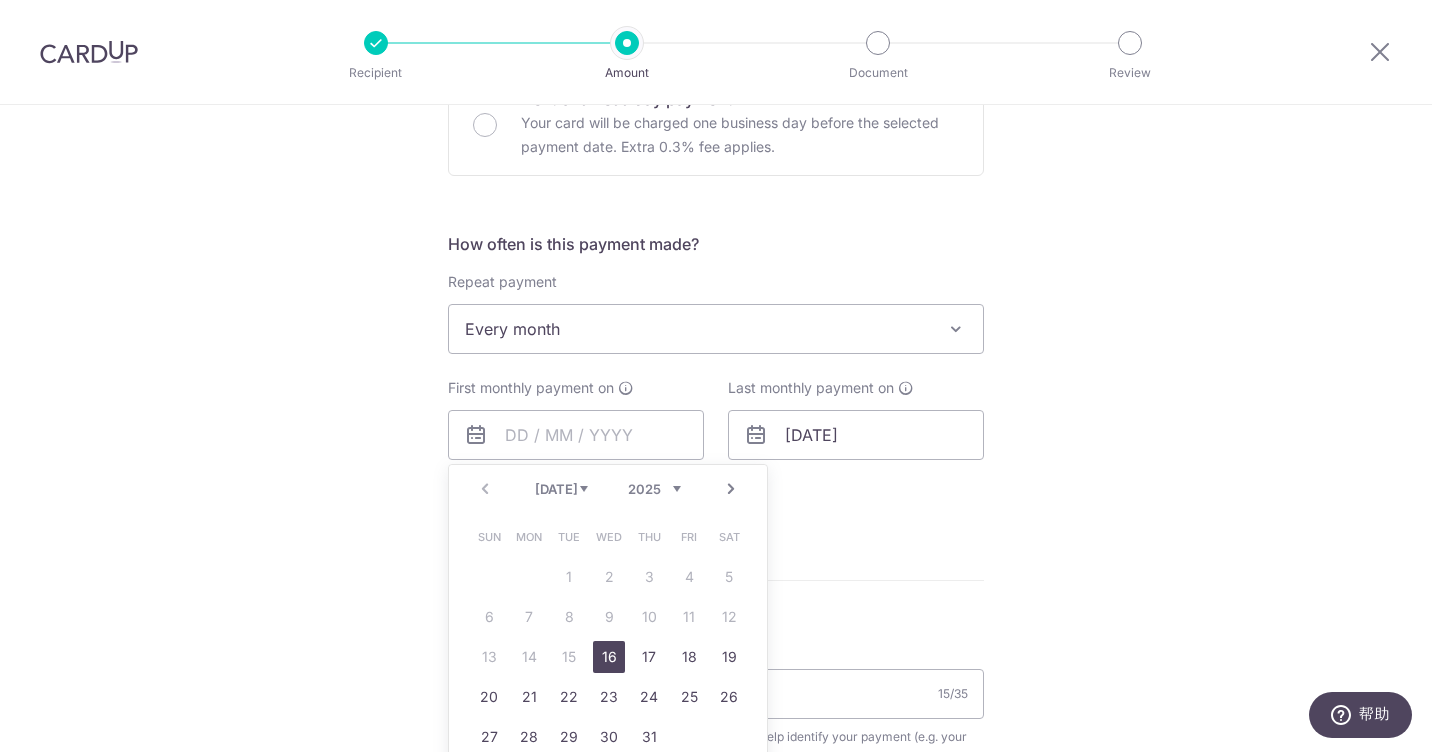 click on "16" at bounding box center (609, 657) 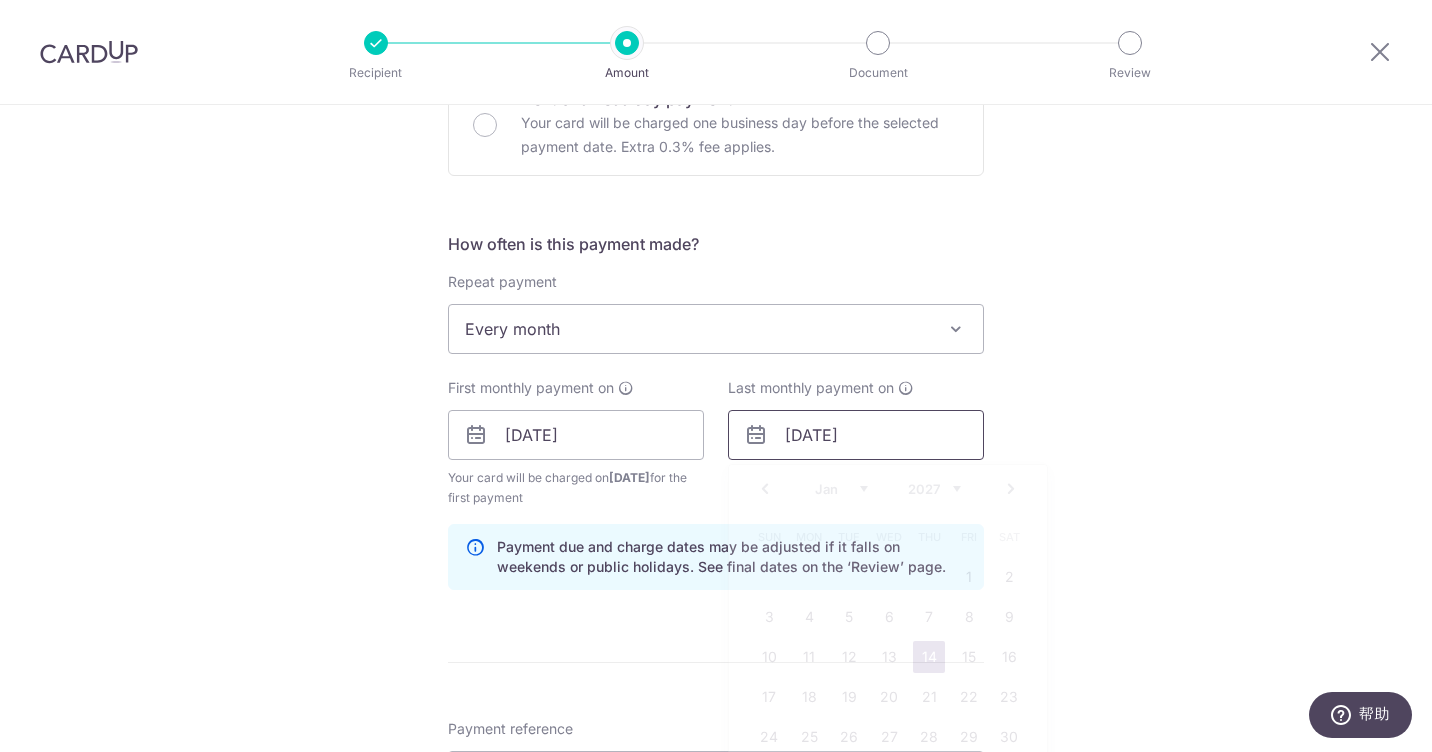 click on "14/01/2027" at bounding box center (856, 435) 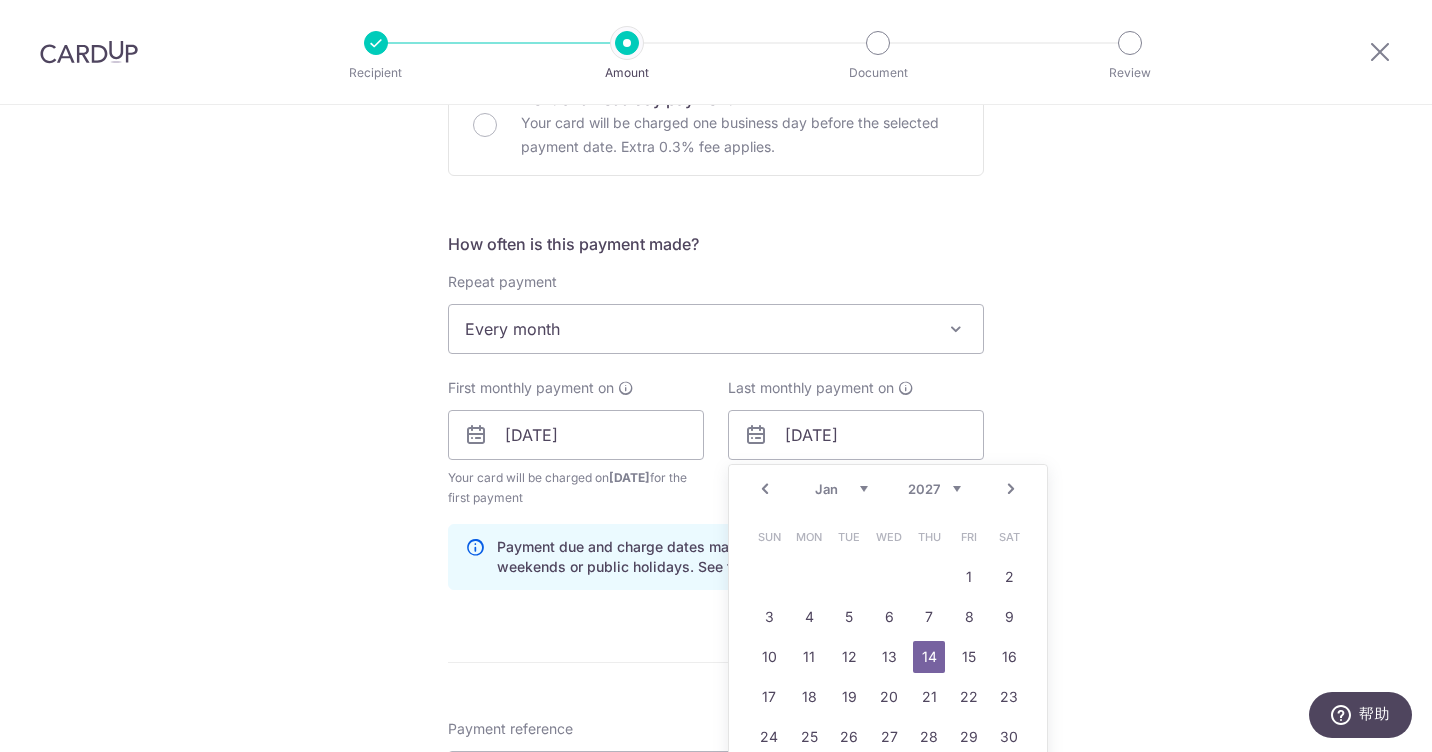 click on "Tell us more about your payment
Enter payment amount
SGD
5,100.00
5100.00
Select Card
Select option
Add credit card
Your Cards
**** 3097
Secure 256-bit SSL
Text
New card details
Card
Secure 256-bit SSL" at bounding box center [716, 458] 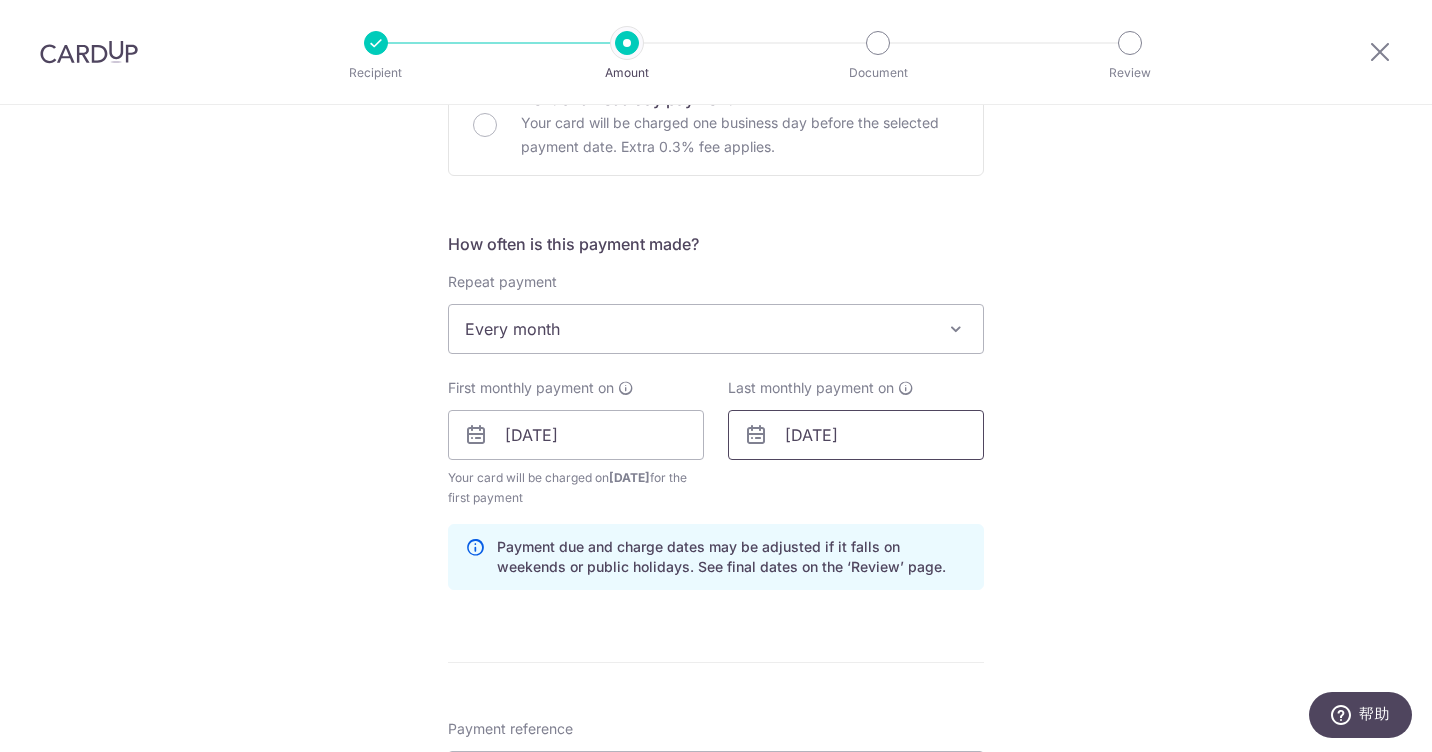 click on "14/01/2027" at bounding box center (856, 435) 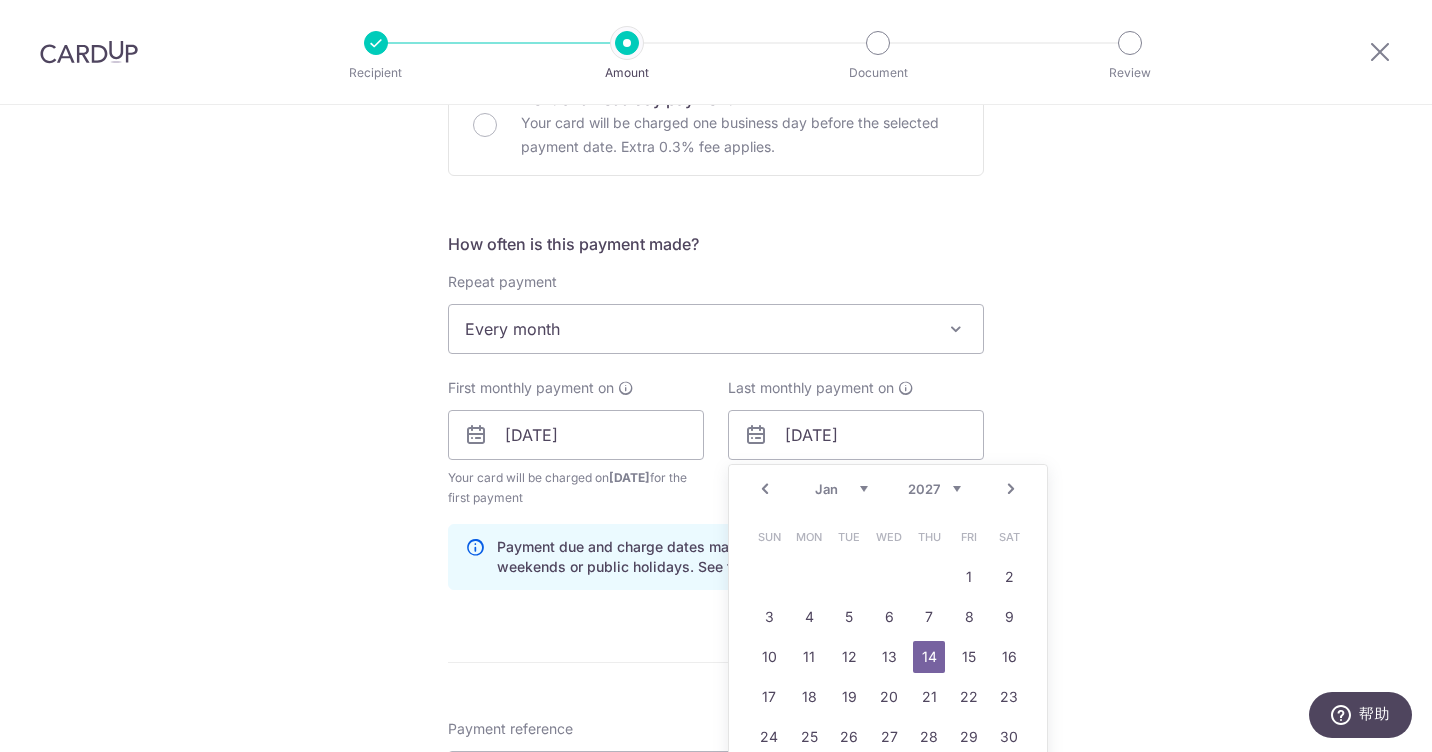 click on "Jan Feb Mar Apr May Jun Jul Aug Sep Oct Nov Dec" at bounding box center (841, 489) 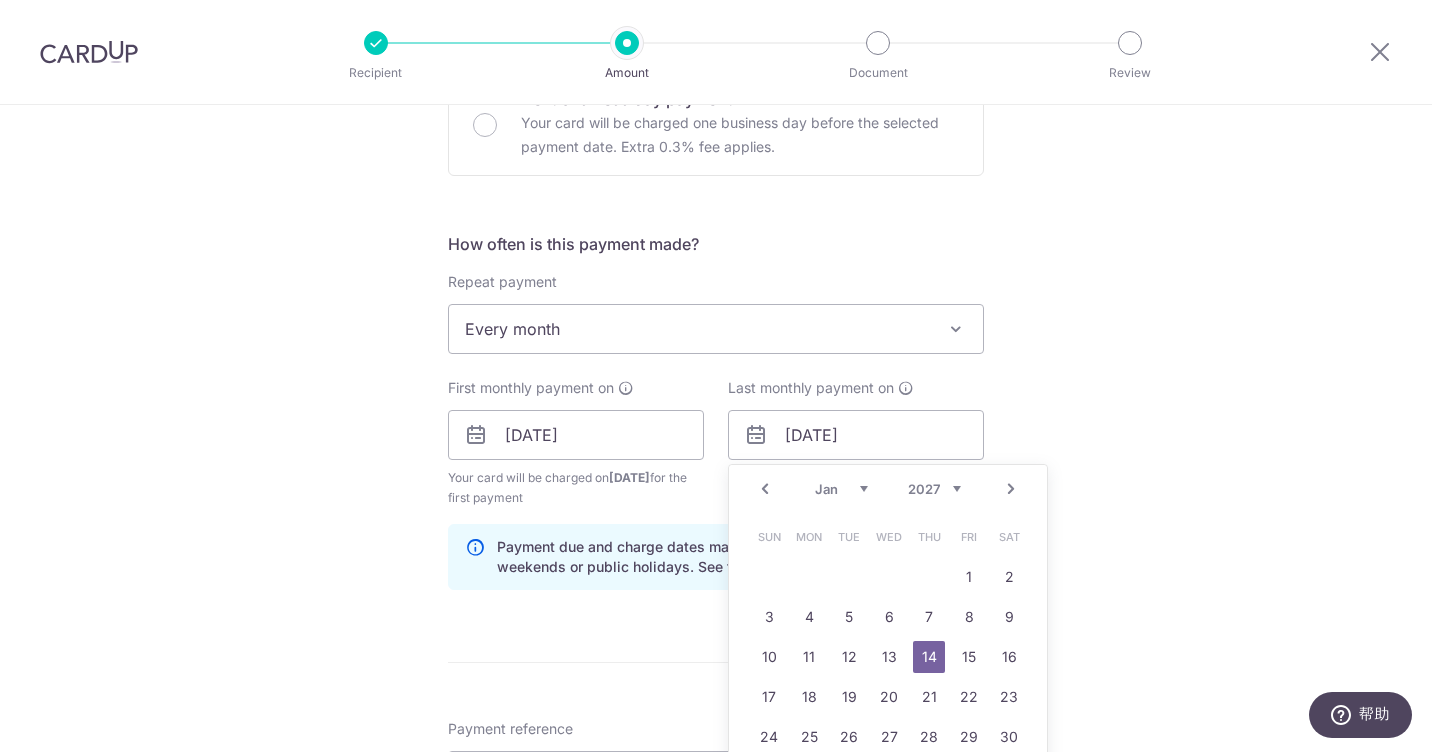 click on "2025 2026 2027 2028 2029 2030 2031 2032 2033 2034 2035" at bounding box center (934, 489) 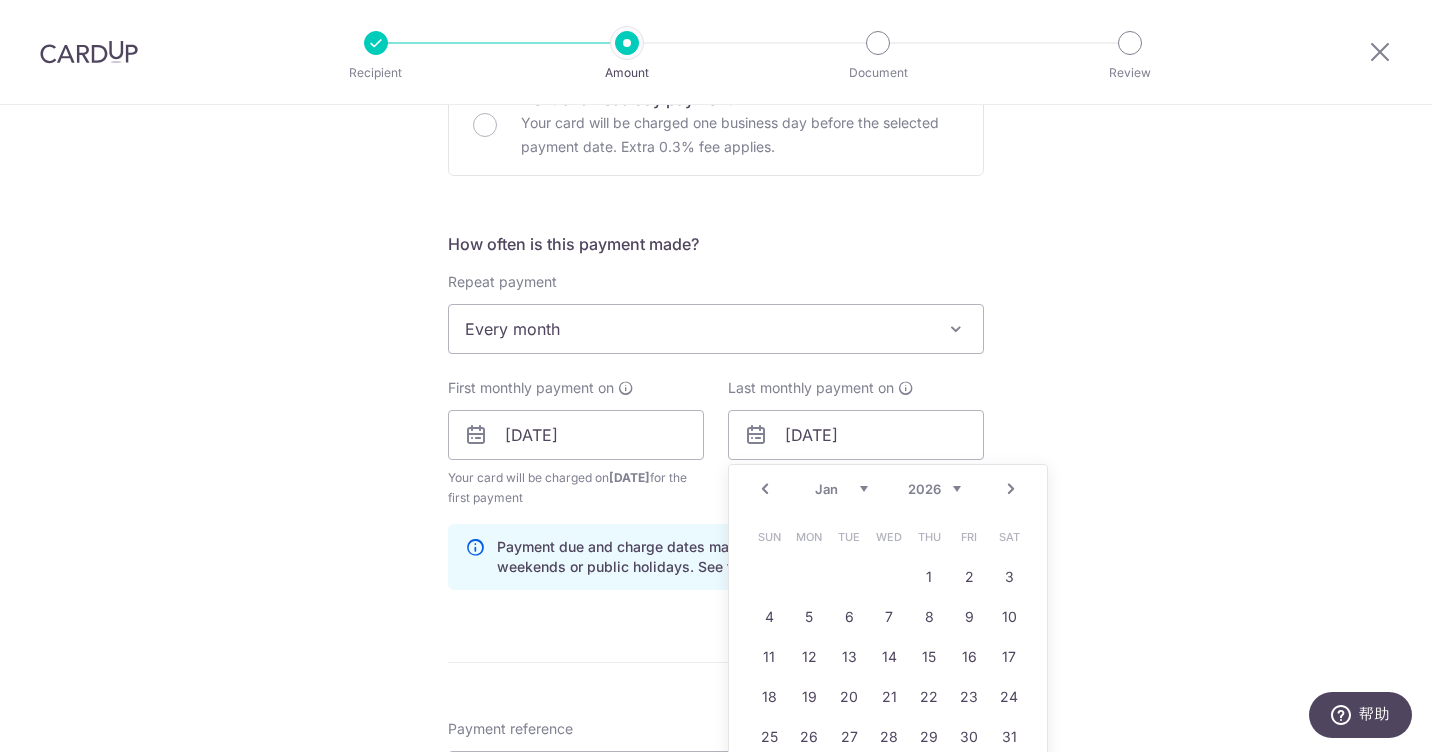 click on "Jan Feb Mar Apr May Jun Jul Aug Sep Oct Nov Dec 2025 2026 2027 2028 2029 2030 2031 2032 2033 2034 2035" at bounding box center [888, 489] 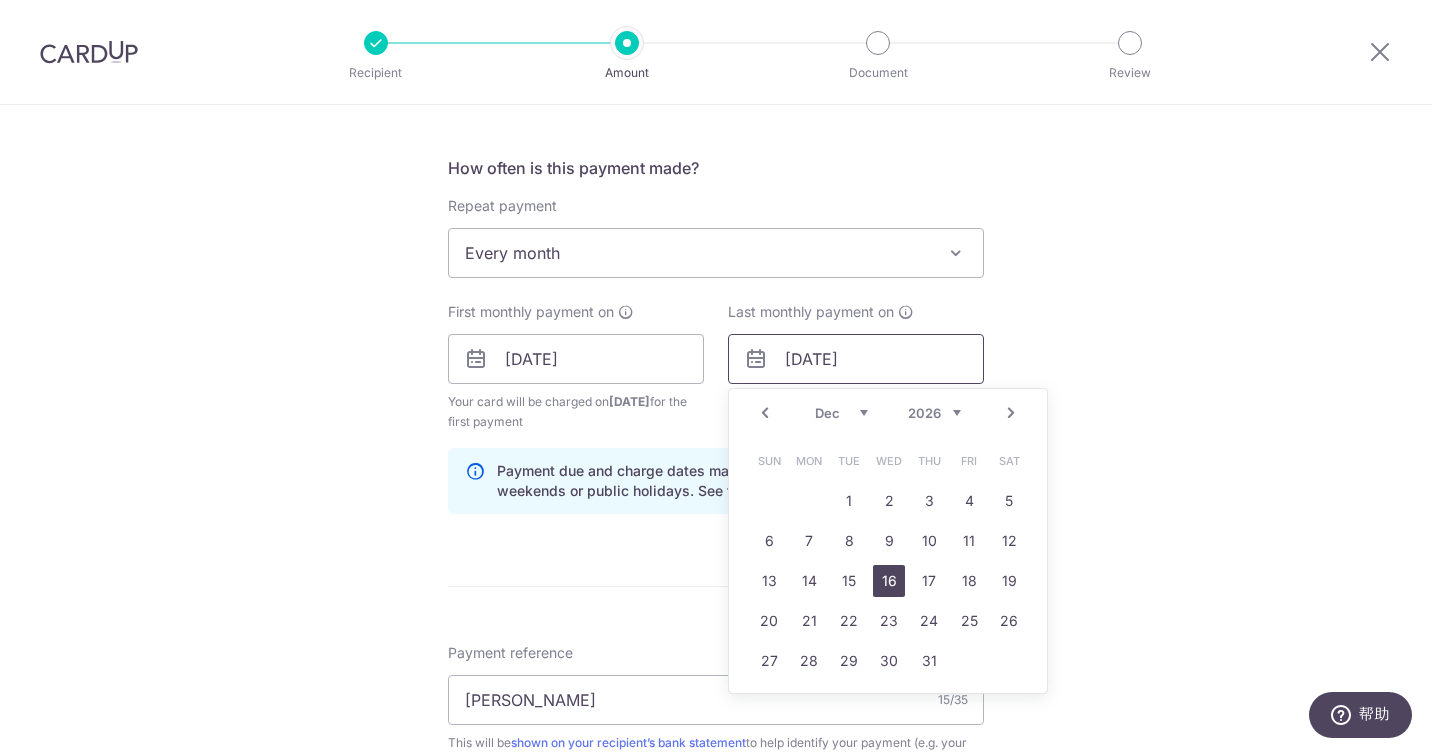 scroll, scrollTop: 747, scrollLeft: 0, axis: vertical 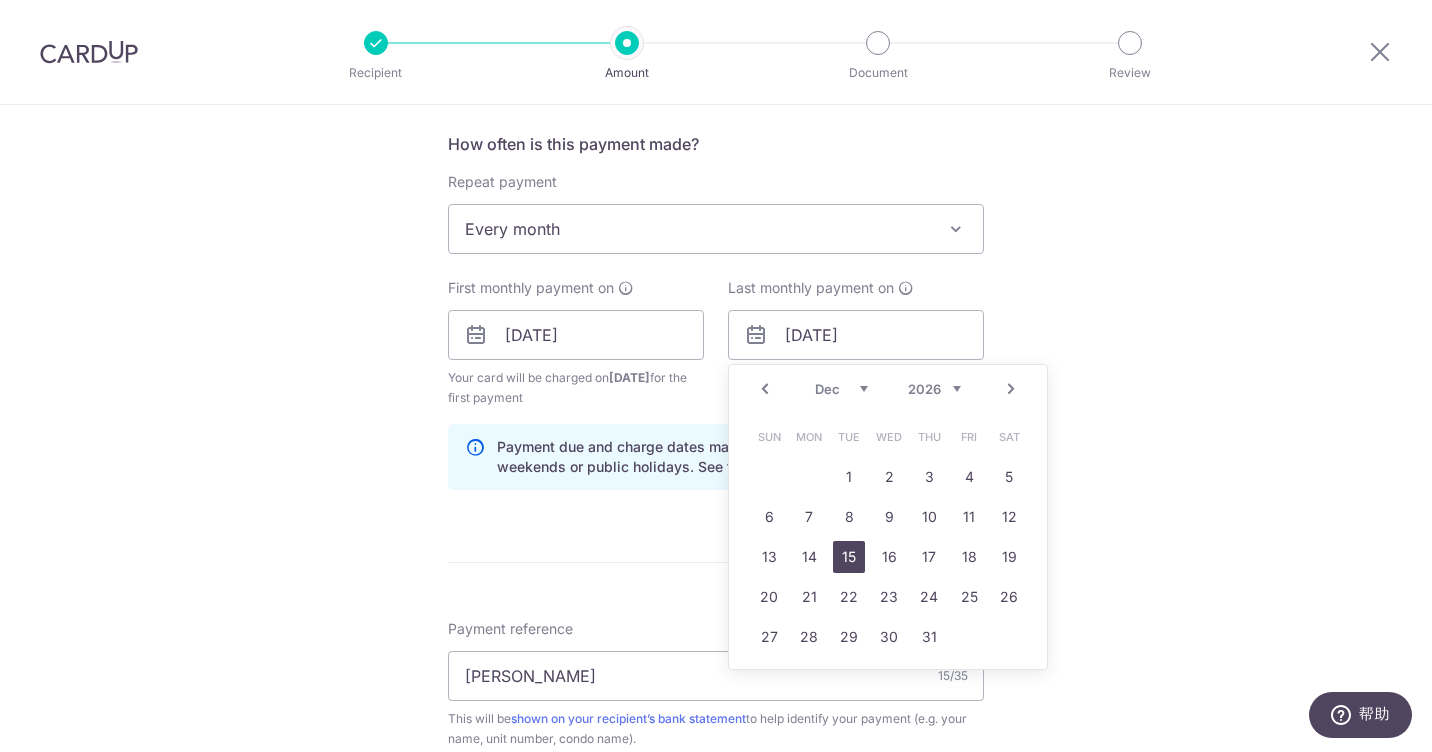click on "15" at bounding box center (849, 557) 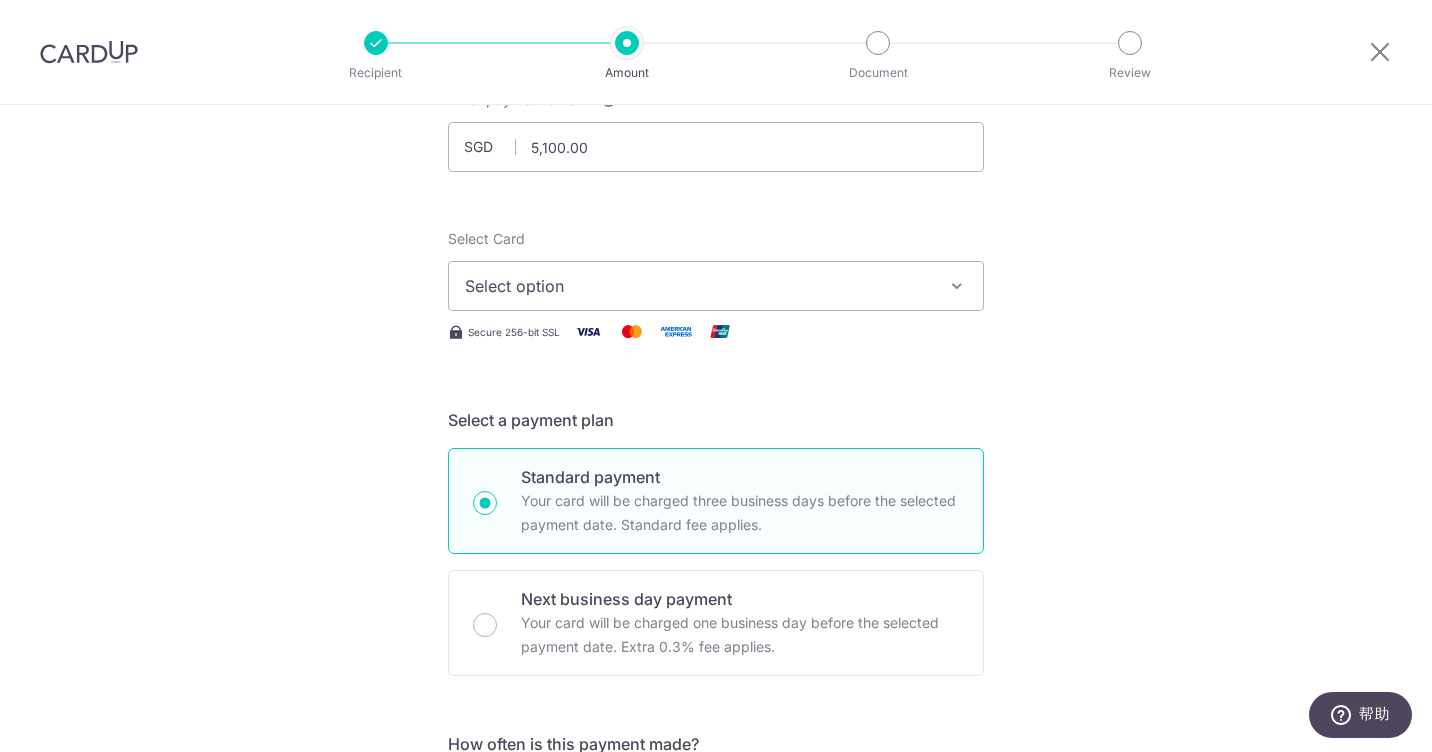 scroll, scrollTop: 0, scrollLeft: 0, axis: both 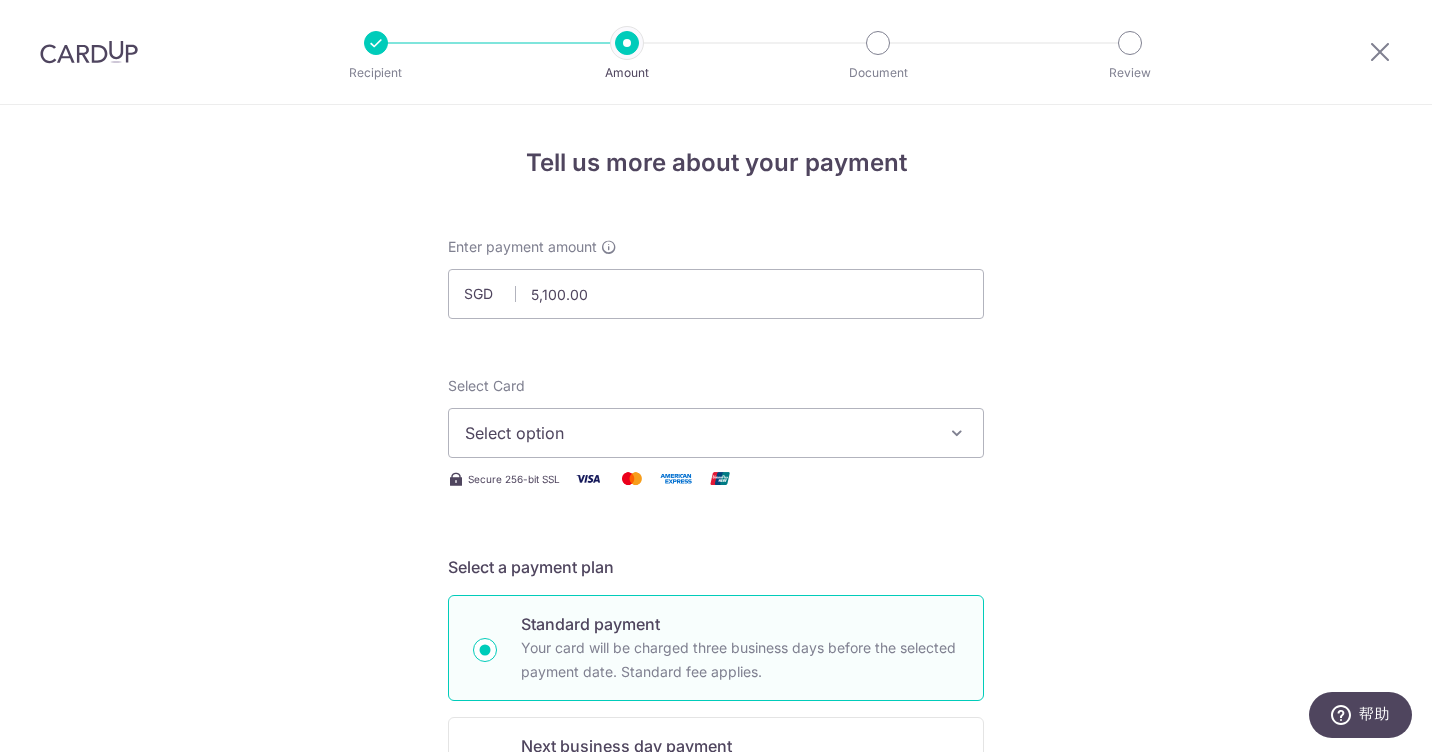 click on "Select option" at bounding box center (698, 433) 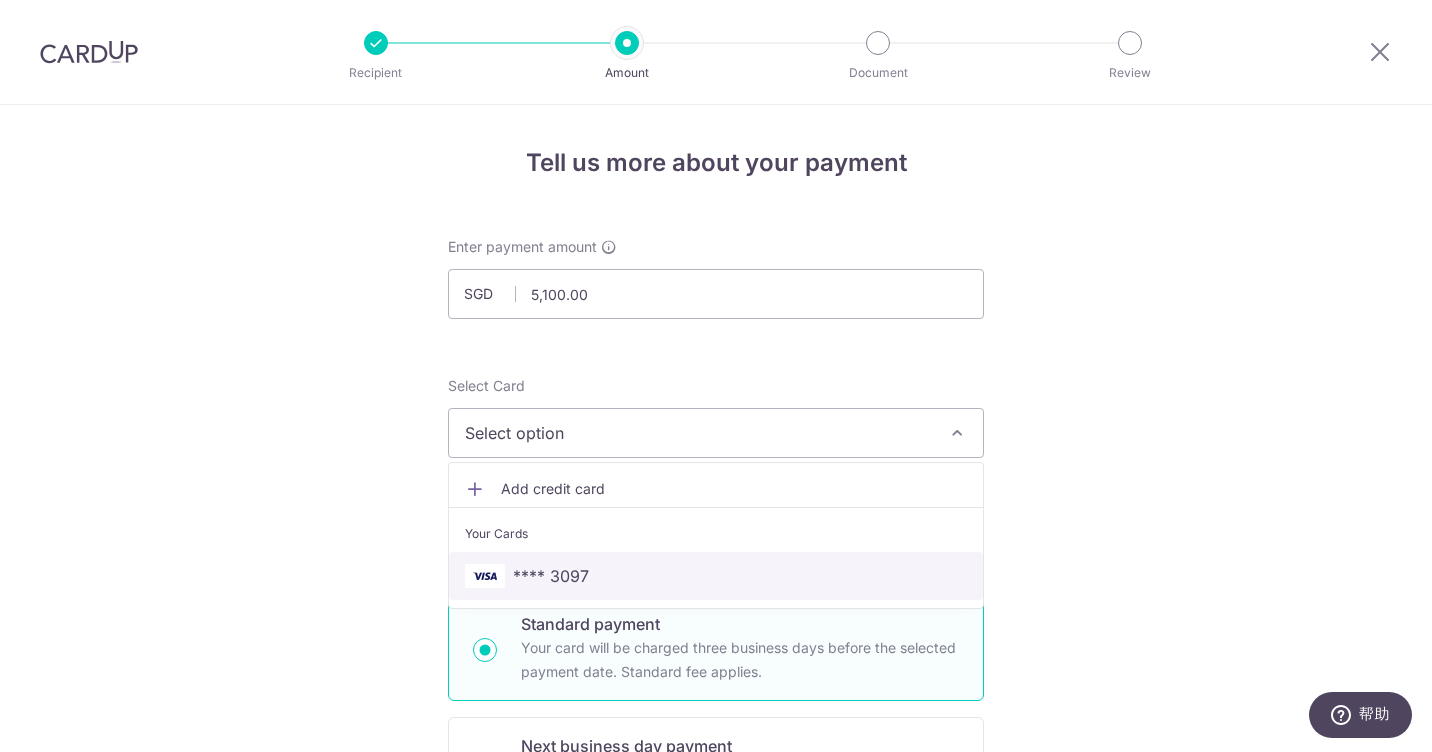 click on "**** 3097" at bounding box center [551, 576] 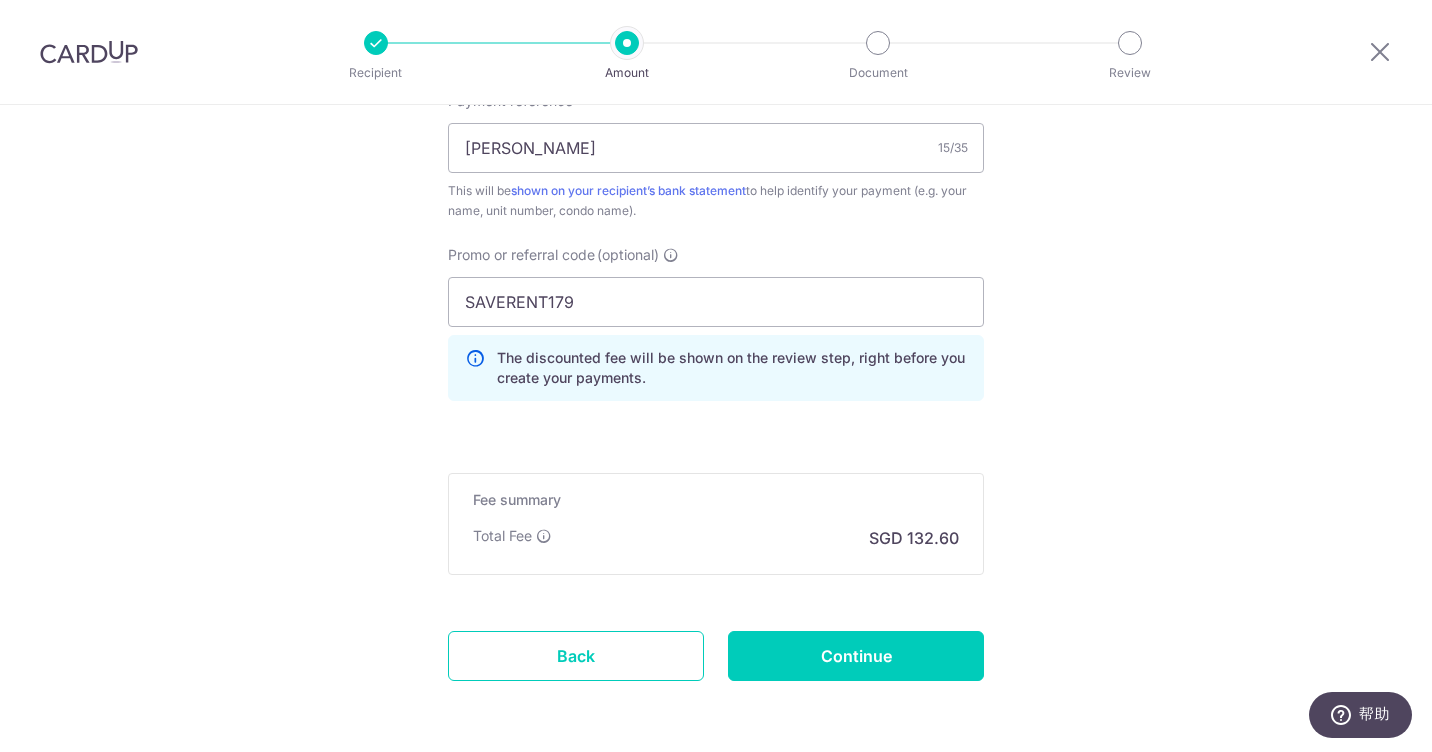 scroll, scrollTop: 1300, scrollLeft: 0, axis: vertical 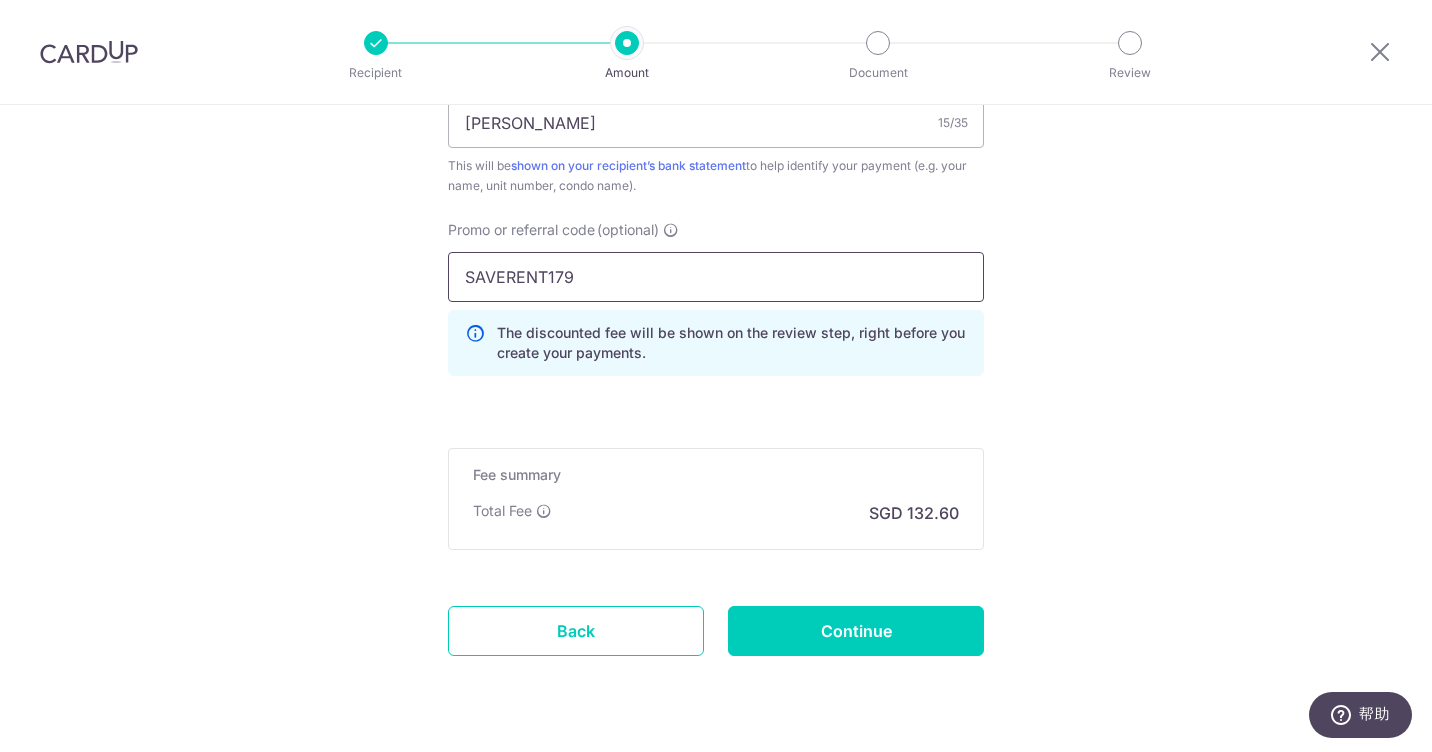 drag, startPoint x: 599, startPoint y: 280, endPoint x: 419, endPoint y: 266, distance: 180.54362 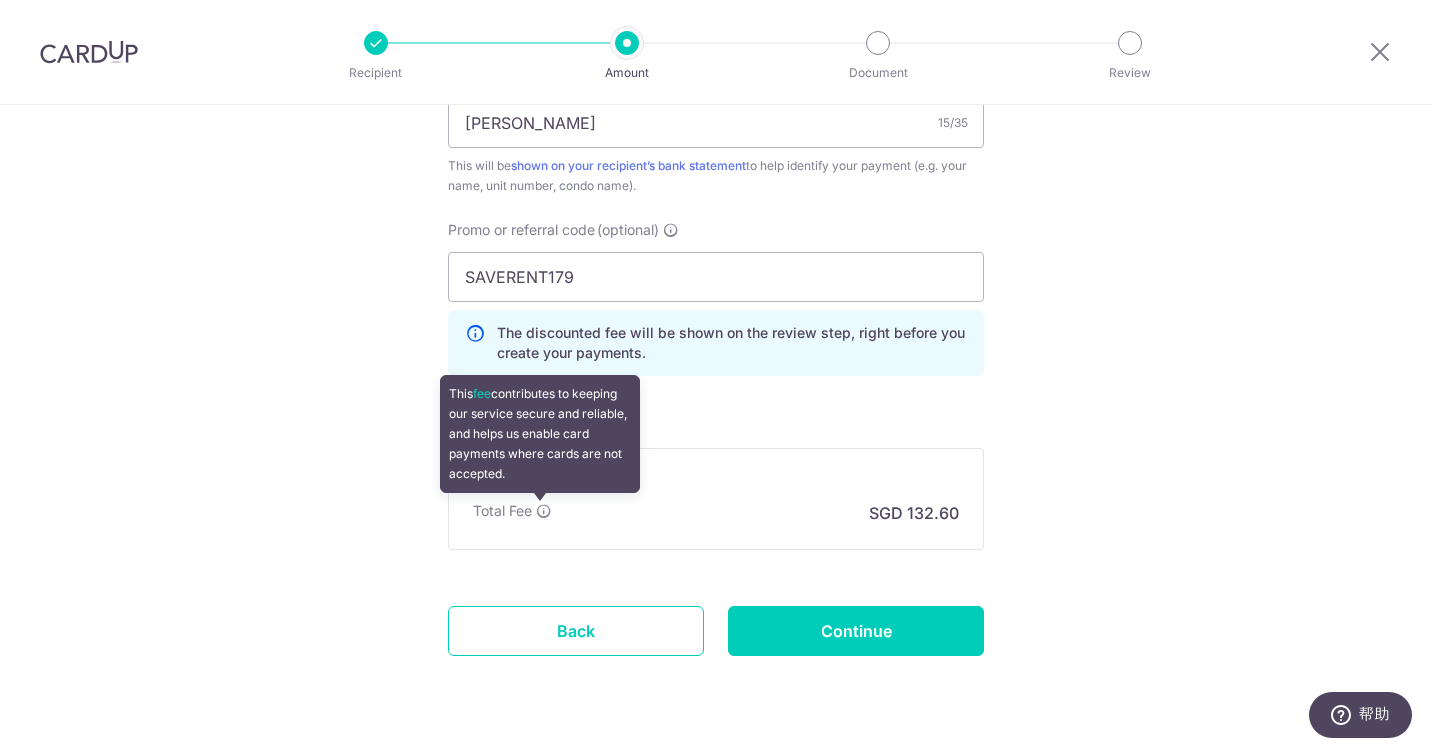 click at bounding box center (544, 511) 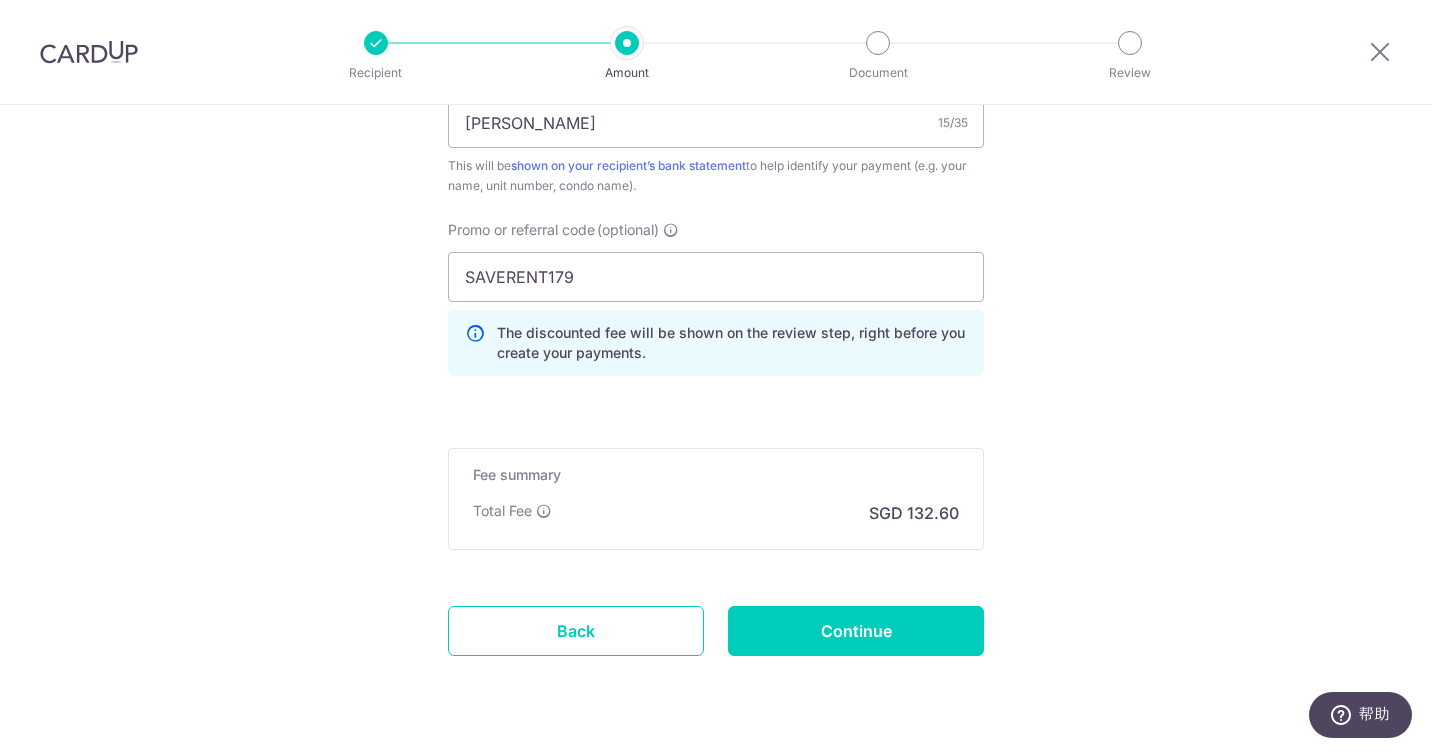 click on "Tell us more about your payment
Enter payment amount
SGD
5,100.00
5100.00
Select Card
**** 3097
Add credit card
Your Cards
**** 3097
Secure 256-bit SSL
Text
New card details
Card
Secure 256-bit SSL" at bounding box center (716, -195) 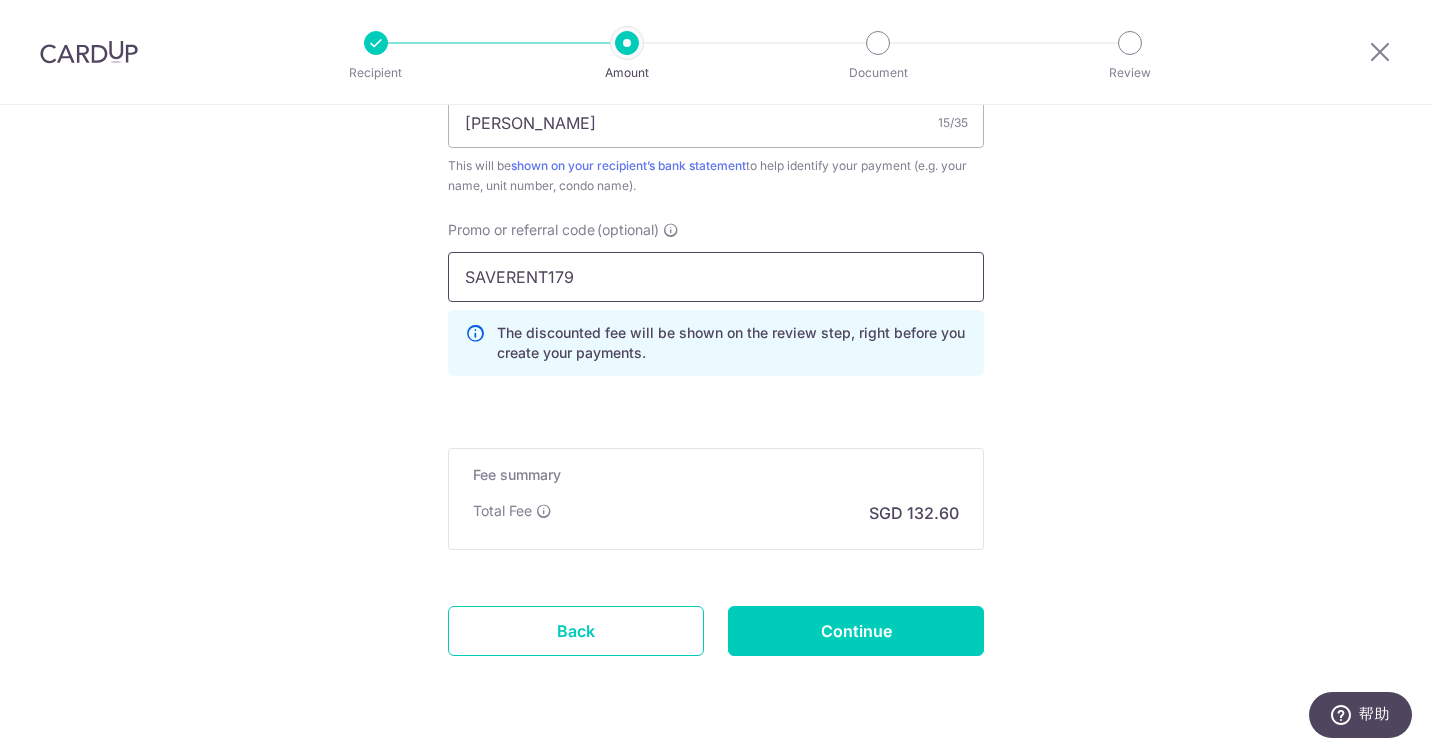 click on "SAVERENT179" at bounding box center [716, 277] 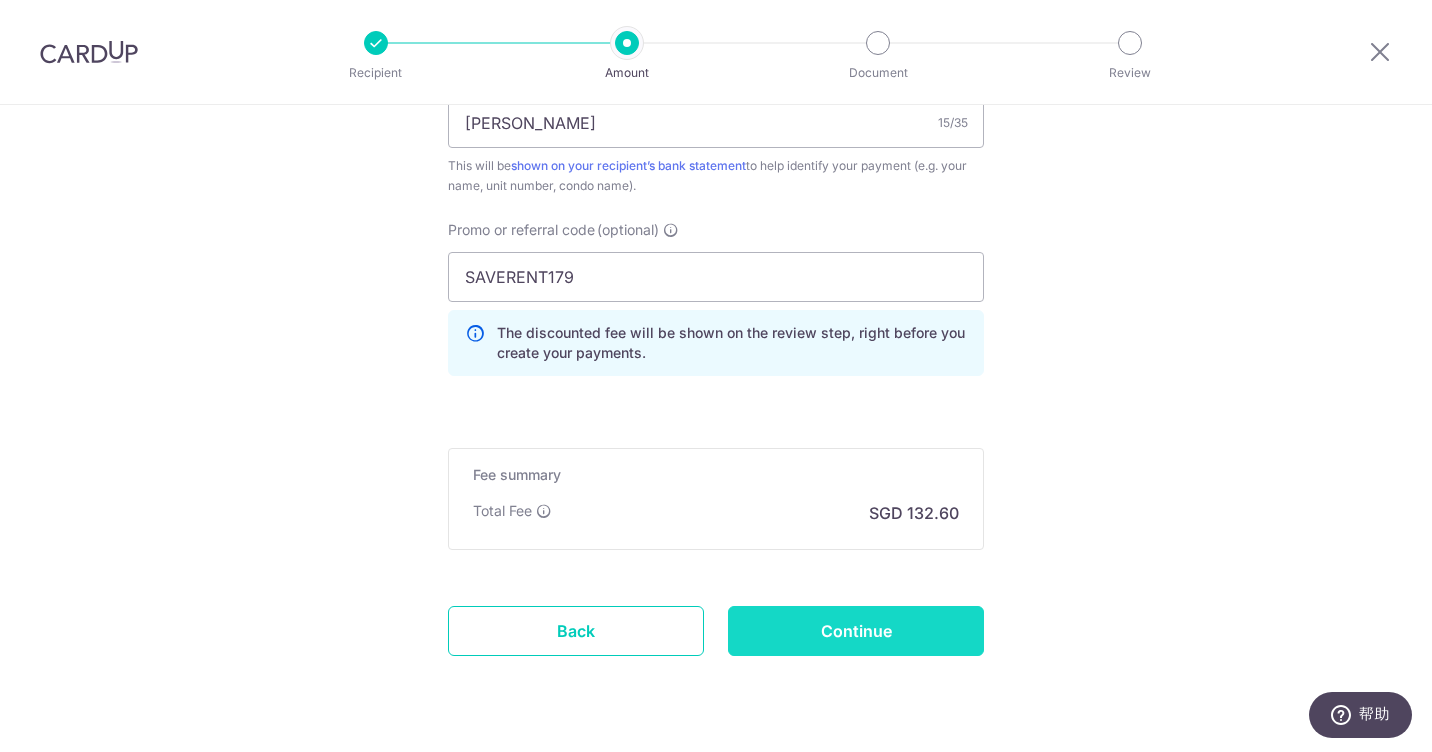 click on "Continue" at bounding box center [856, 631] 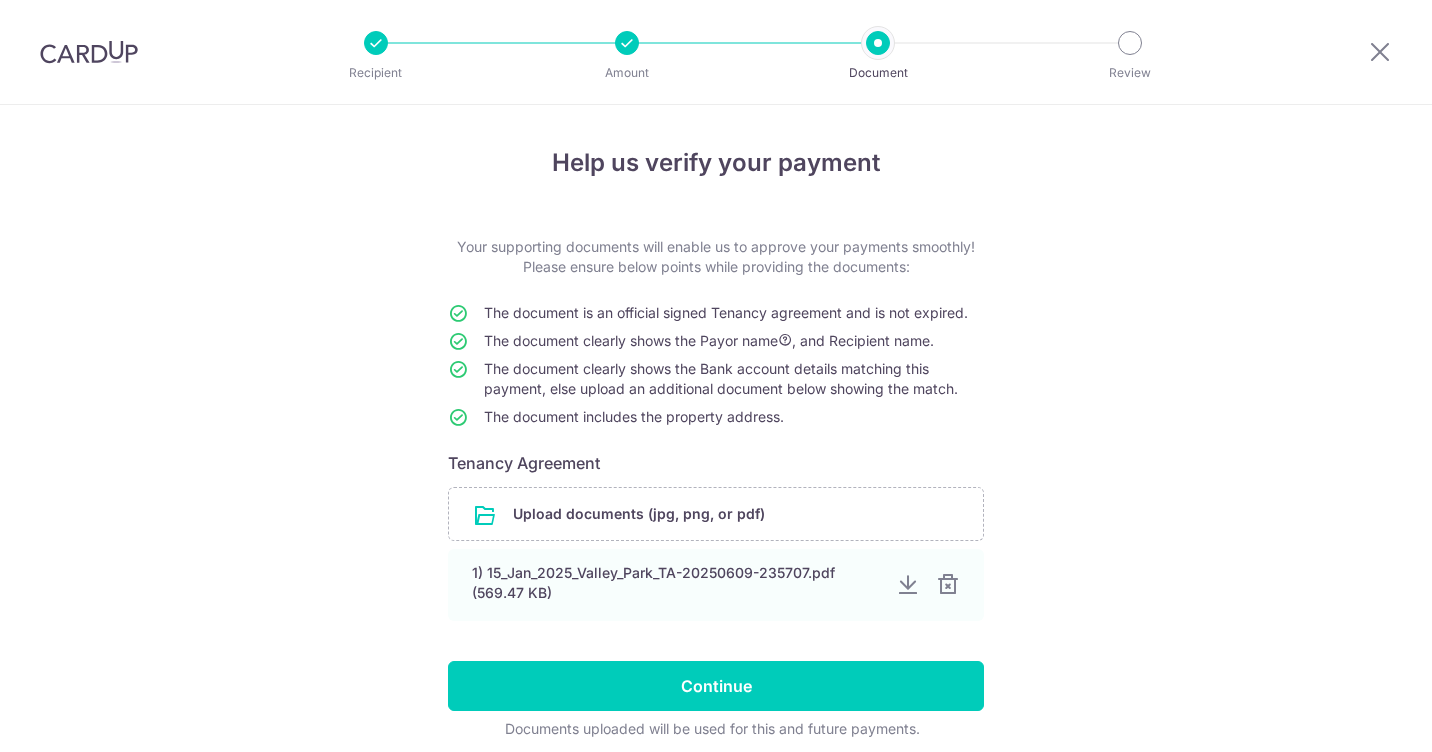 scroll, scrollTop: 0, scrollLeft: 0, axis: both 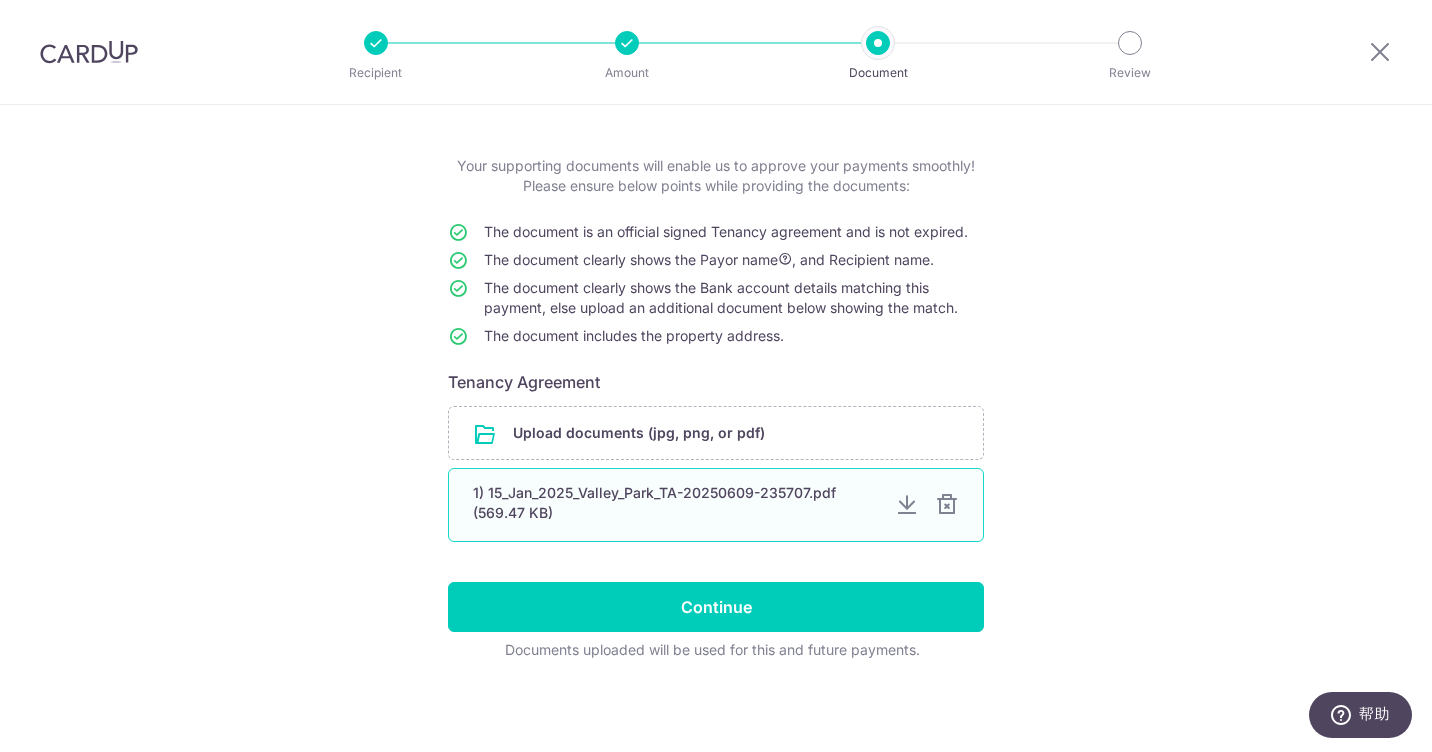 click on "1) 15_Jan_2025_Valley_Park_TA-20250609-235707.pdf (569.47 KB)" at bounding box center (676, 503) 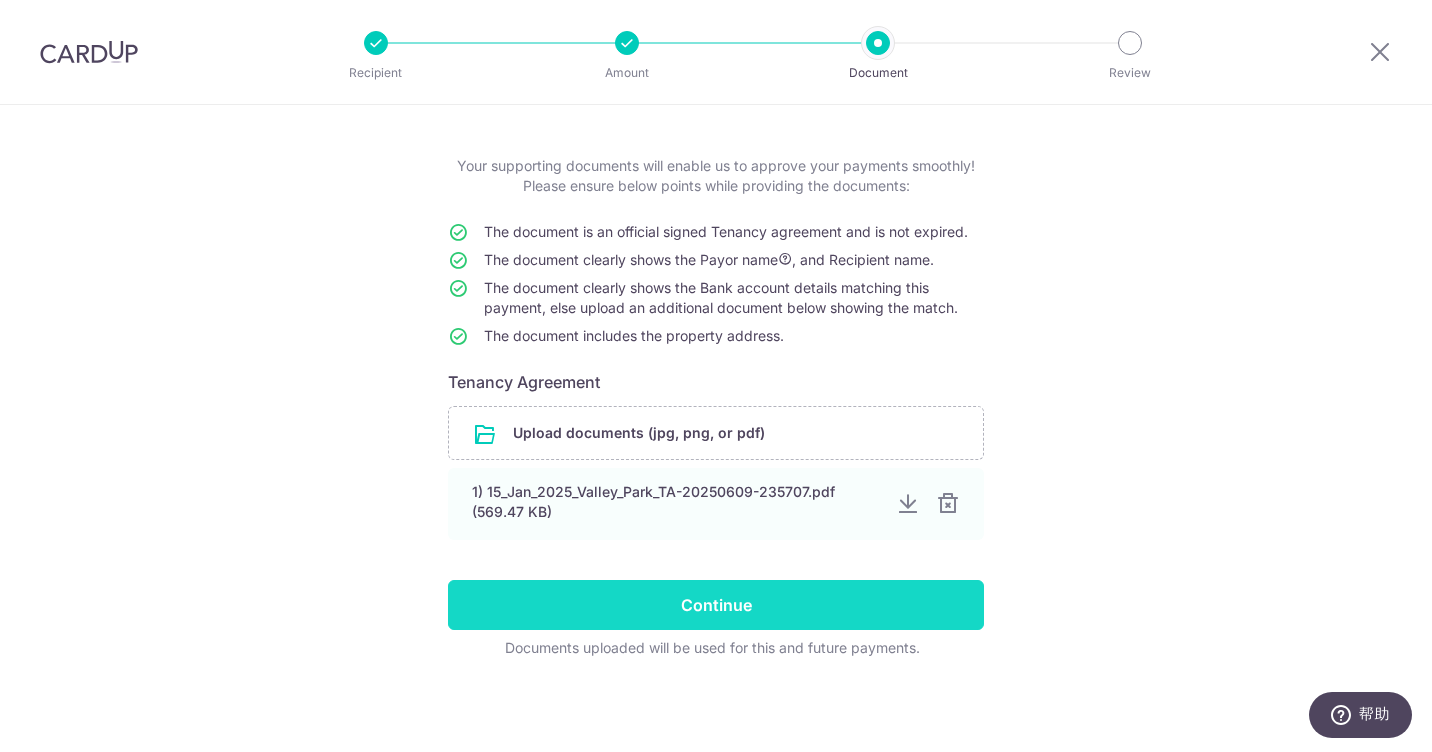 scroll, scrollTop: 81, scrollLeft: 0, axis: vertical 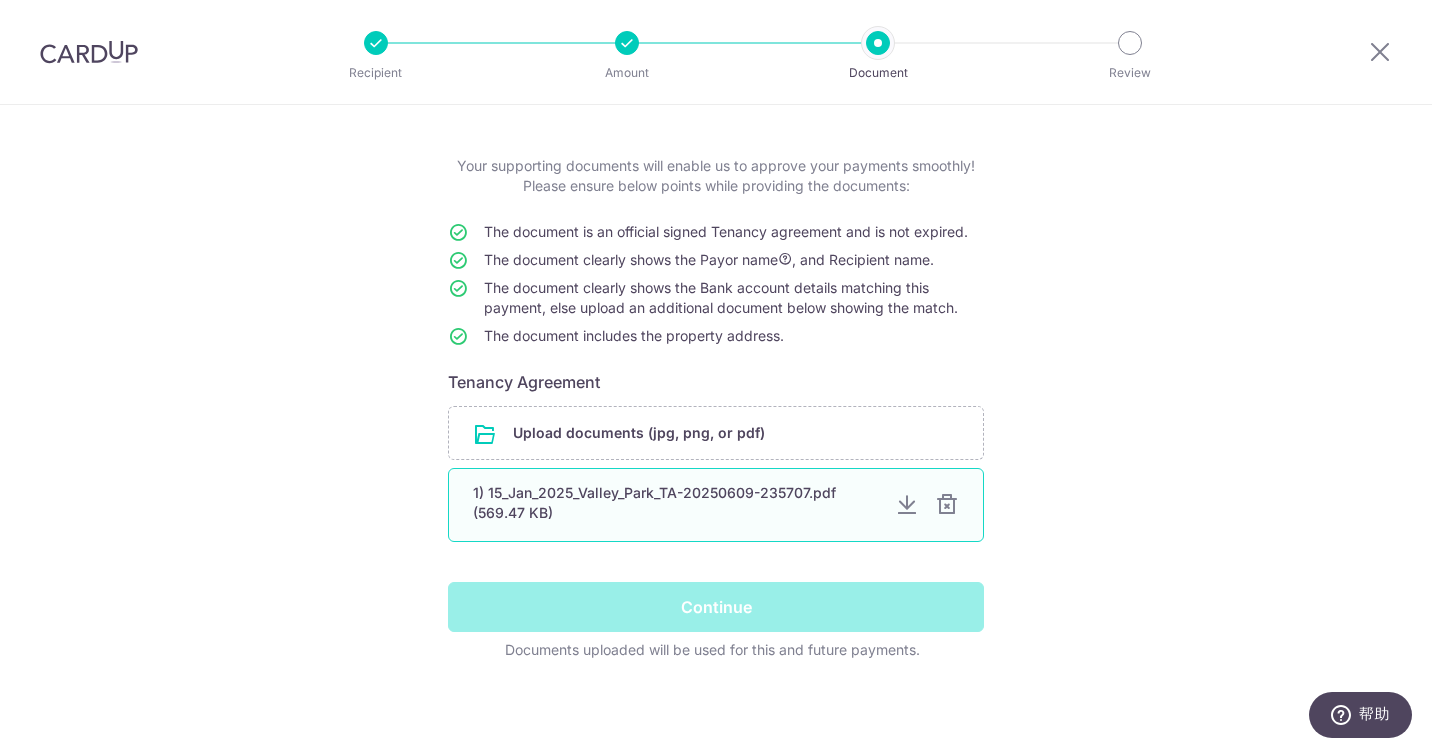 click on "1) 15_Jan_2025_Valley_Park_TA-20250609-235707.pdf (569.47 KB)" at bounding box center (676, 503) 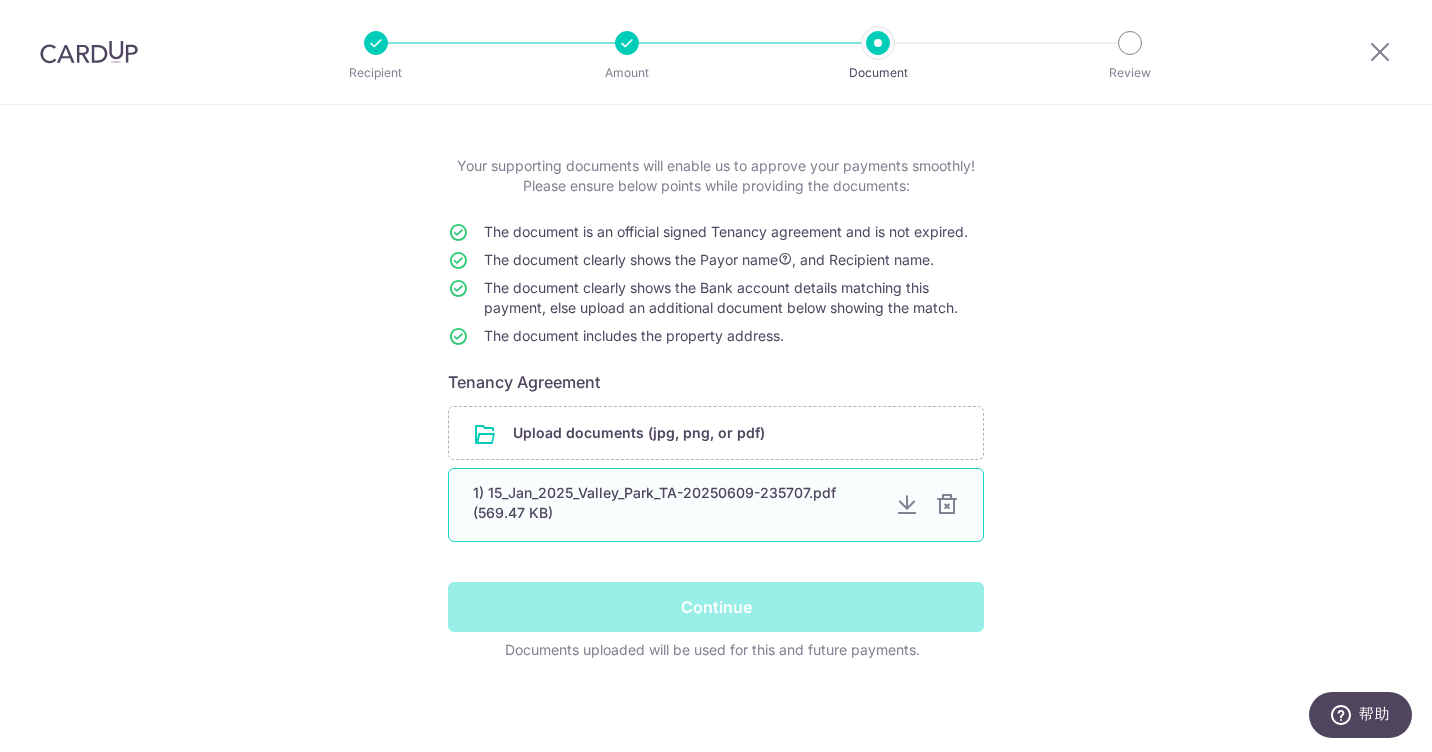 click on "1) 15_Jan_2025_Valley_Park_TA-20250609-235707.pdf (569.47 KB)" at bounding box center (676, 503) 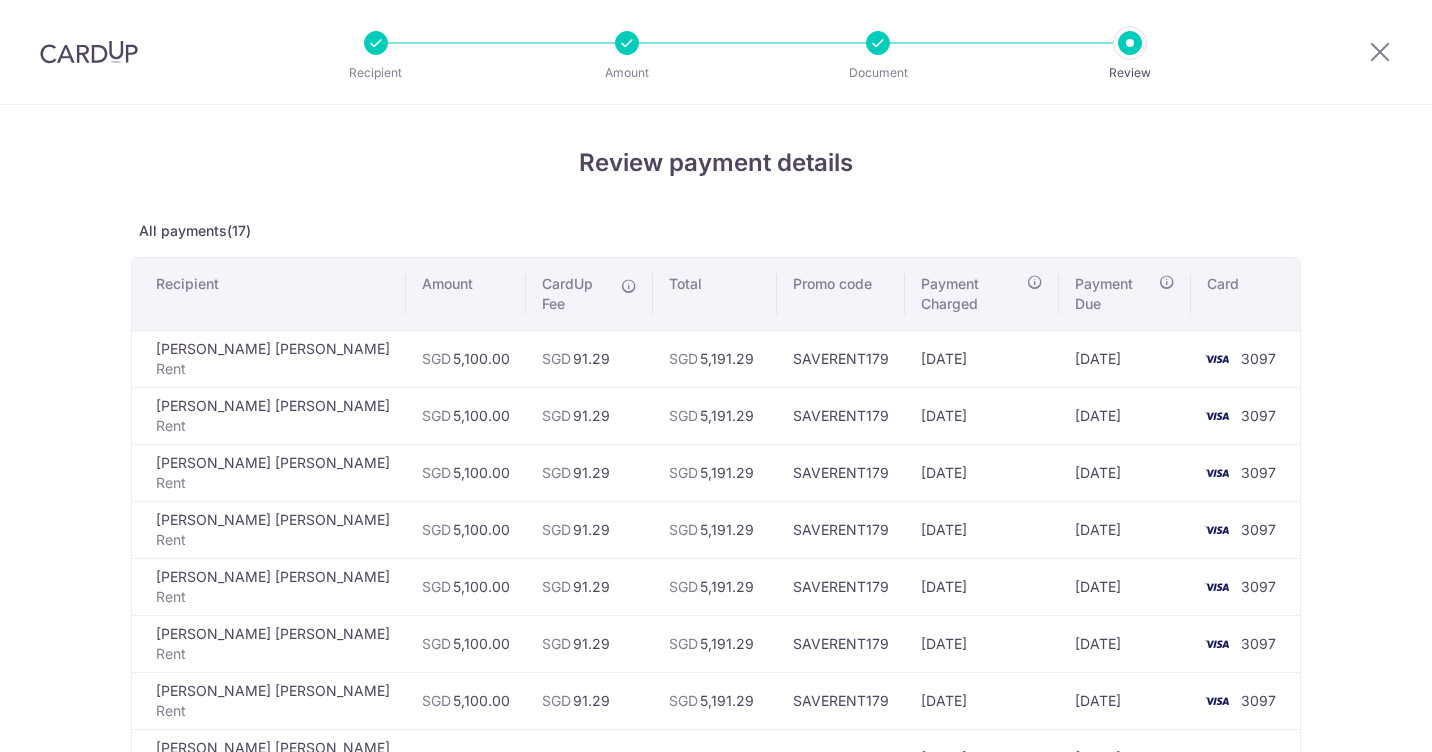 scroll, scrollTop: 0, scrollLeft: 0, axis: both 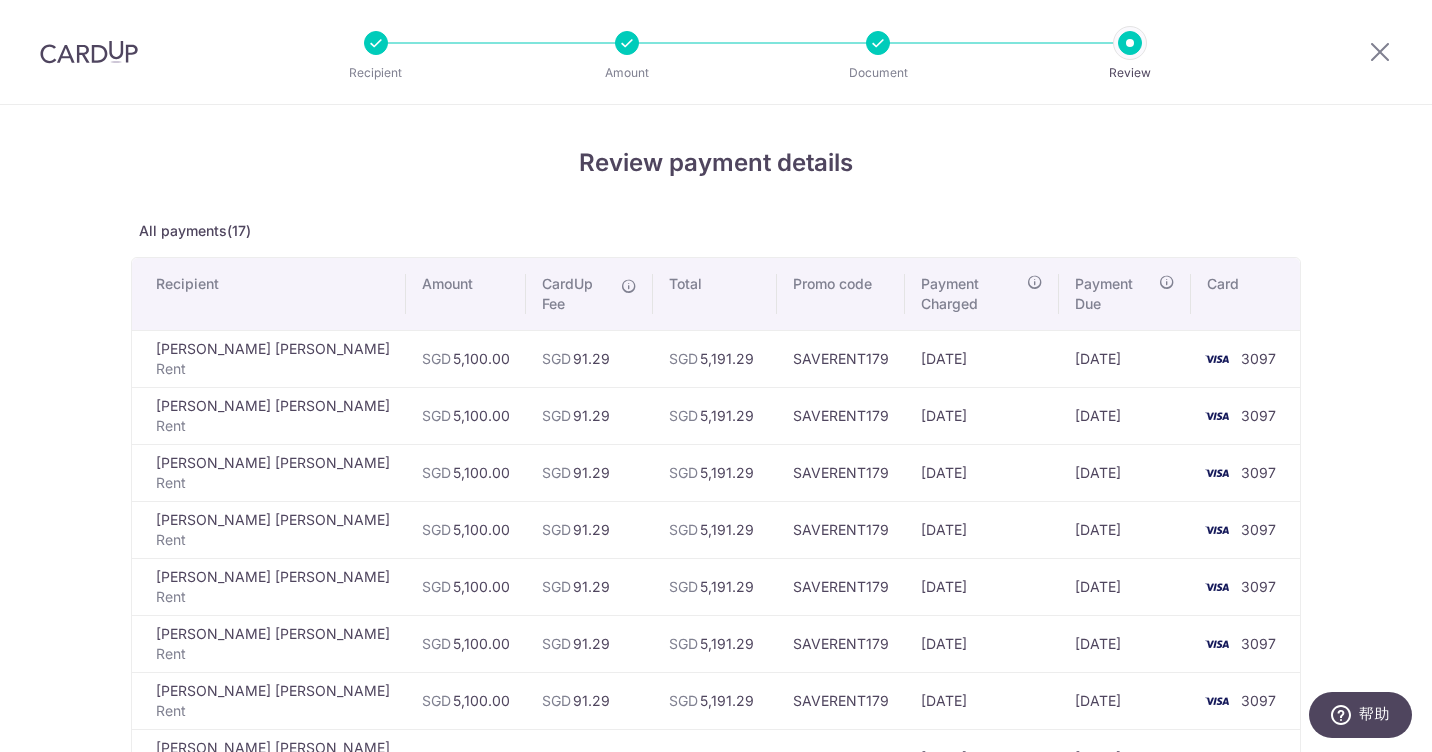 click on "Recipient Amount Document Review" at bounding box center (753, 52) 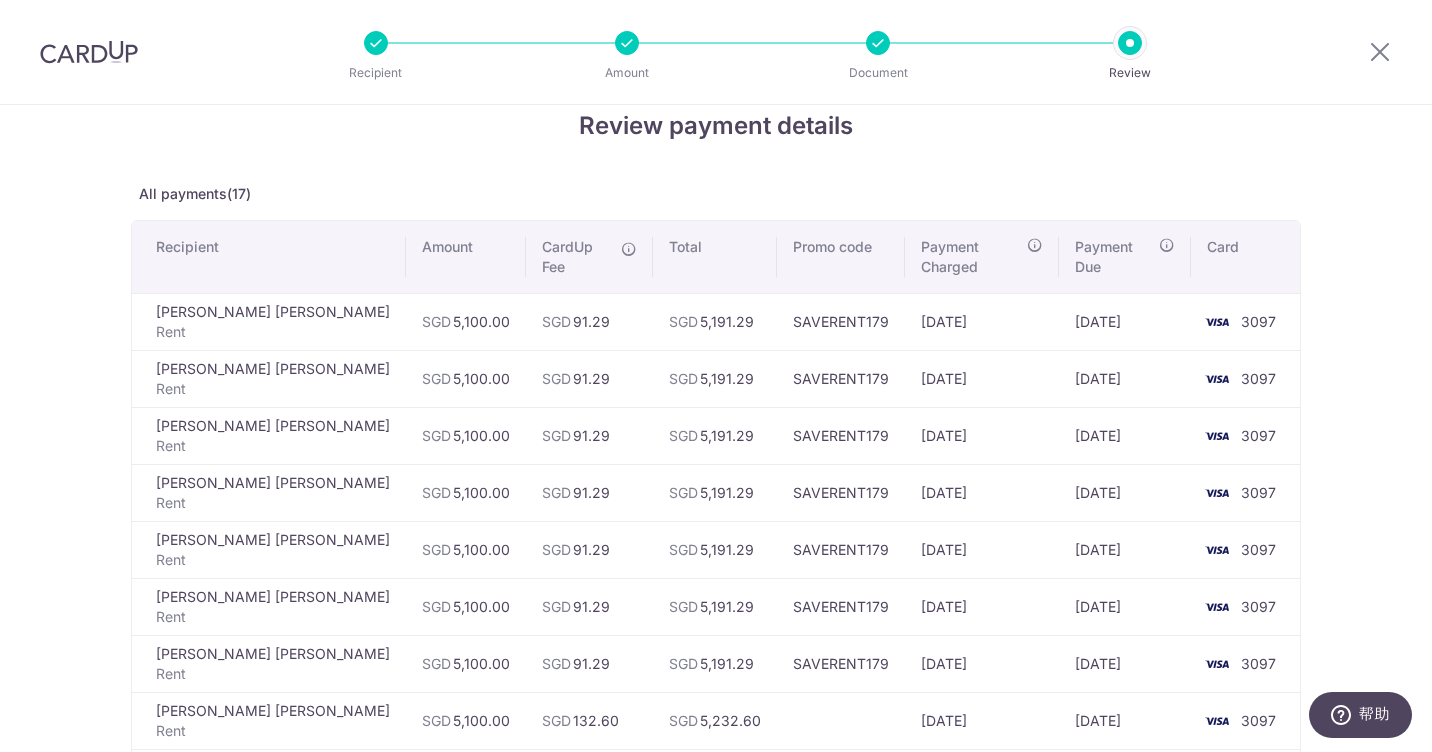 scroll, scrollTop: 0, scrollLeft: 0, axis: both 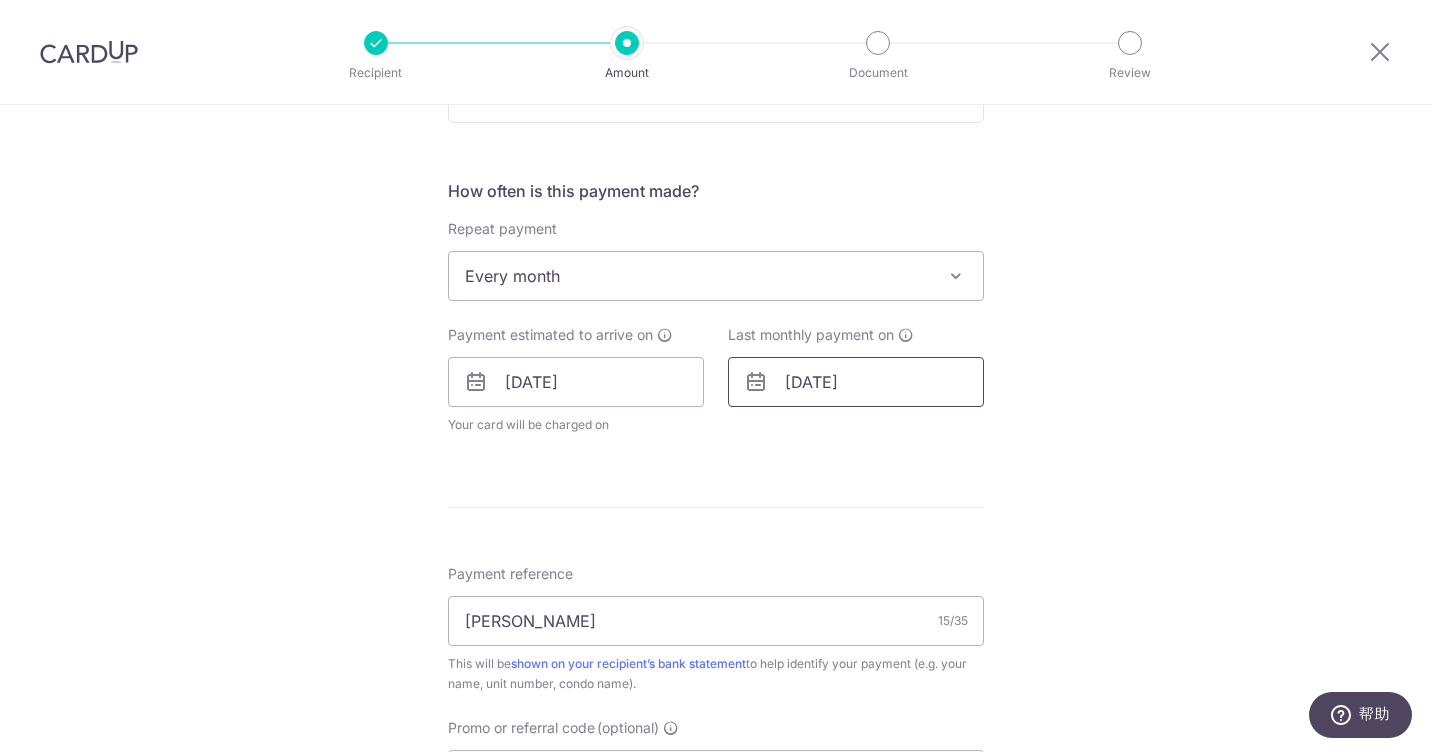 click on "[DATE]" at bounding box center [856, 382] 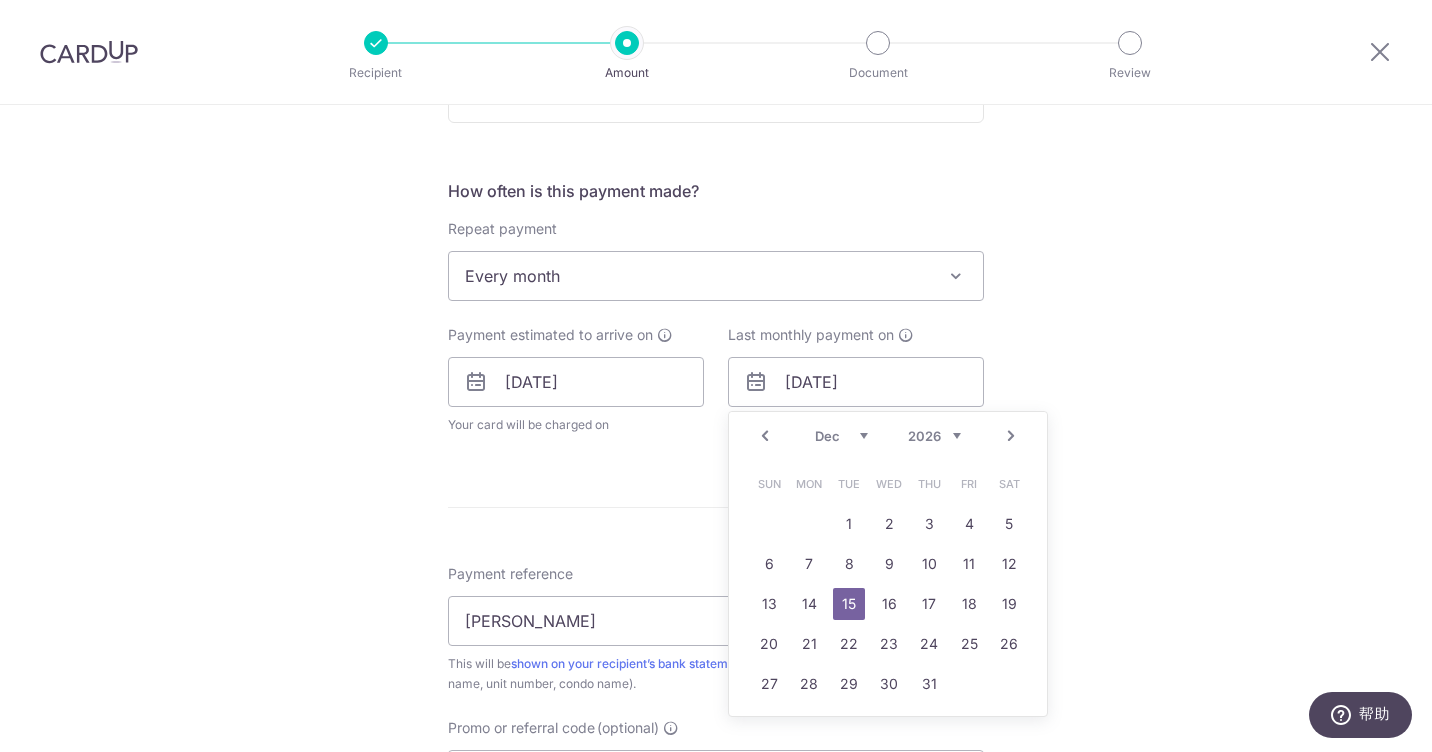 click on "2025 2026 2027 2028 2029 2030 2031 2032 2033 2034 2035" at bounding box center (934, 436) 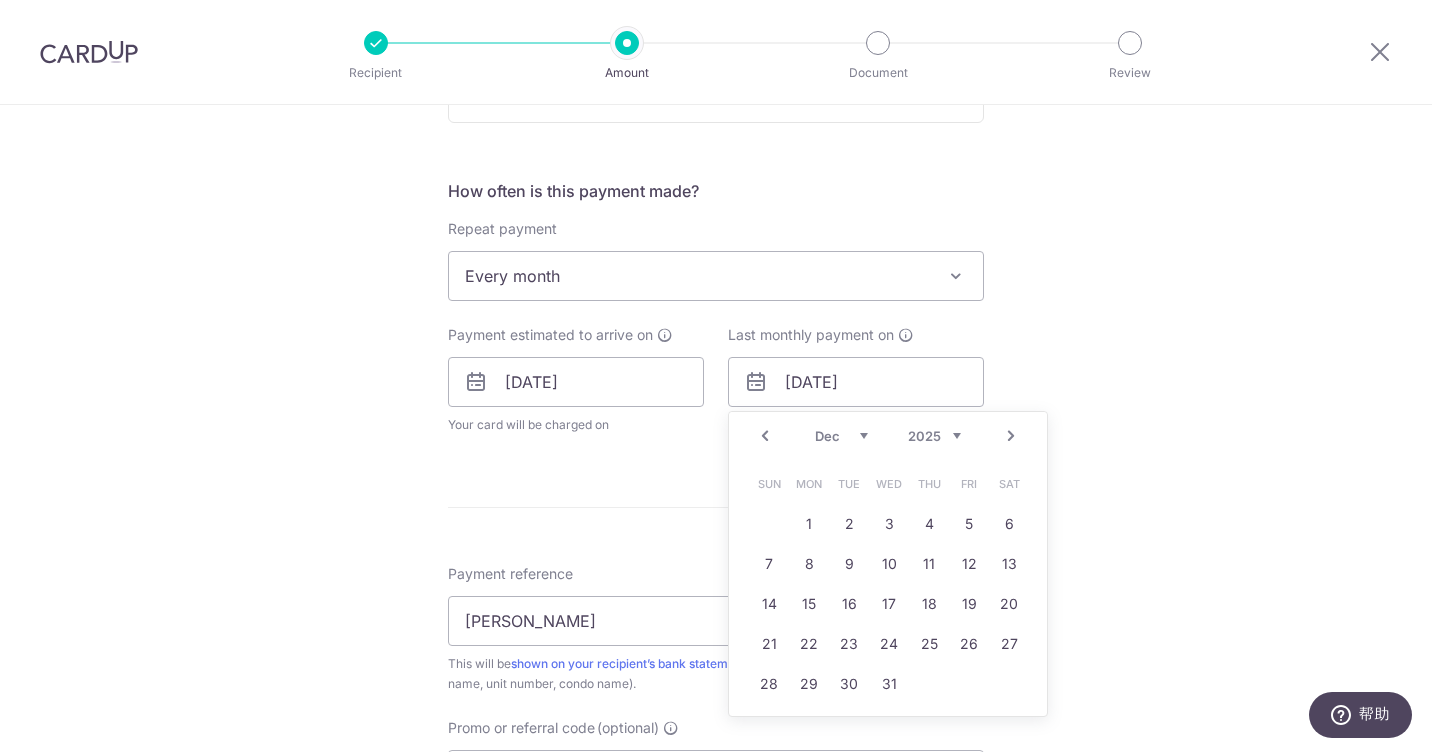 click on "Jul Aug Sep Oct Nov Dec" at bounding box center [841, 436] 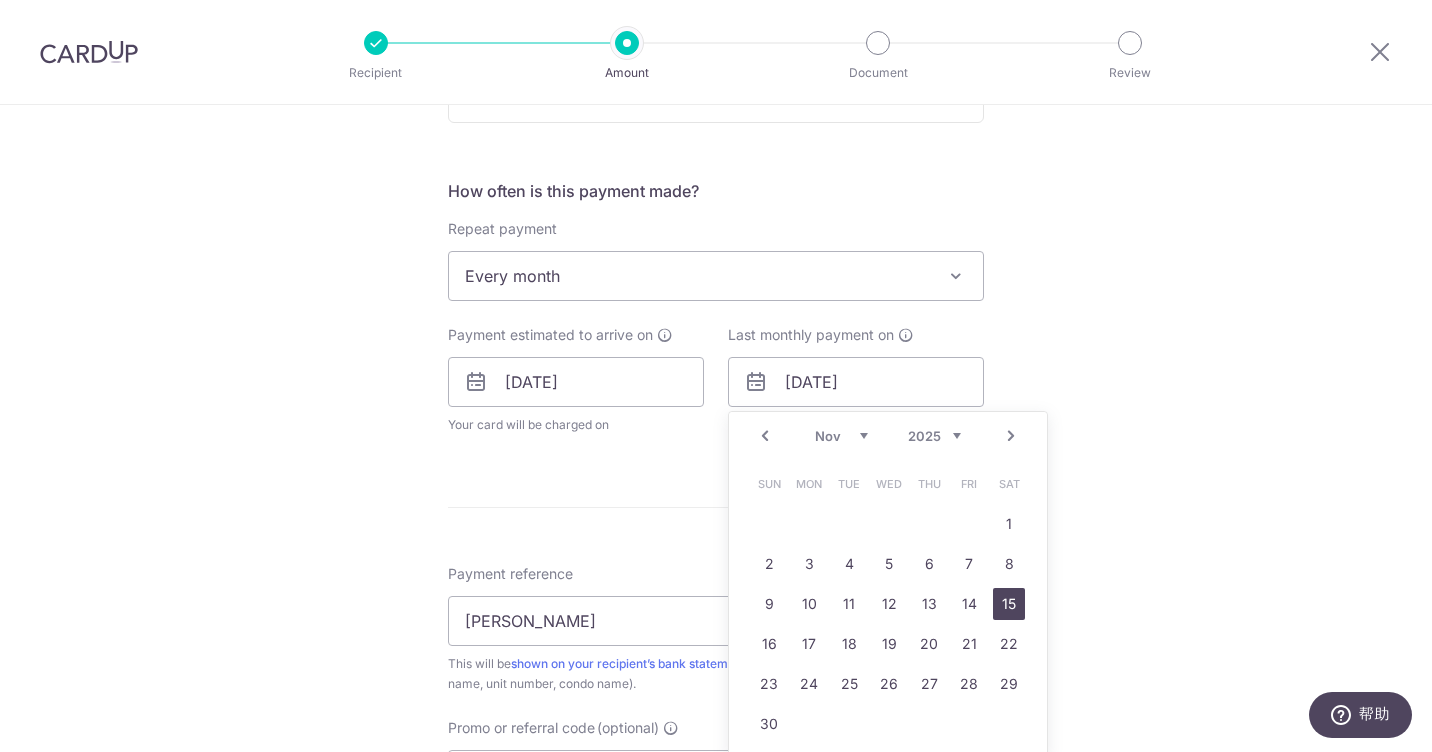 click on "15" at bounding box center (1009, 604) 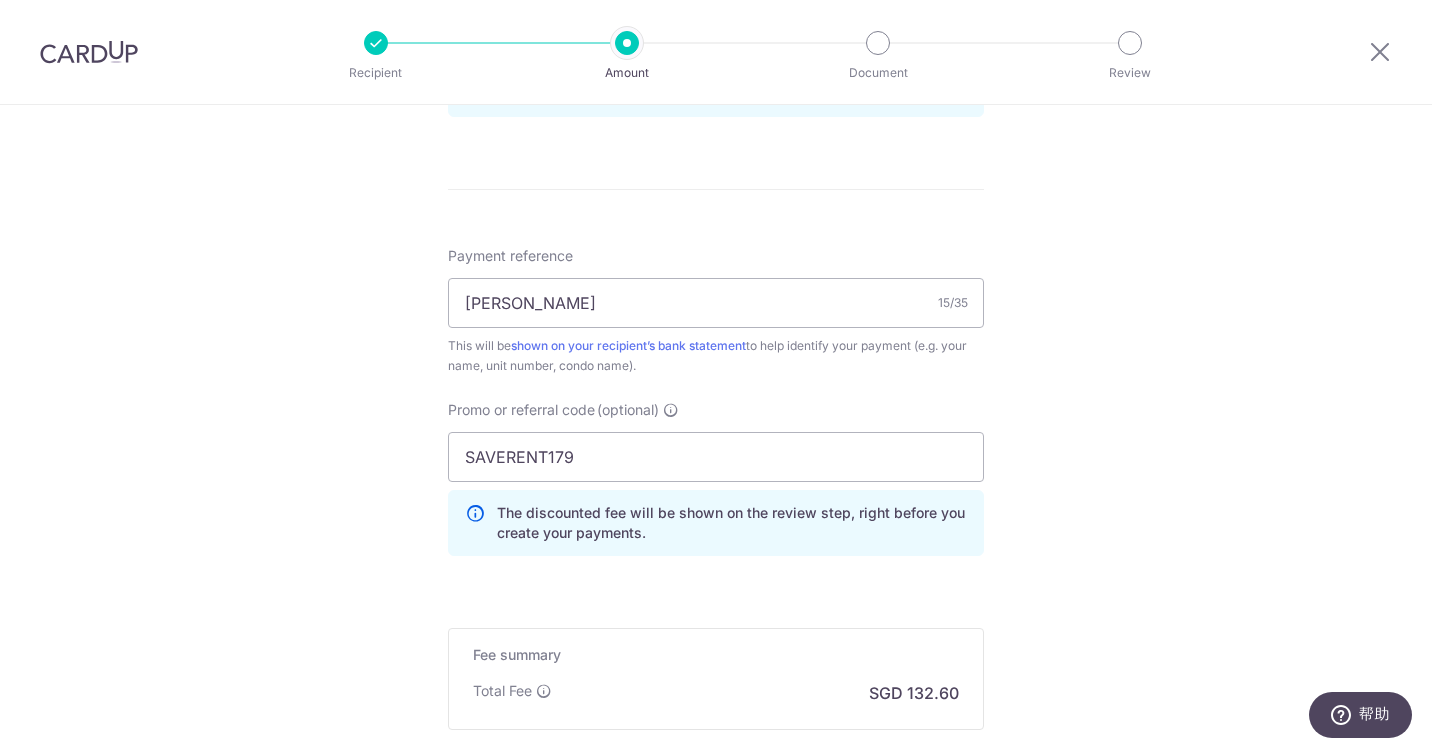 scroll, scrollTop: 1200, scrollLeft: 0, axis: vertical 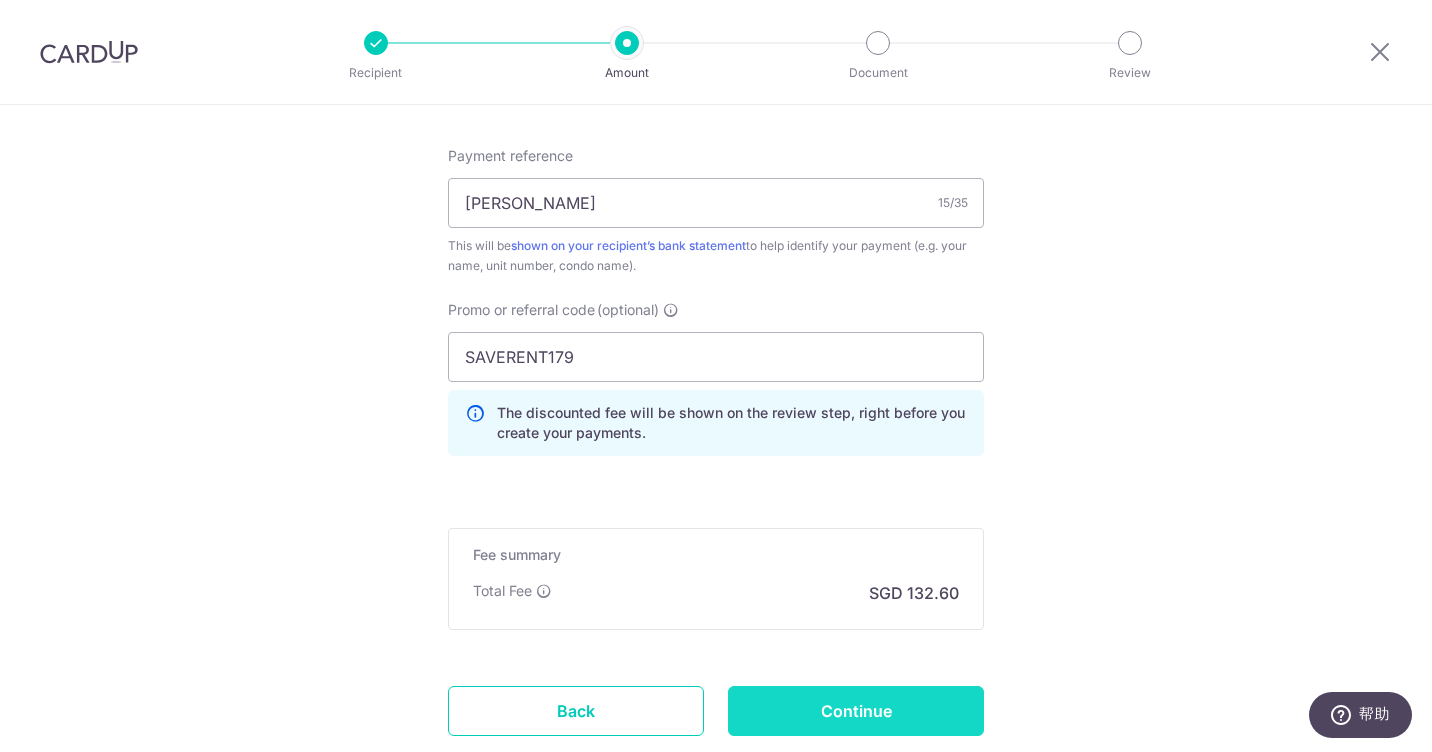 click on "Continue" at bounding box center (856, 711) 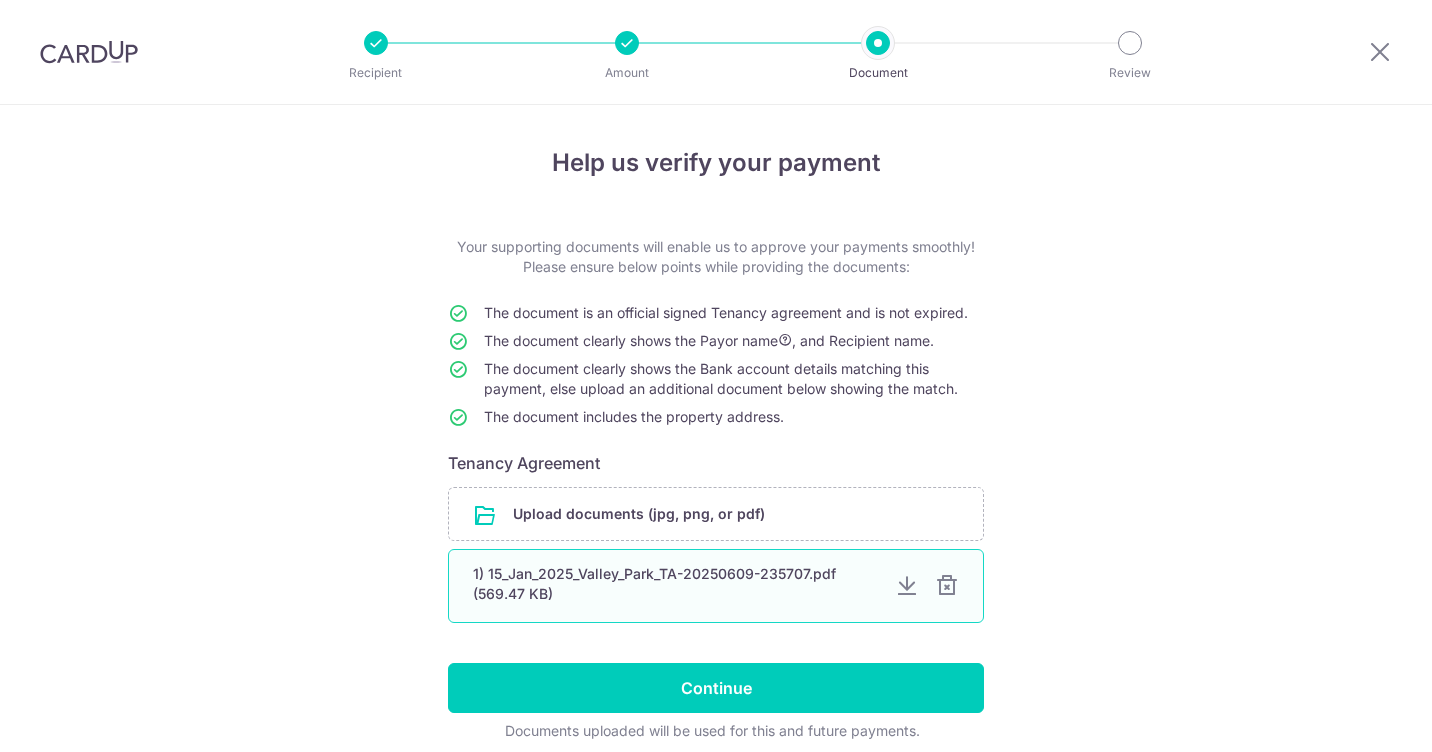 scroll, scrollTop: 0, scrollLeft: 0, axis: both 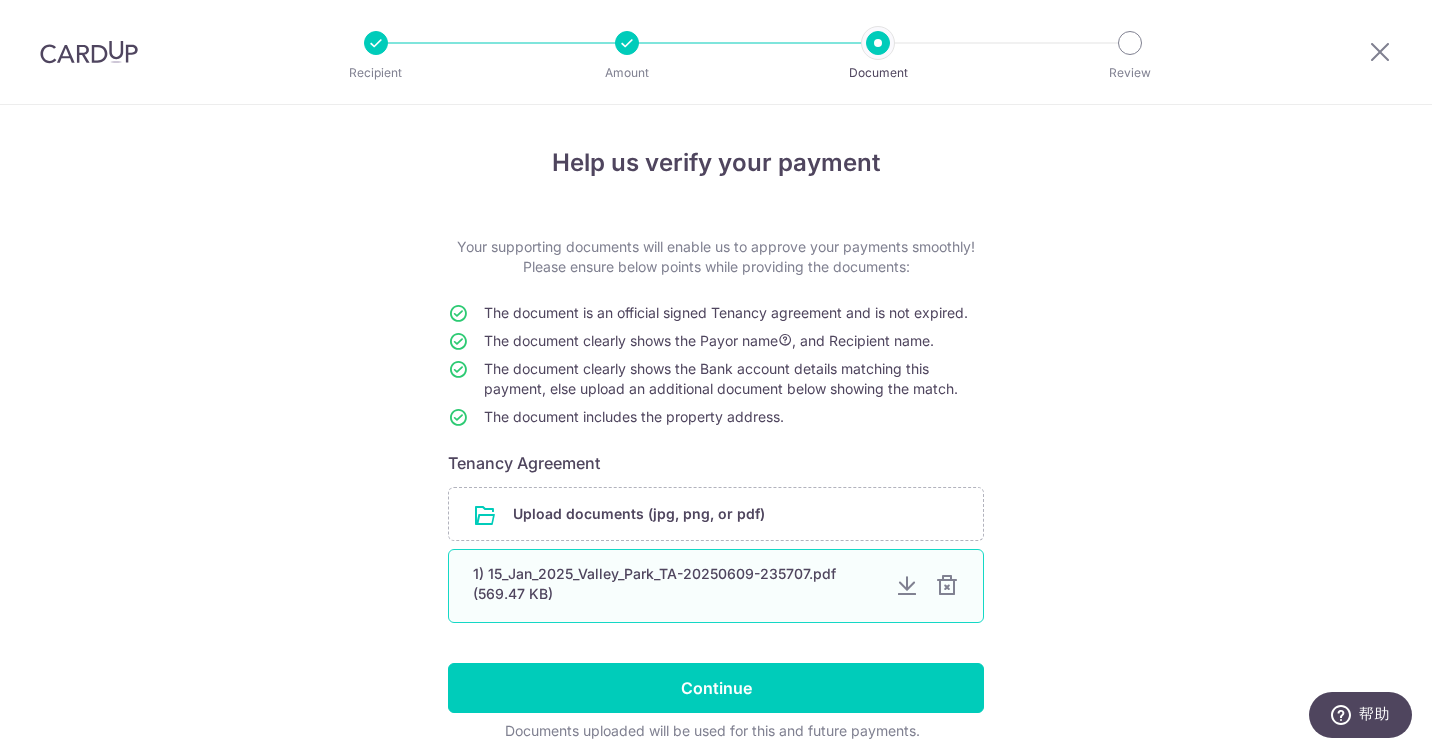 click on "1) 15_Jan_2025_Valley_Park_TA-20250609-235707.pdf (569.47 KB)" at bounding box center [676, 584] 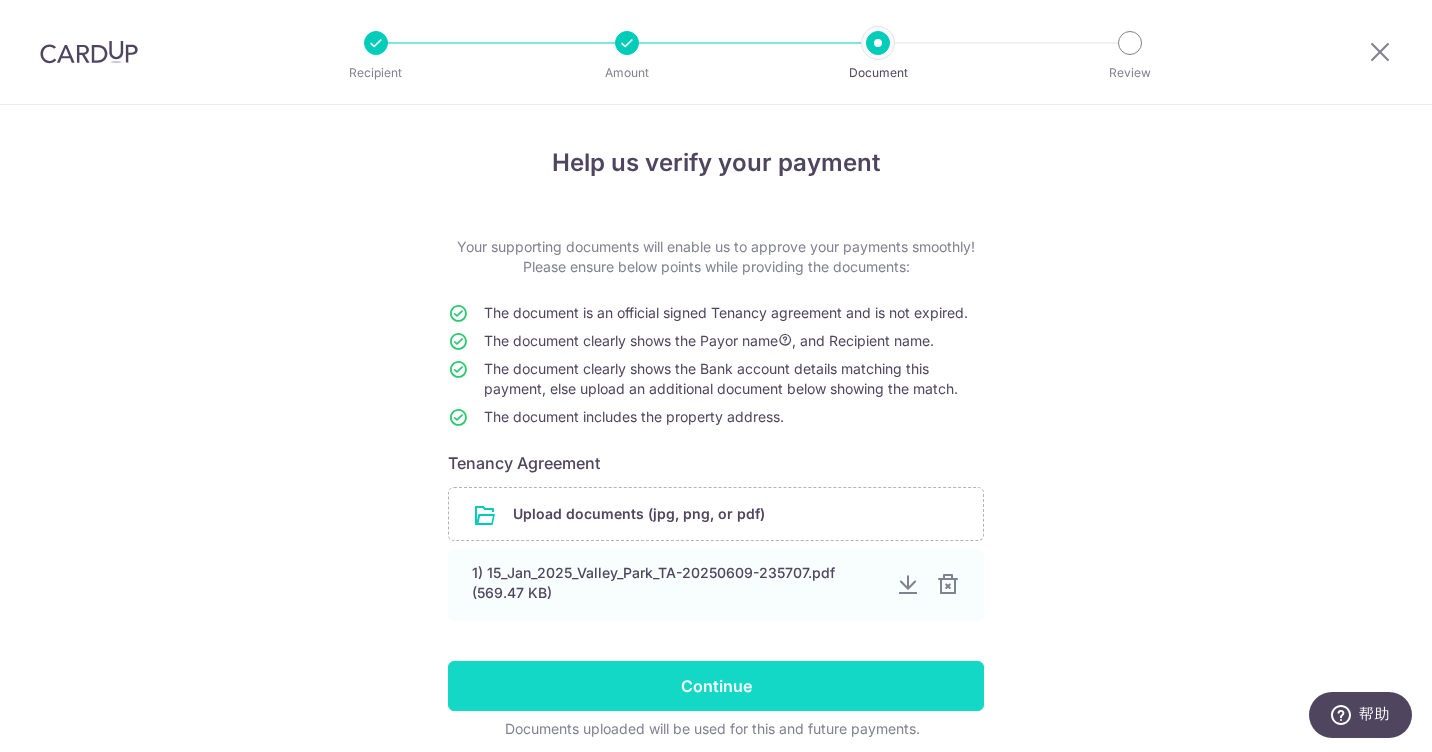 click on "Continue" at bounding box center (716, 686) 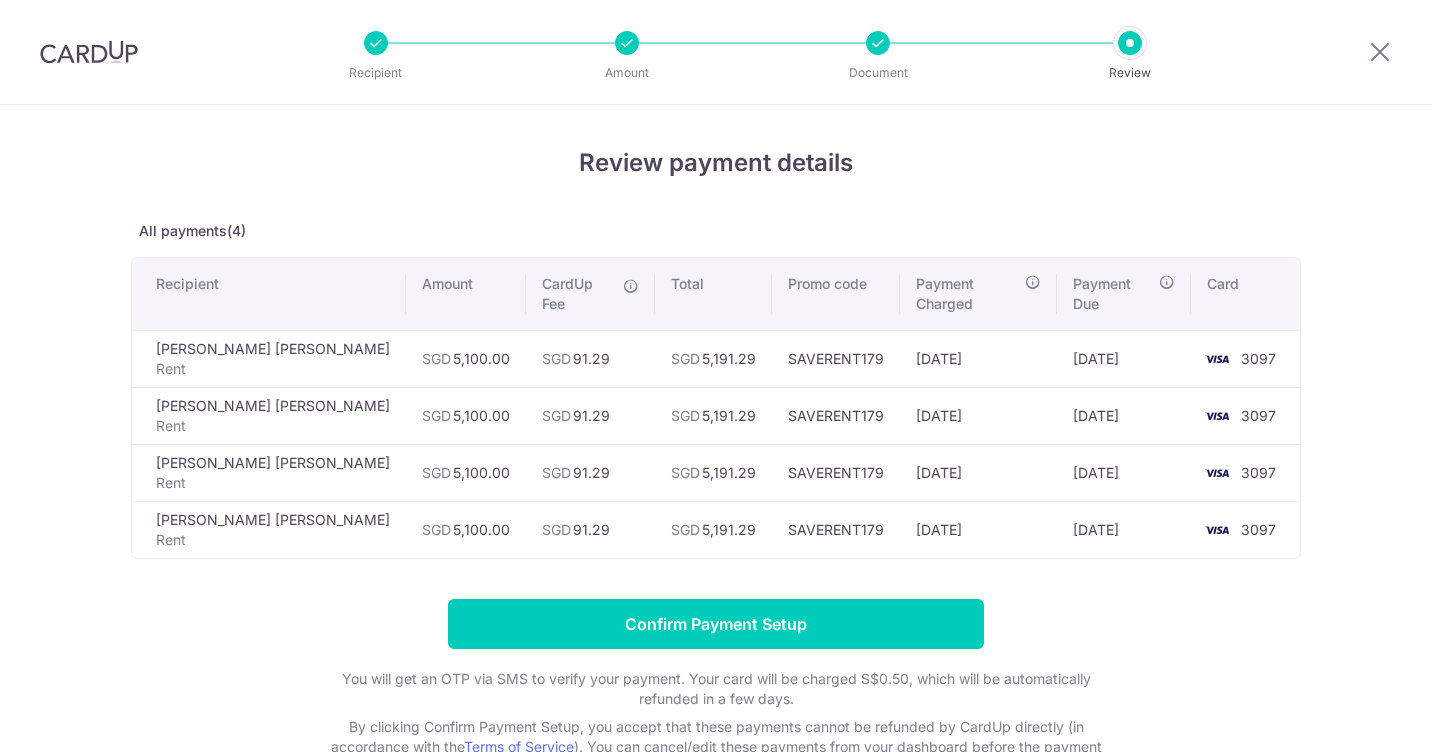 scroll, scrollTop: 0, scrollLeft: 0, axis: both 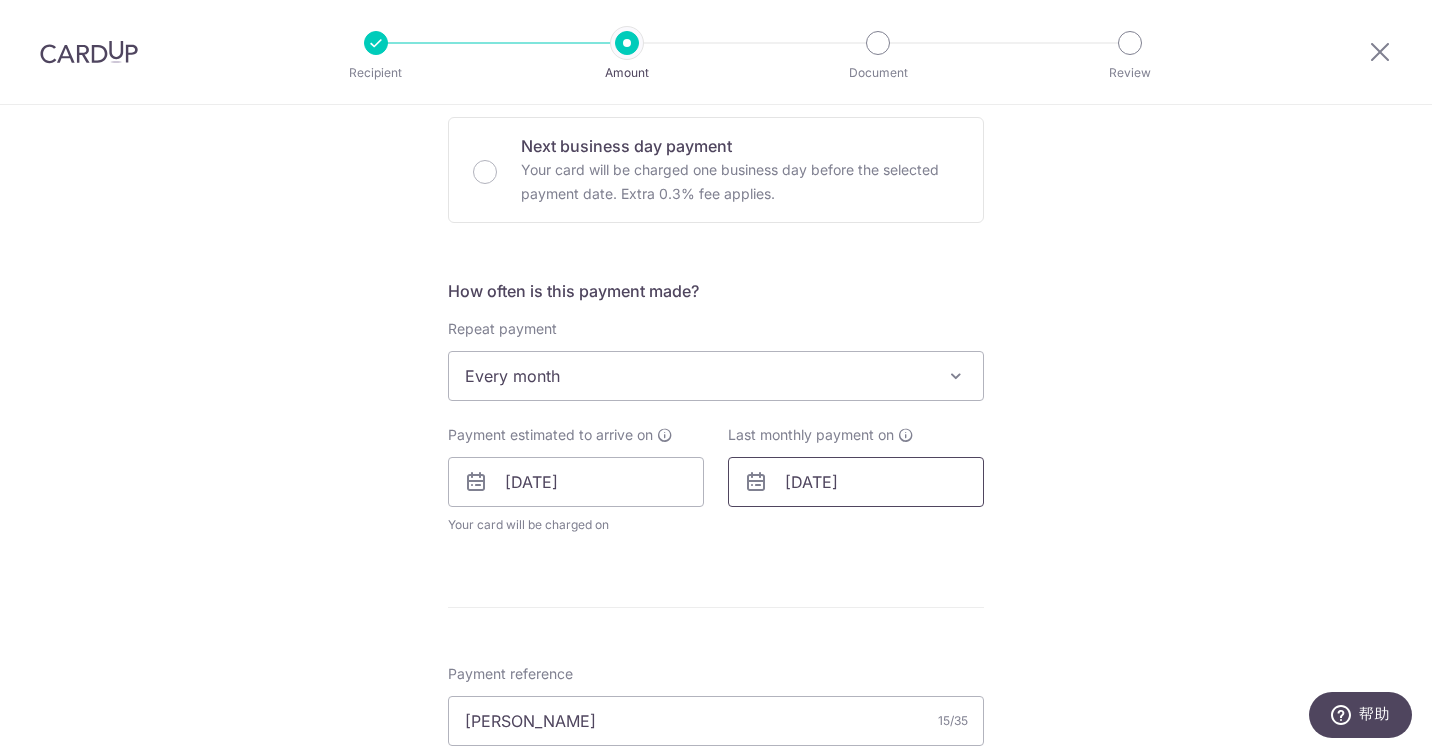 click on "15/11/2025" at bounding box center (856, 482) 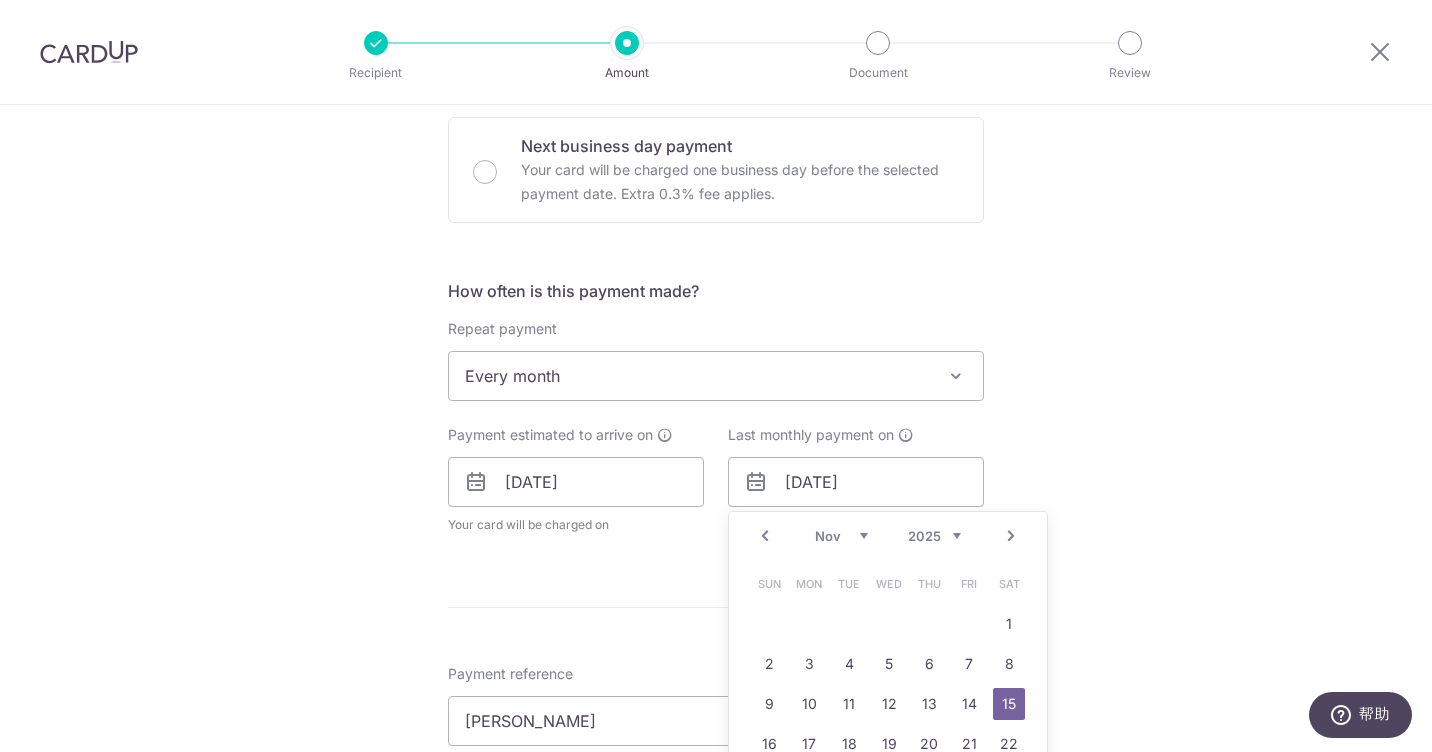 click on "Tell us more about your payment
Enter payment amount
SGD
5,100.00
5100.00
Select Card
**** 3097
Add credit card
Your Cards
**** 3097
Secure 256-bit SSL
Text
New card details
Card
Secure 256-bit SSL" at bounding box center (716, 454) 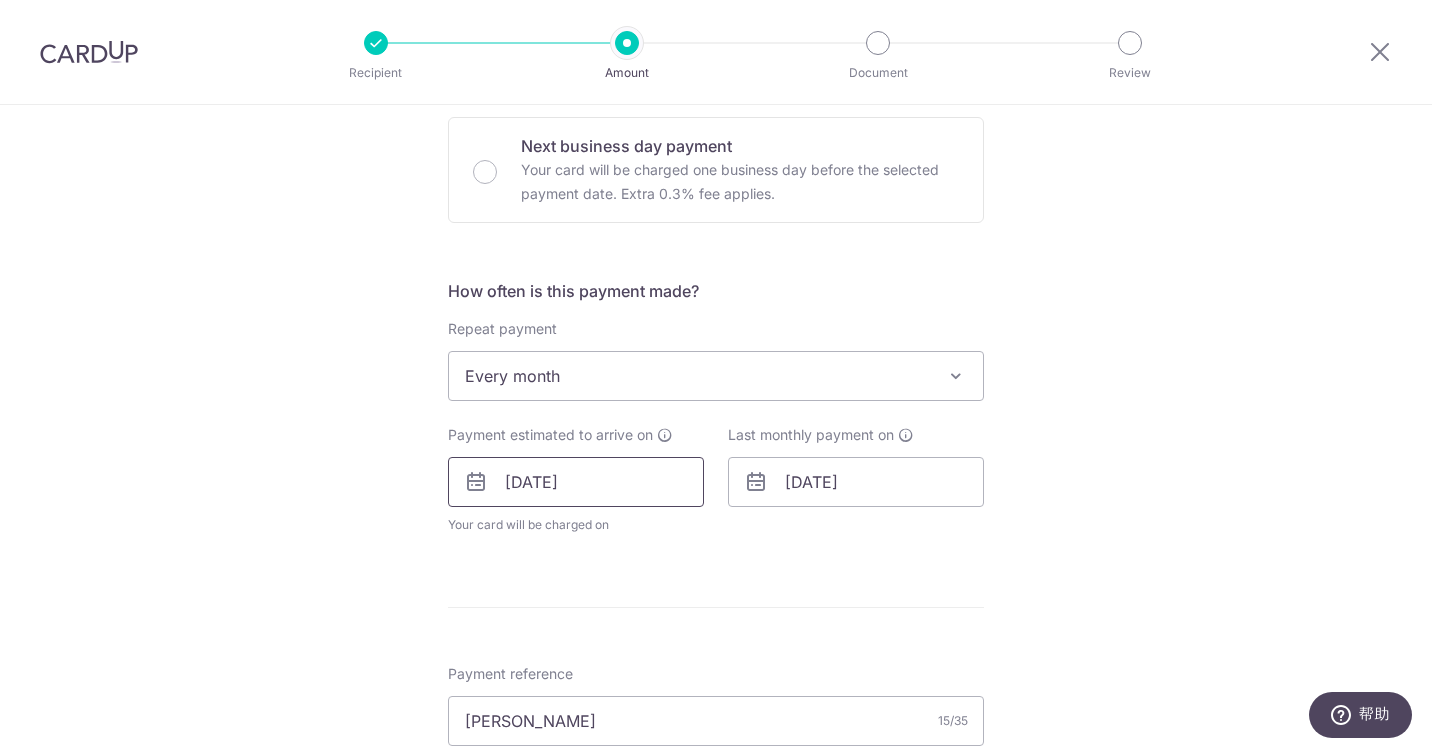 scroll, scrollTop: 700, scrollLeft: 0, axis: vertical 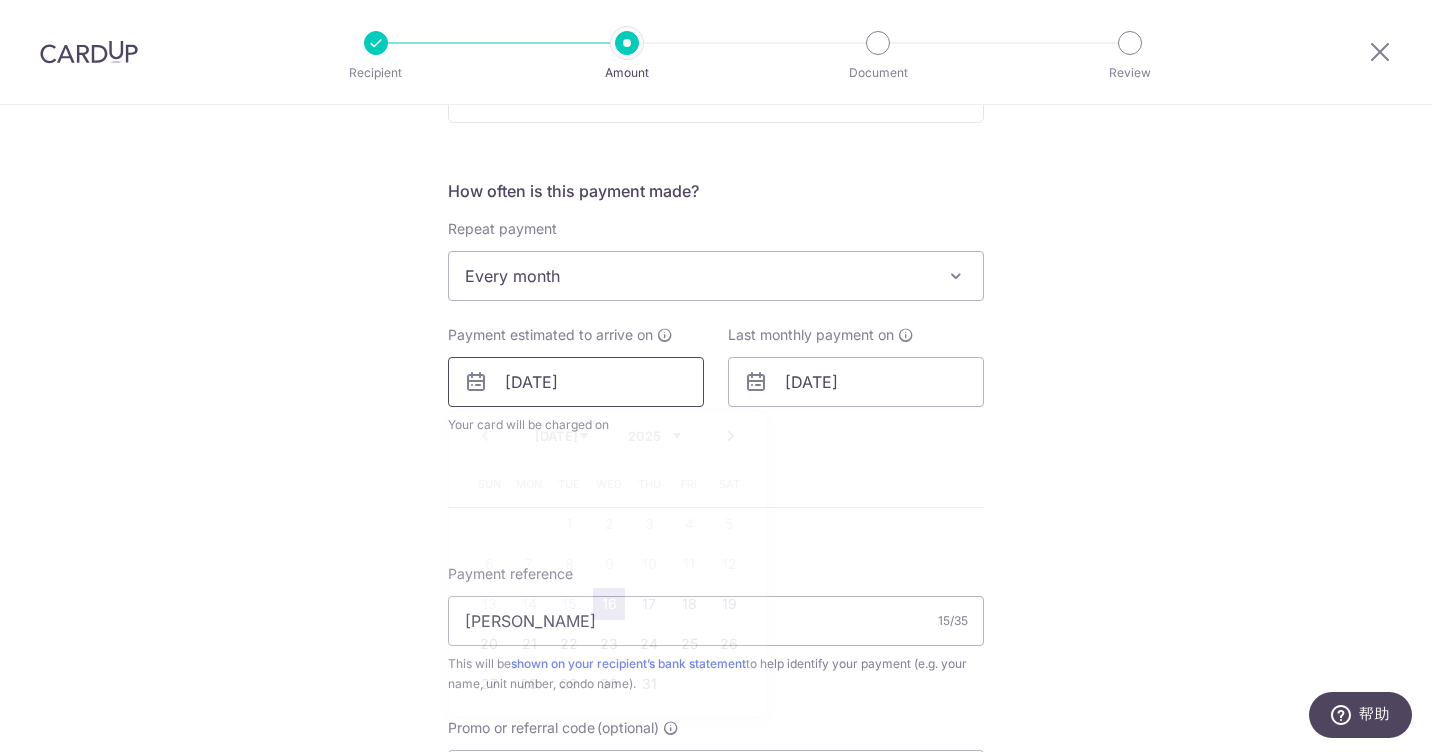 click on "[DATE]" at bounding box center [576, 382] 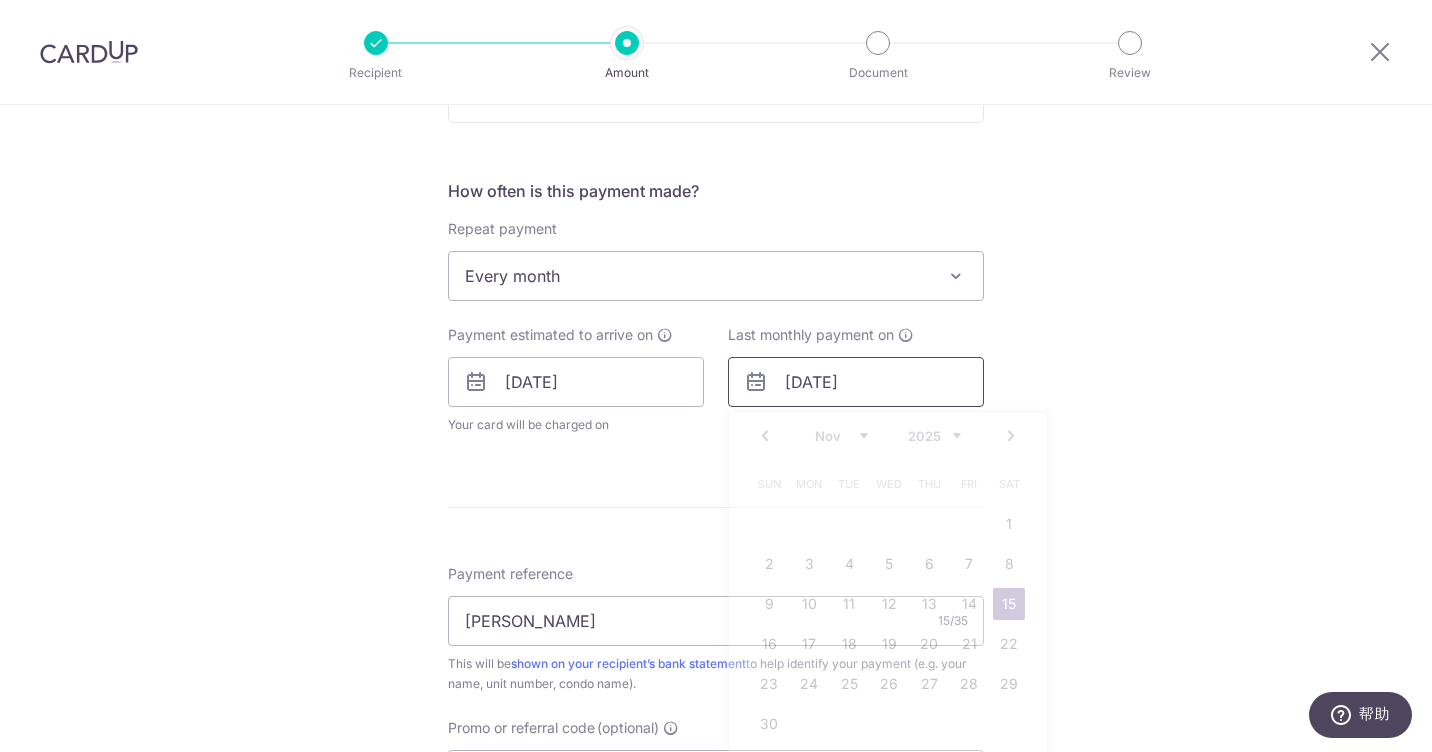 click on "15/11/2025" at bounding box center [856, 382] 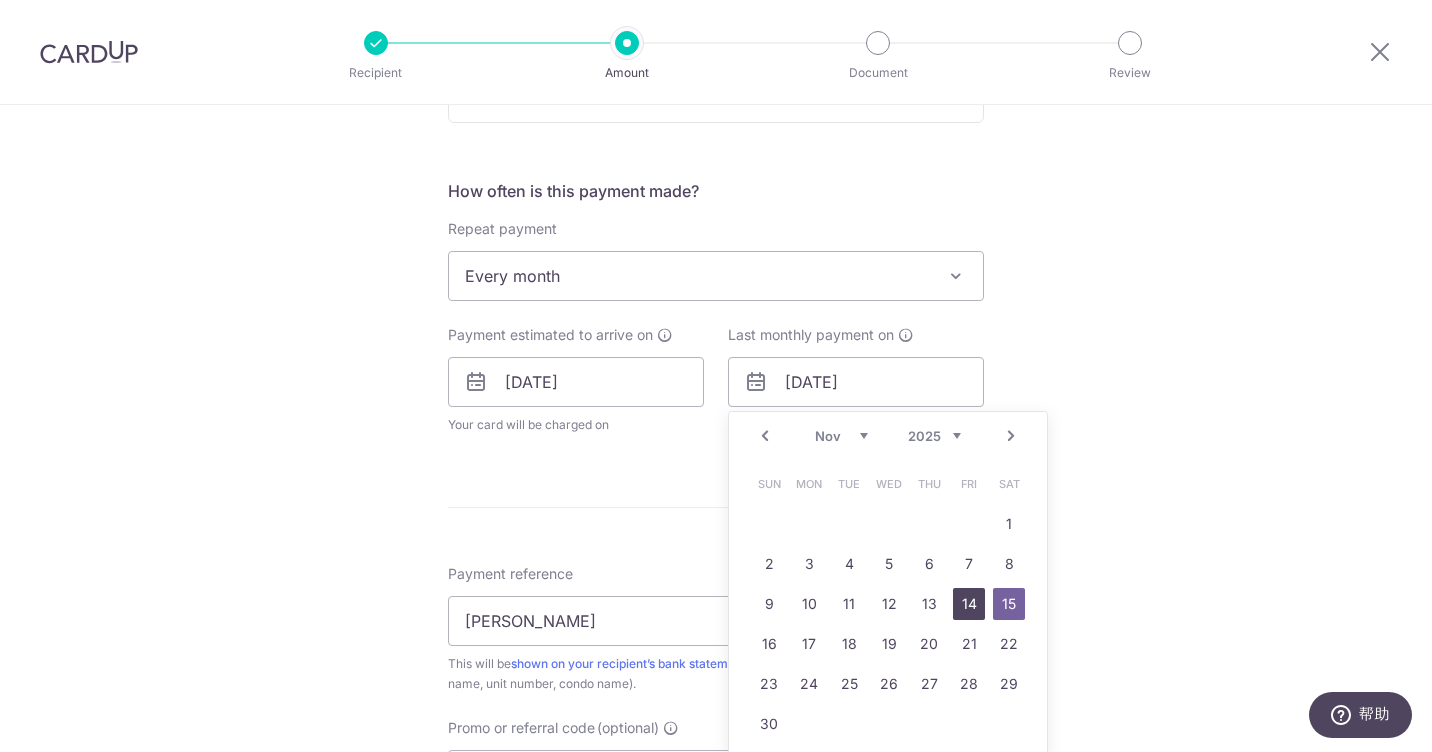 click on "14" at bounding box center [969, 604] 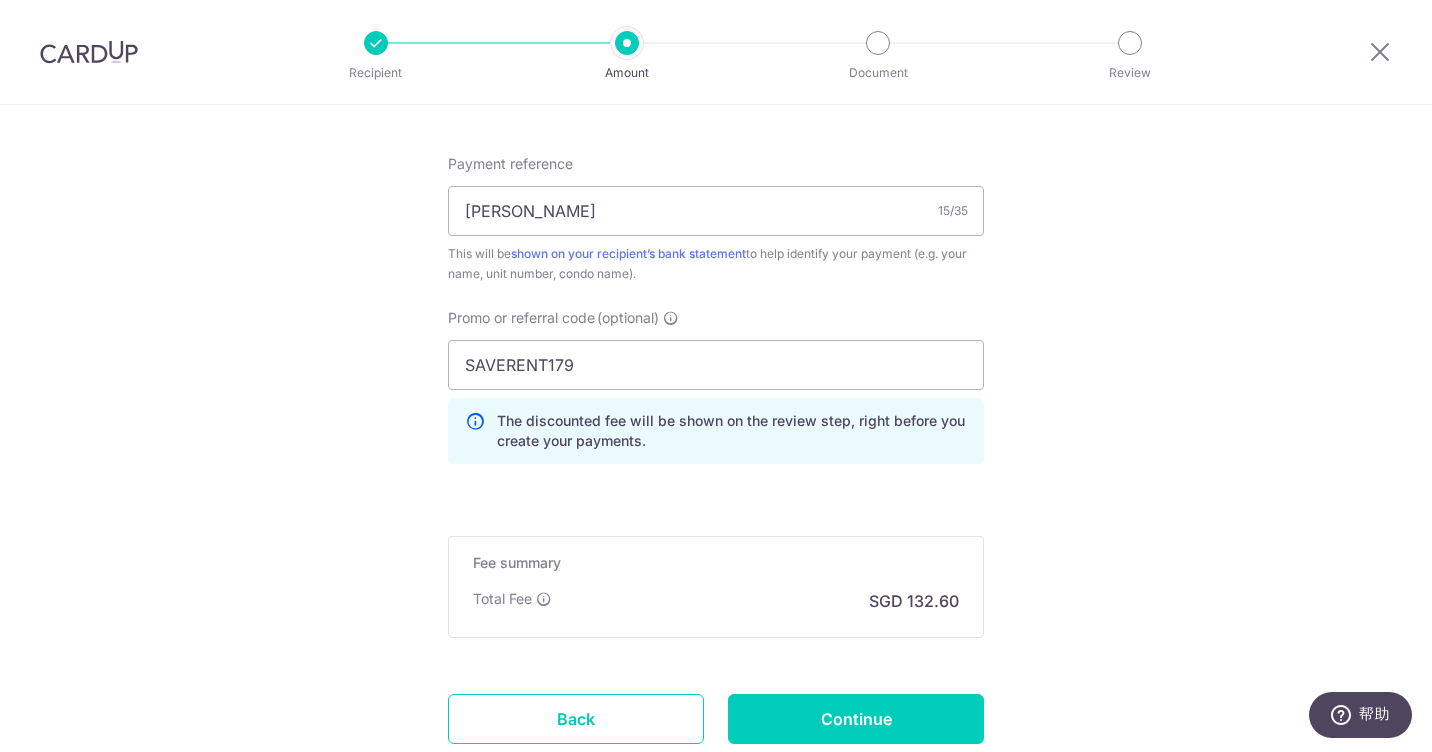 scroll, scrollTop: 1200, scrollLeft: 0, axis: vertical 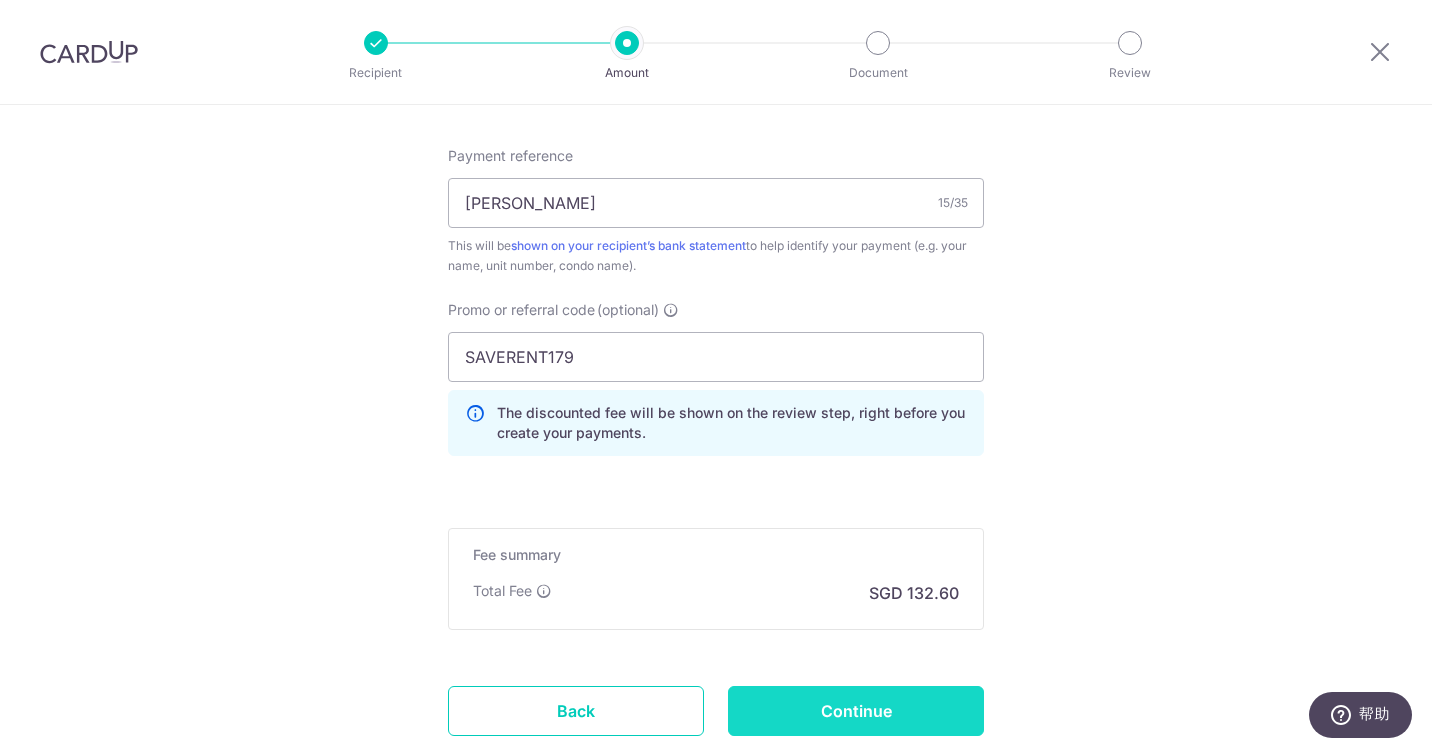click on "Continue" at bounding box center (856, 711) 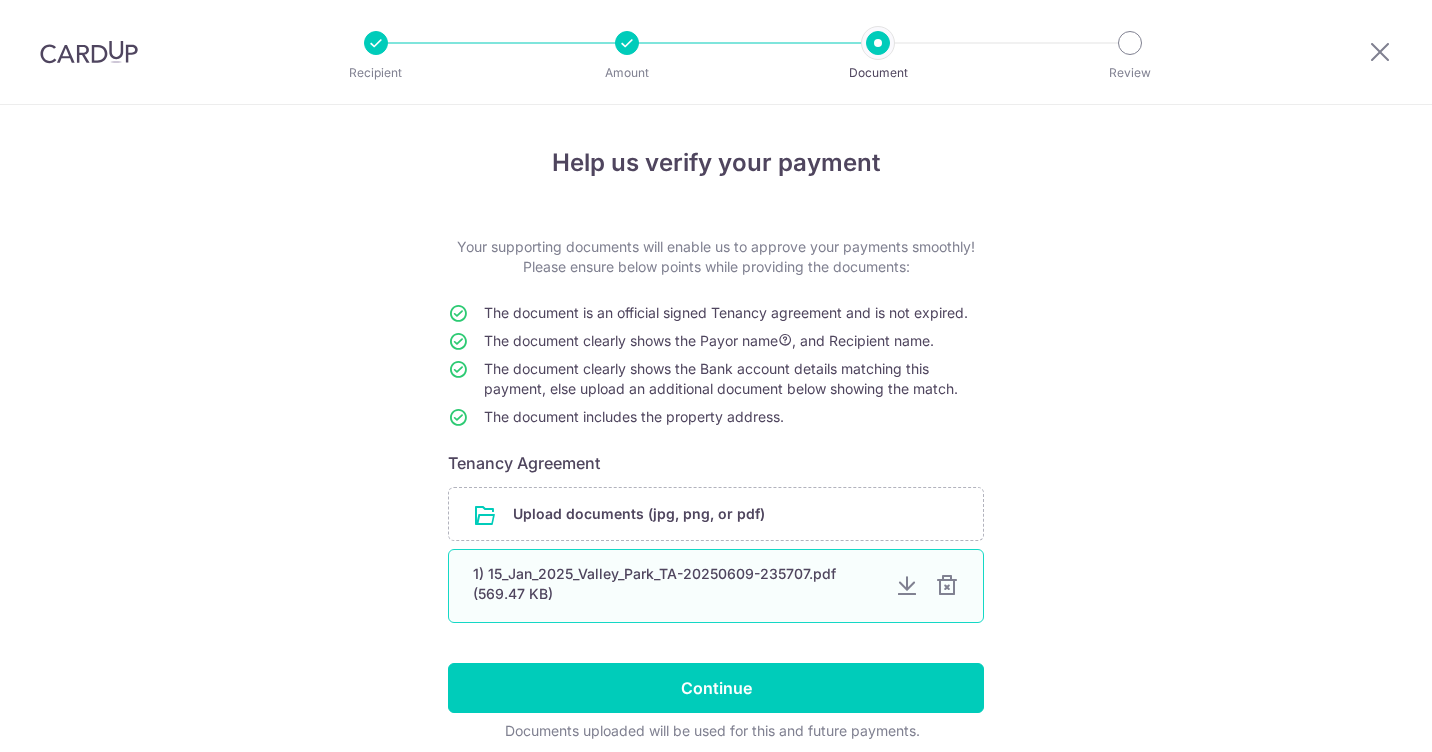 scroll, scrollTop: 0, scrollLeft: 0, axis: both 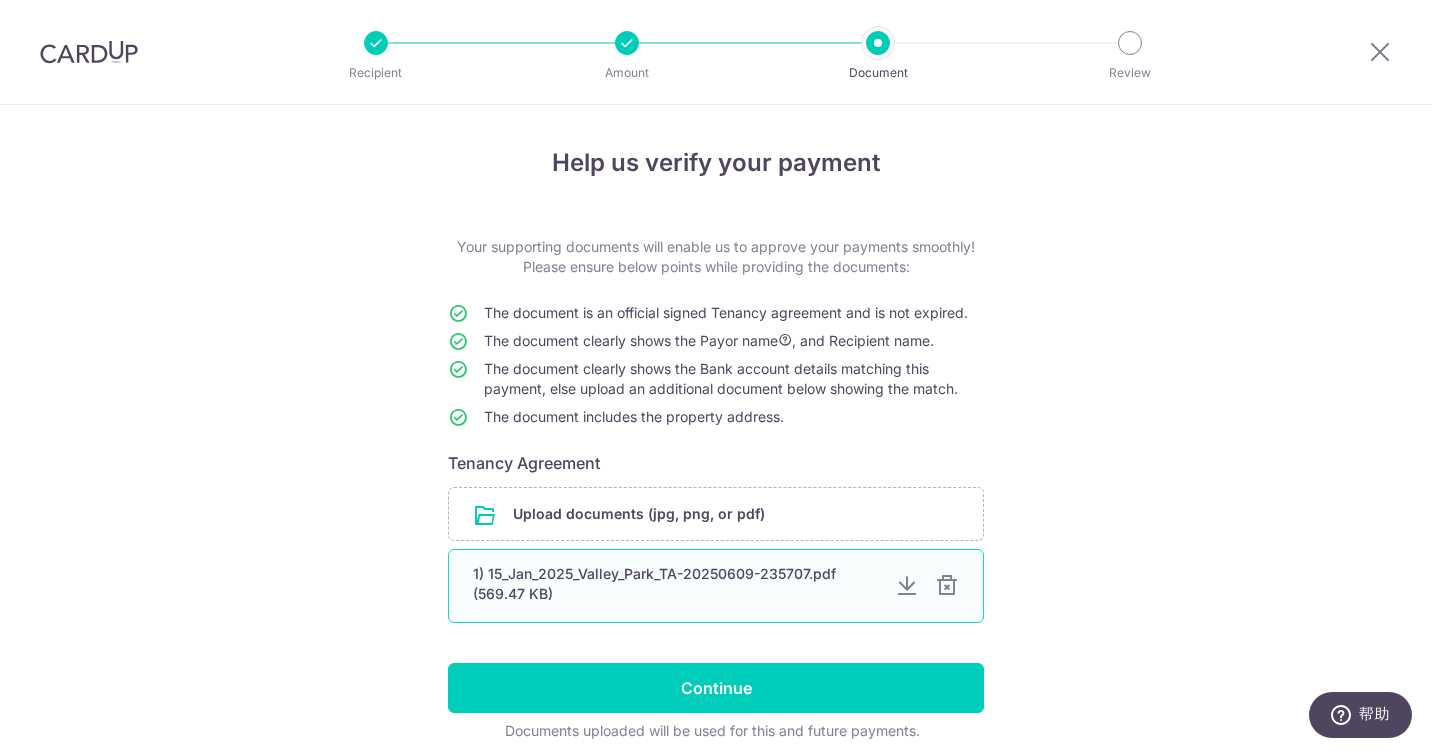click on "1) 15_Jan_2025_Valley_Park_TA-20250609-235707.pdf (569.47 KB)" at bounding box center (676, 584) 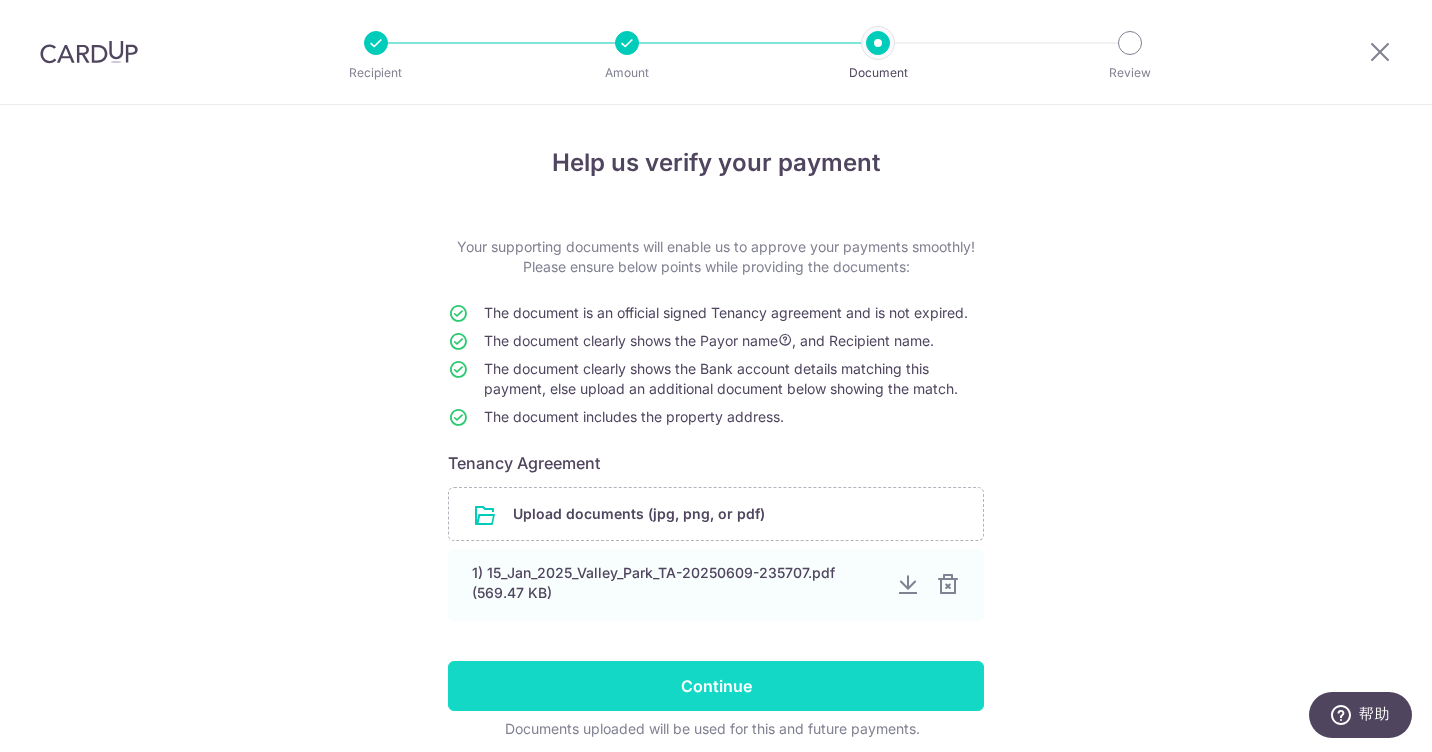 click on "Continue" at bounding box center [716, 686] 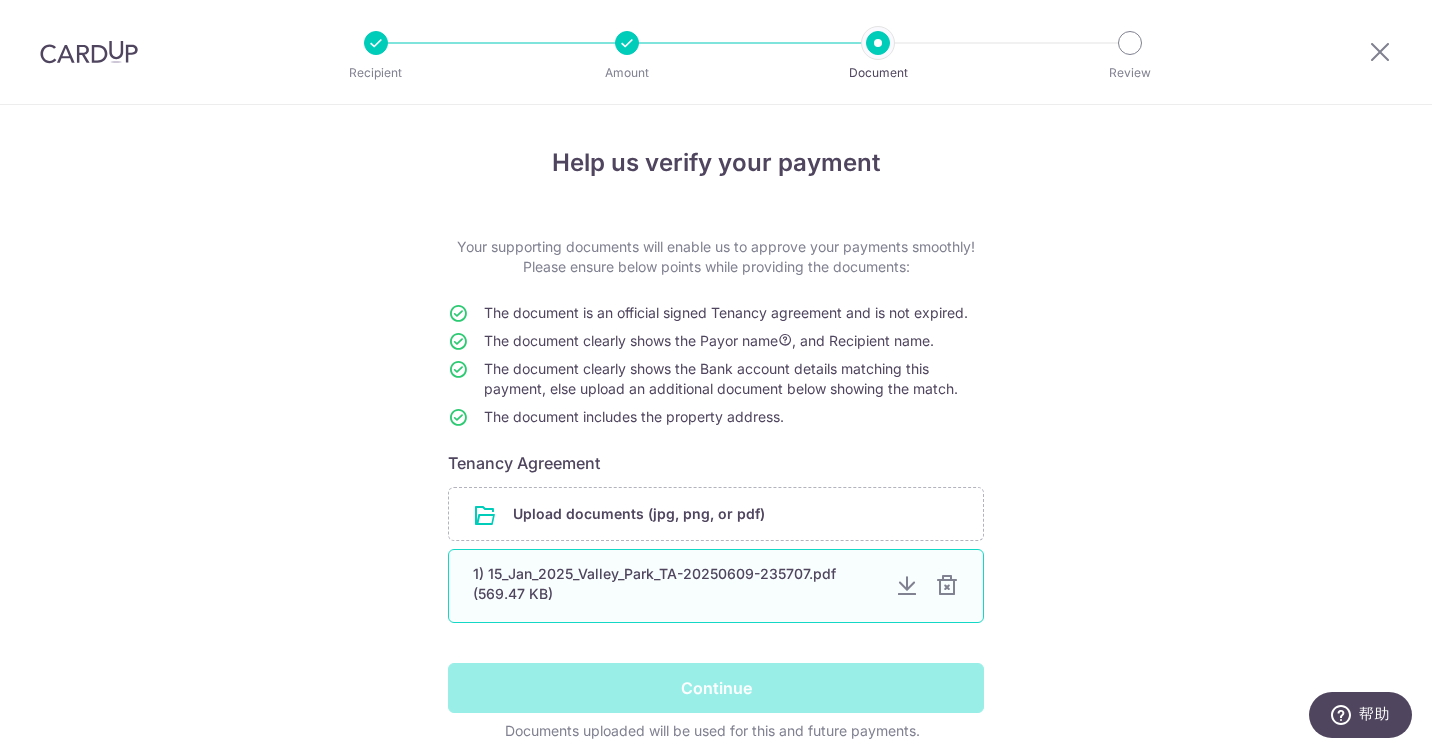 click on "1) 15_Jan_2025_Valley_Park_TA-20250609-235707.pdf (569.47 KB)" at bounding box center (676, 584) 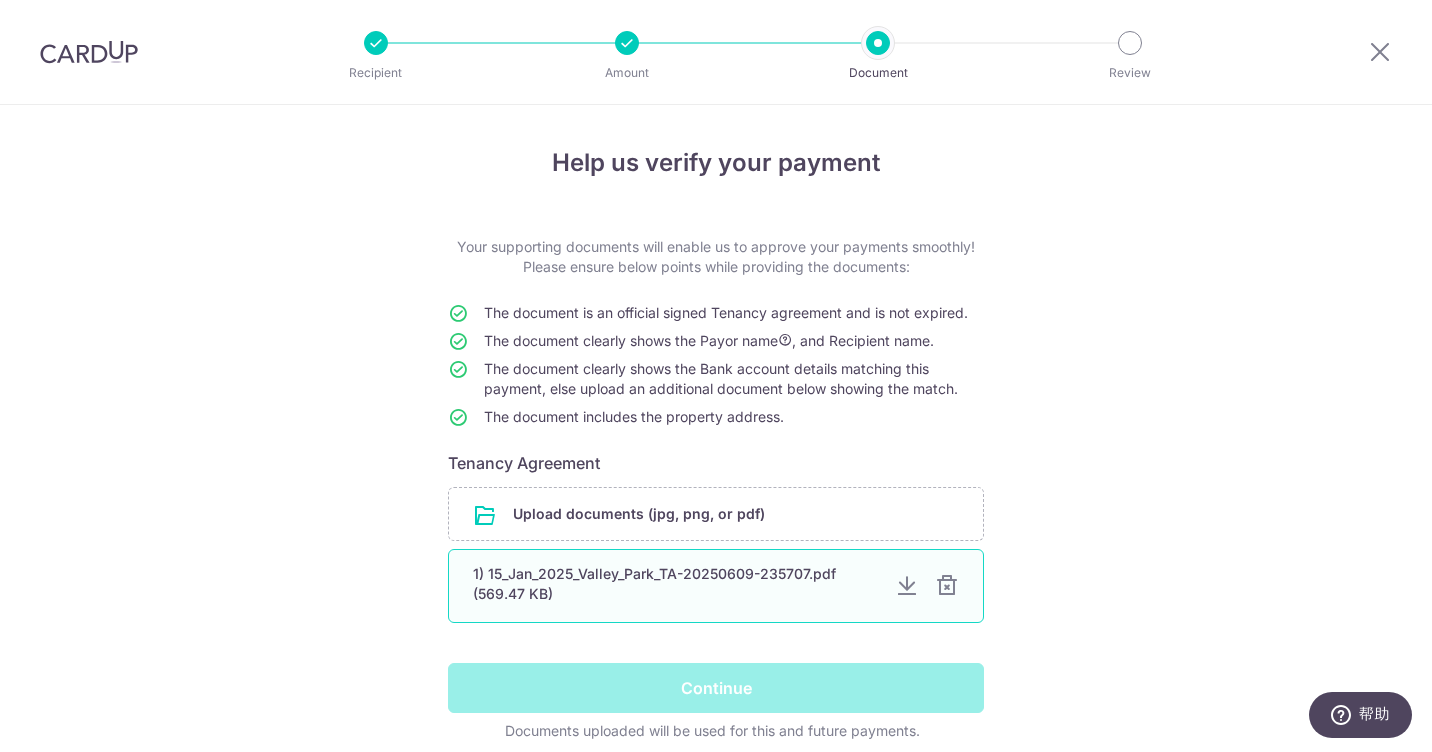 click on "1) 15_Jan_2025_Valley_Park_TA-20250609-235707.pdf (569.47 KB)" at bounding box center (676, 584) 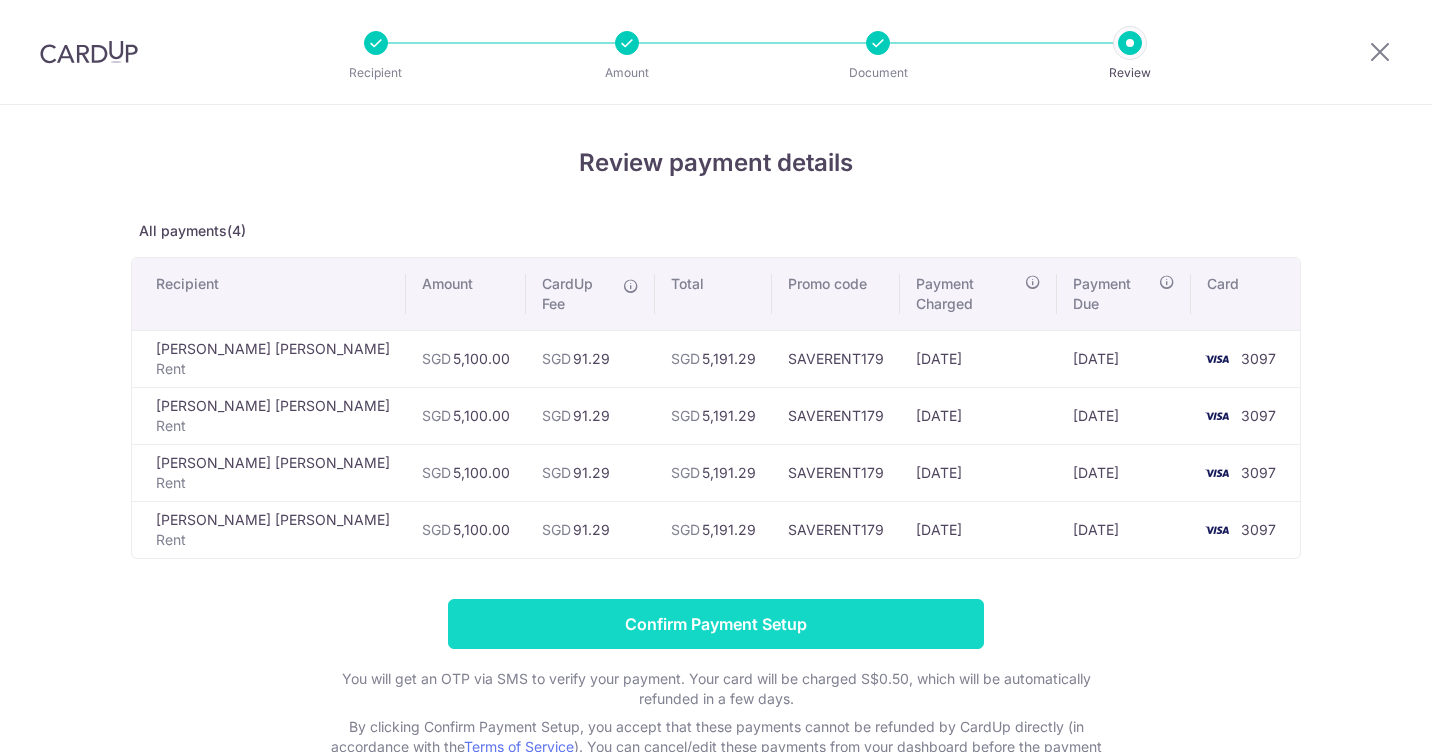 scroll, scrollTop: 0, scrollLeft: 0, axis: both 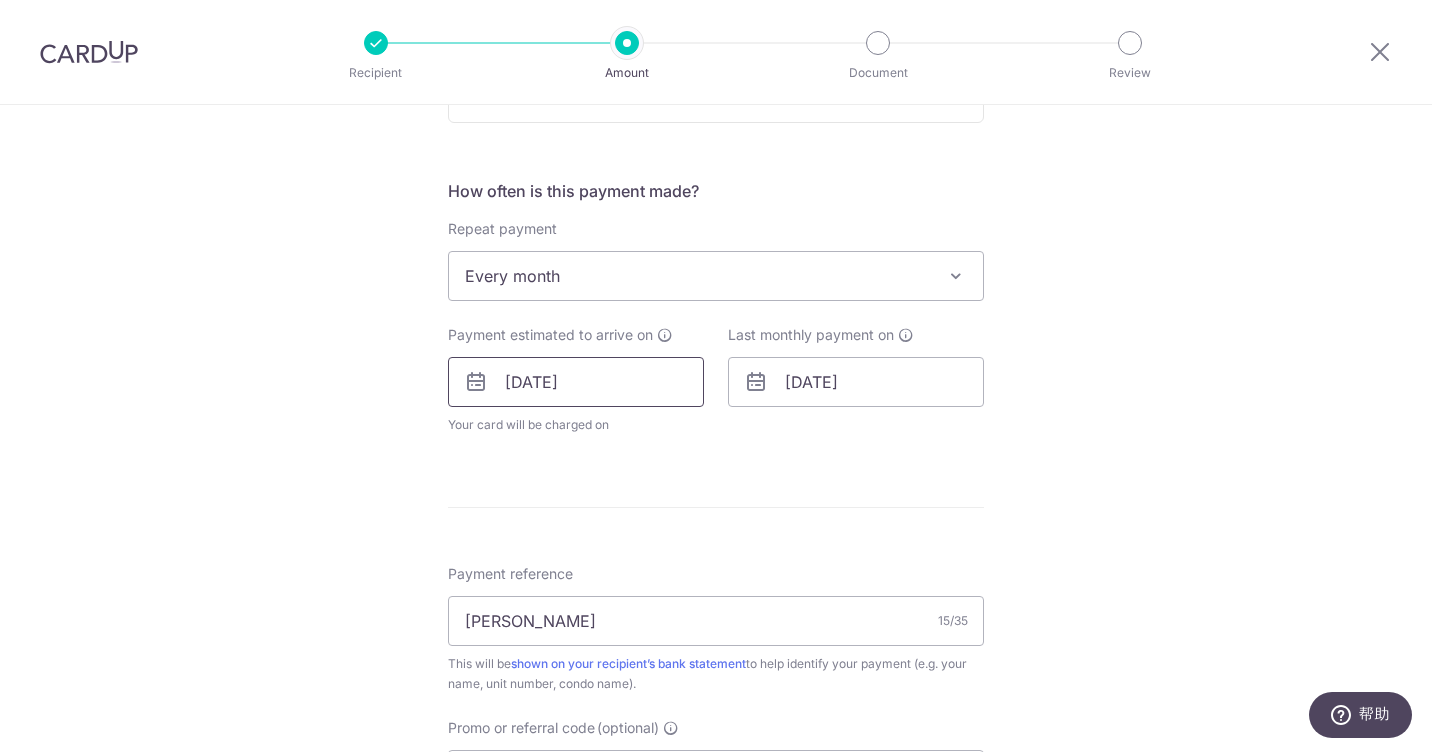 click on "16/07/2025" at bounding box center (576, 382) 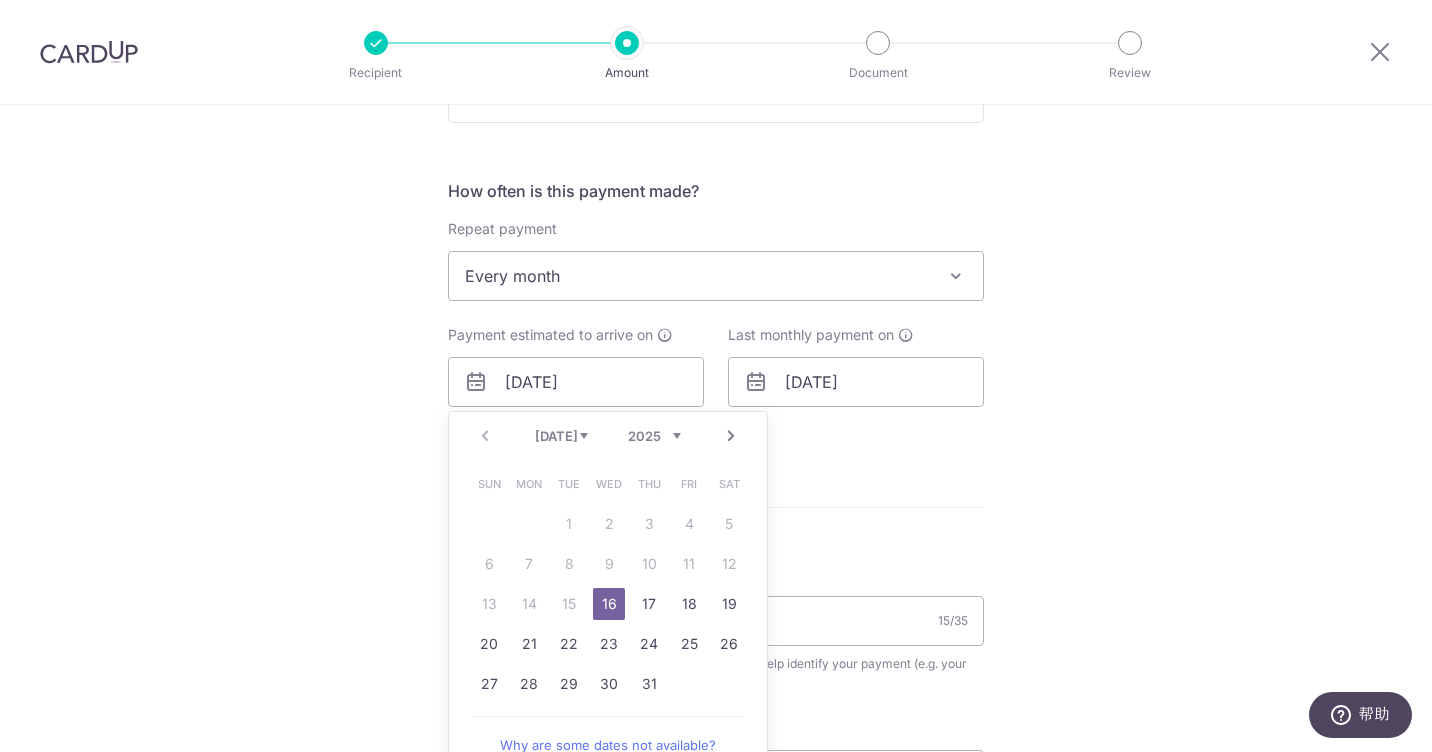 click on "Sun Mon Tue Wed Thu Fri Sat     1 2 3 4 5 6 7 8 9 10 11 12 13 14 15 16 17 18 19 20 21 22 23 24 25 26 27 28 29 30 31" at bounding box center (609, 584) 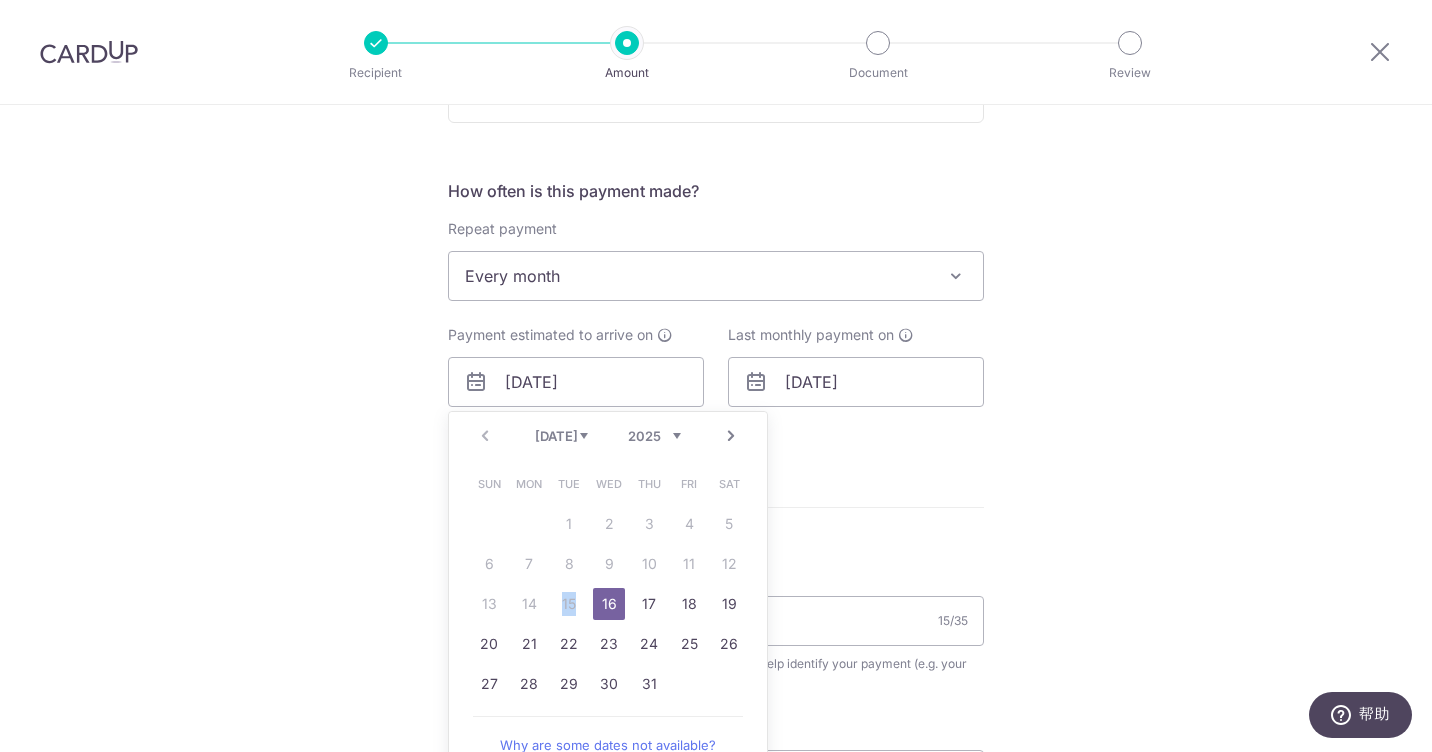 click on "Sun Mon Tue Wed Thu Fri Sat     1 2 3 4 5 6 7 8 9 10 11 12 13 14 15 16 17 18 19 20 21 22 23 24 25 26 27 28 29 30 31" at bounding box center (609, 584) 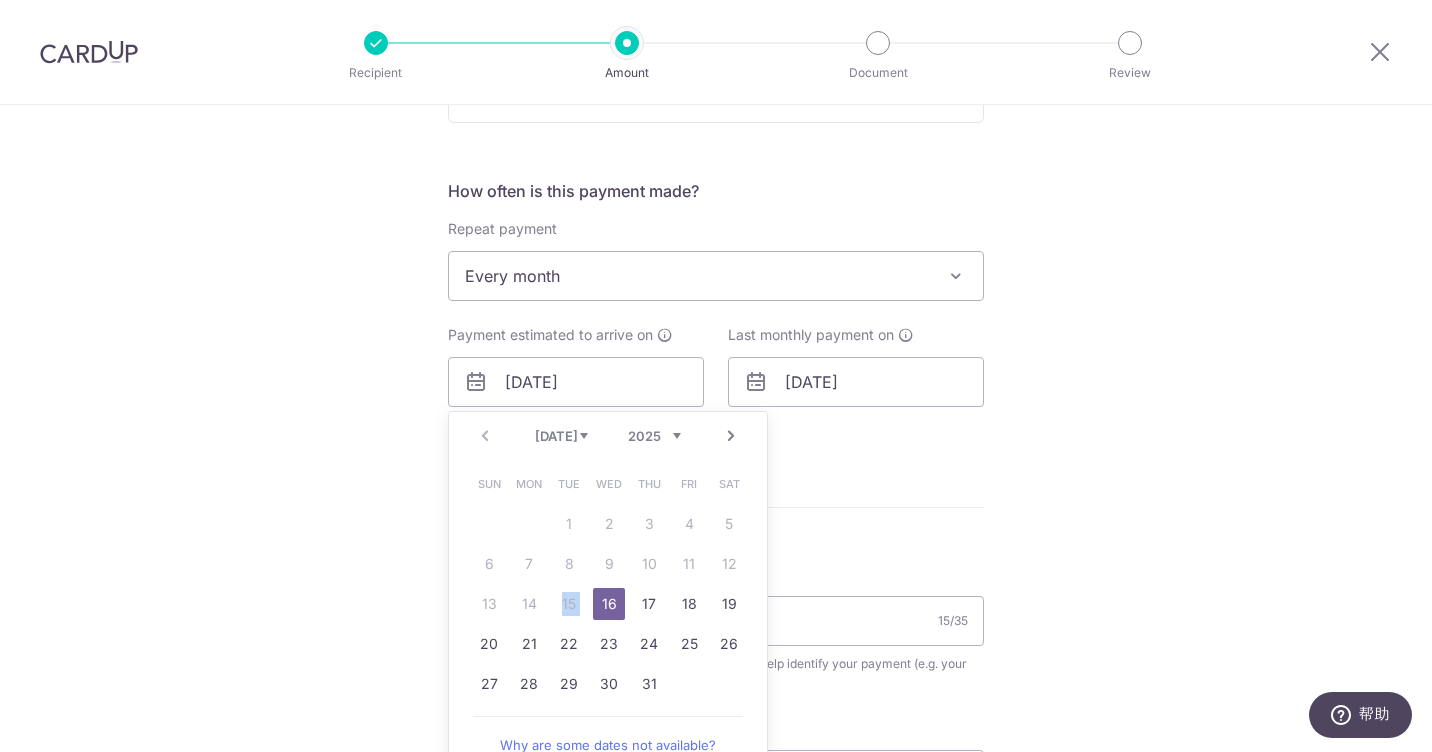 click on "Sun Mon Tue Wed Thu Fri Sat     1 2 3 4 5 6 7 8 9 10 11 12 13 14 15 16 17 18 19 20 21 22 23 24 25 26 27 28 29 30 31" at bounding box center (609, 584) 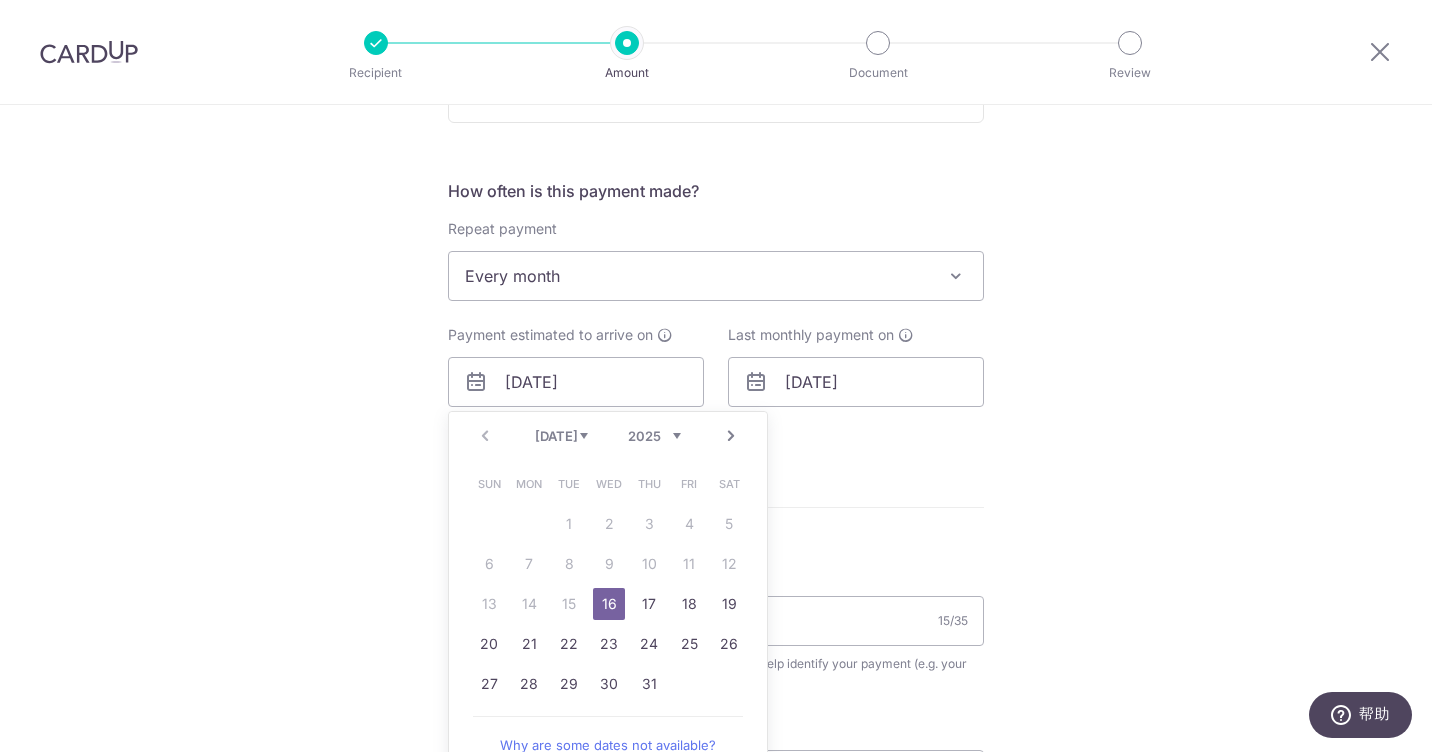 click on "Enter payment amount
SGD
5,100.00
5100.00
Select Card
**** 3097
Add credit card
Your Cards
**** 3097
Secure 256-bit SSL
Text
New card details
Card
Secure 256-bit SSL" at bounding box center (716, 373) 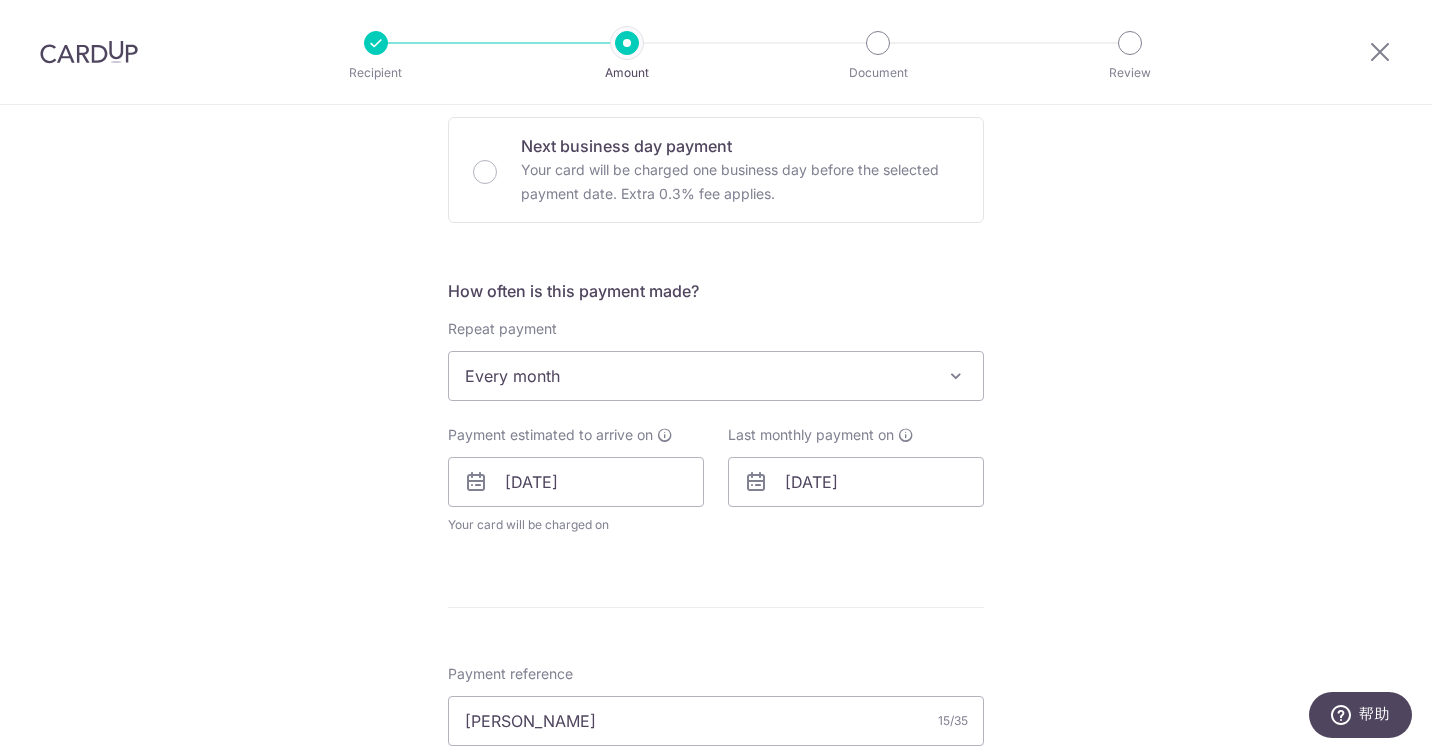 scroll, scrollTop: 500, scrollLeft: 0, axis: vertical 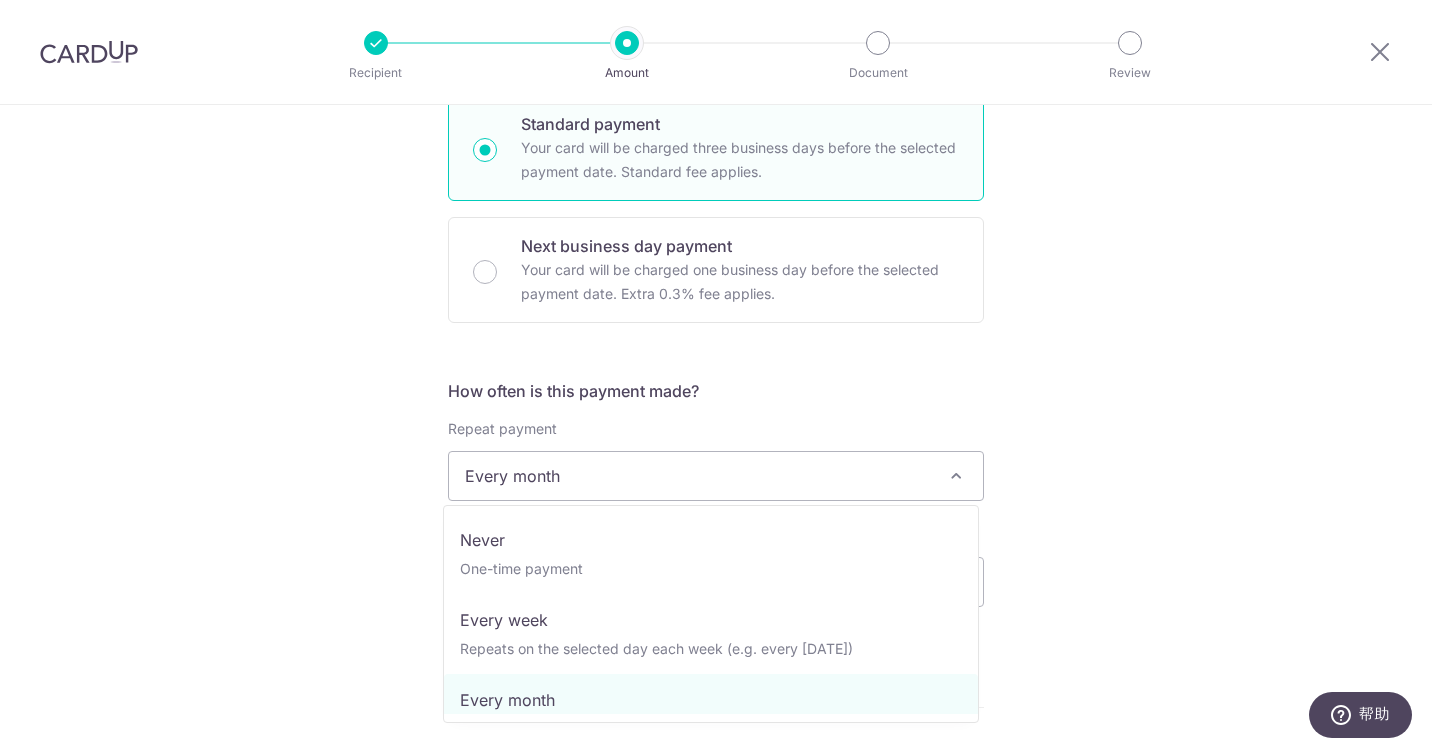 click on "Every month" at bounding box center (716, 476) 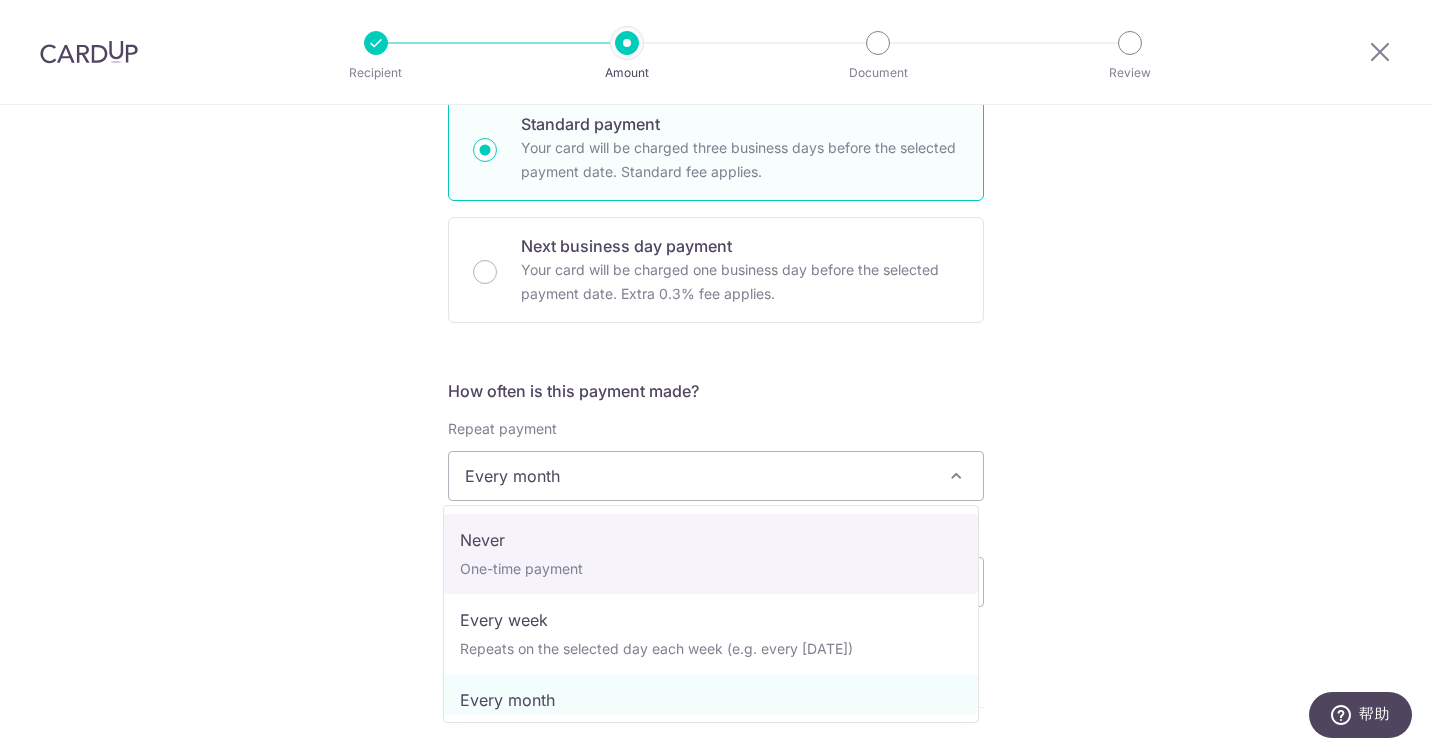 select on "1" 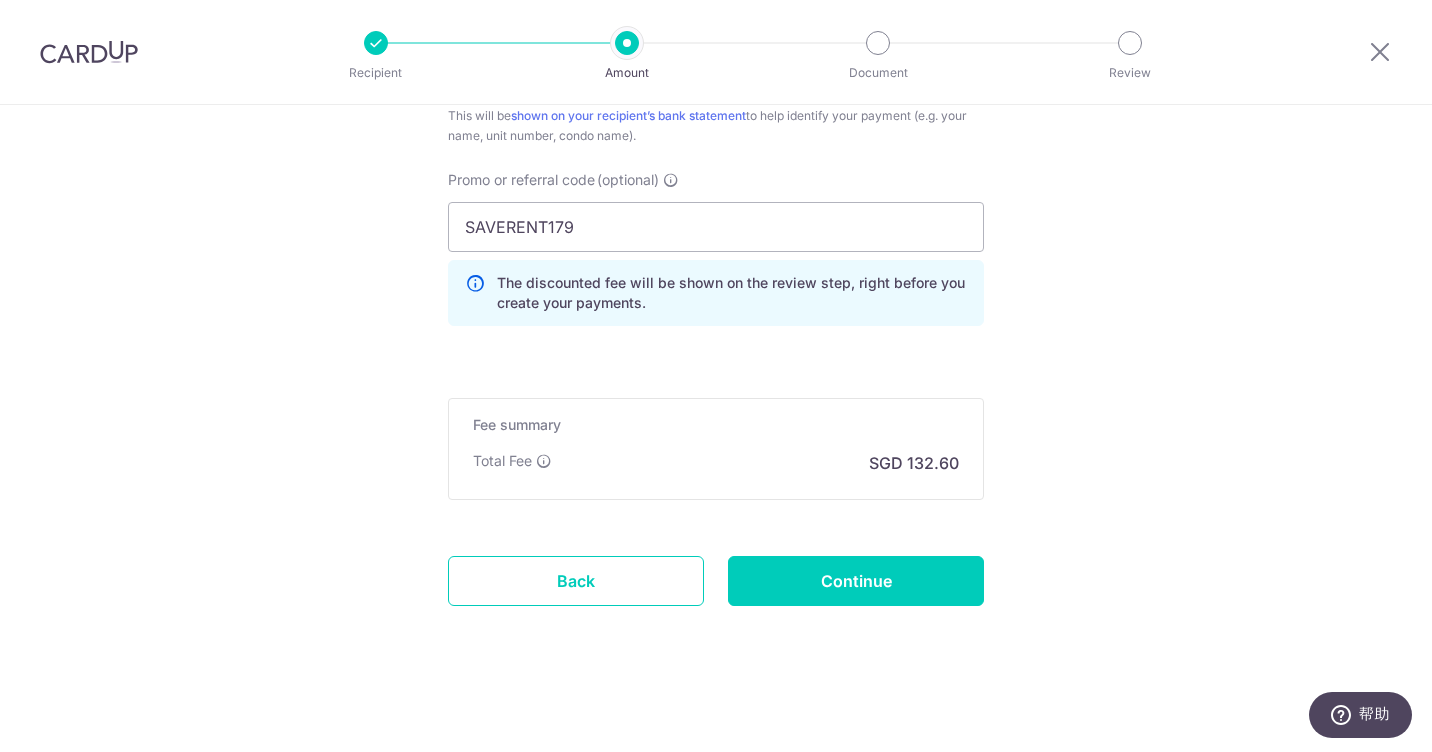 scroll, scrollTop: 1334, scrollLeft: 0, axis: vertical 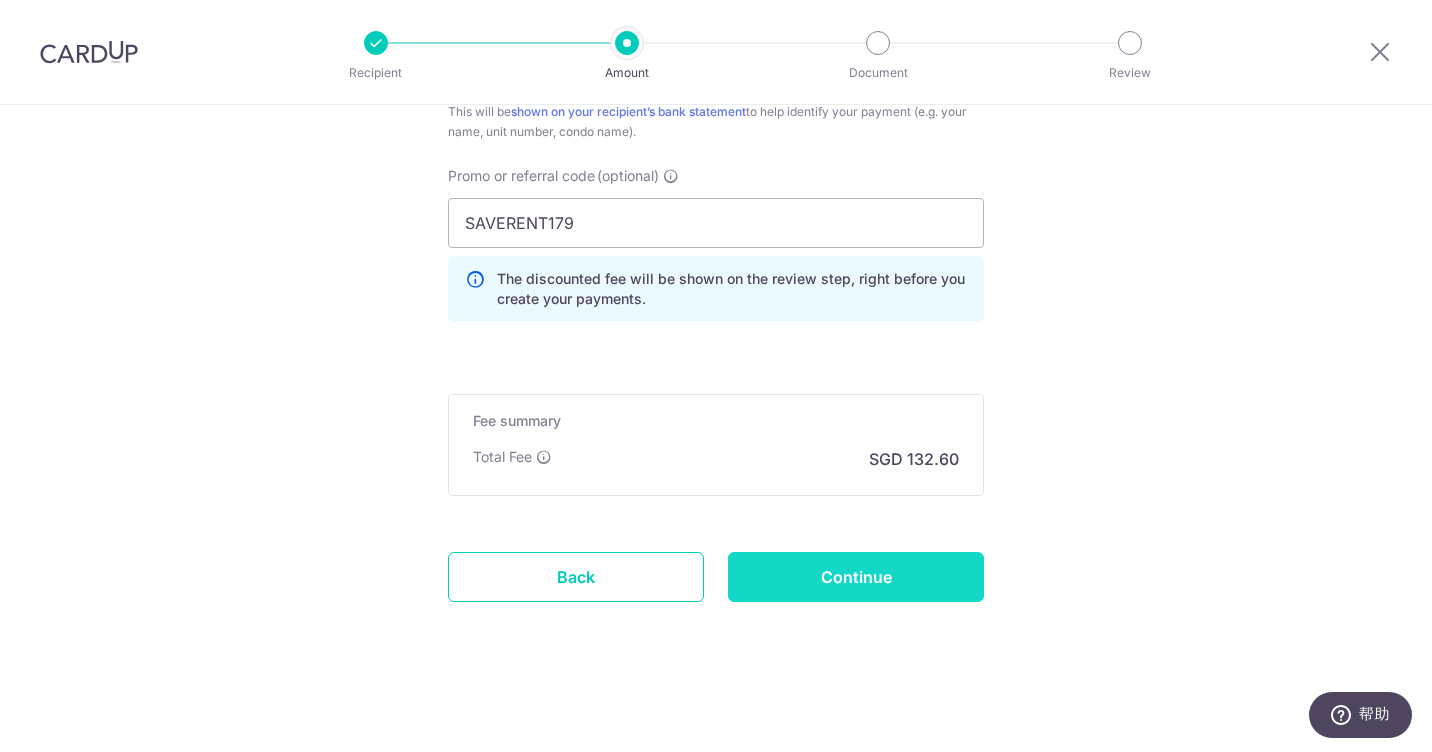 click on "Continue" at bounding box center [856, 577] 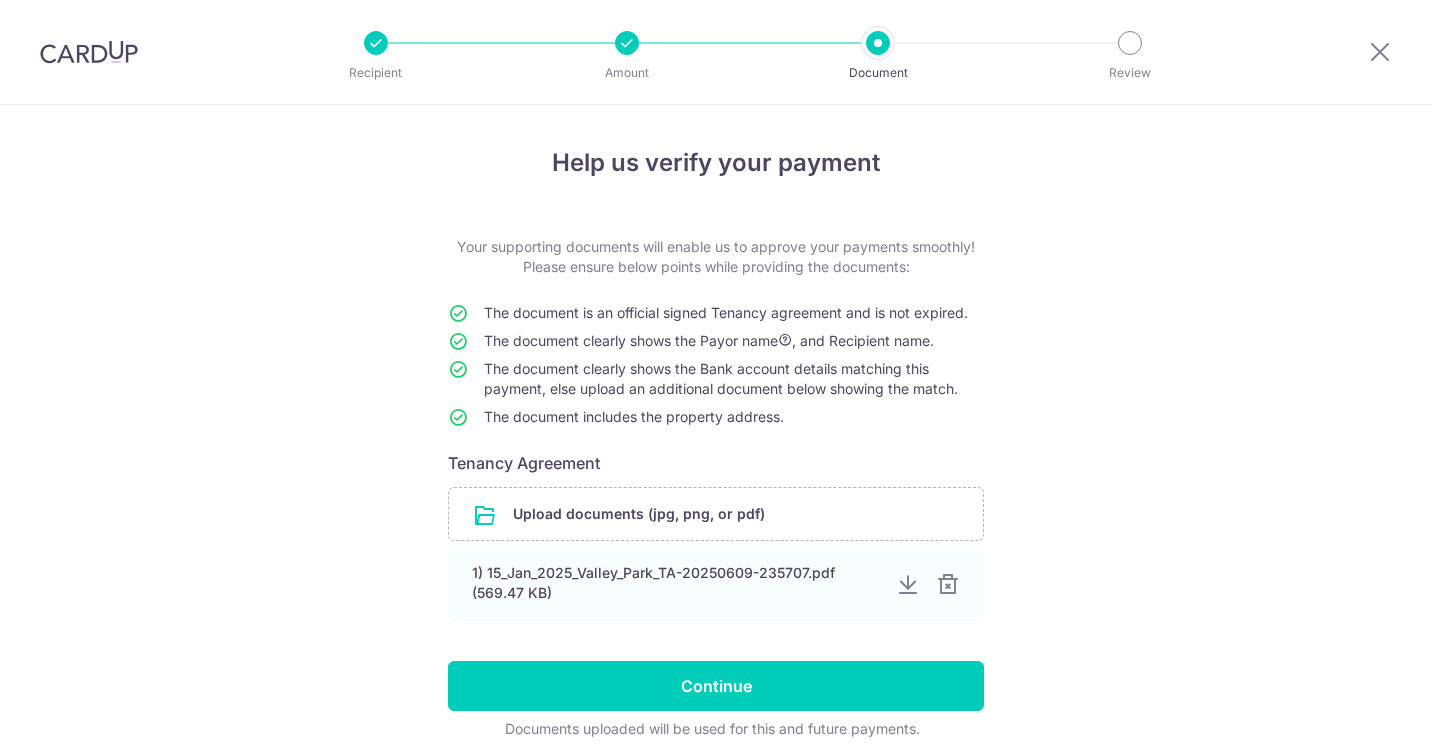 scroll, scrollTop: 0, scrollLeft: 0, axis: both 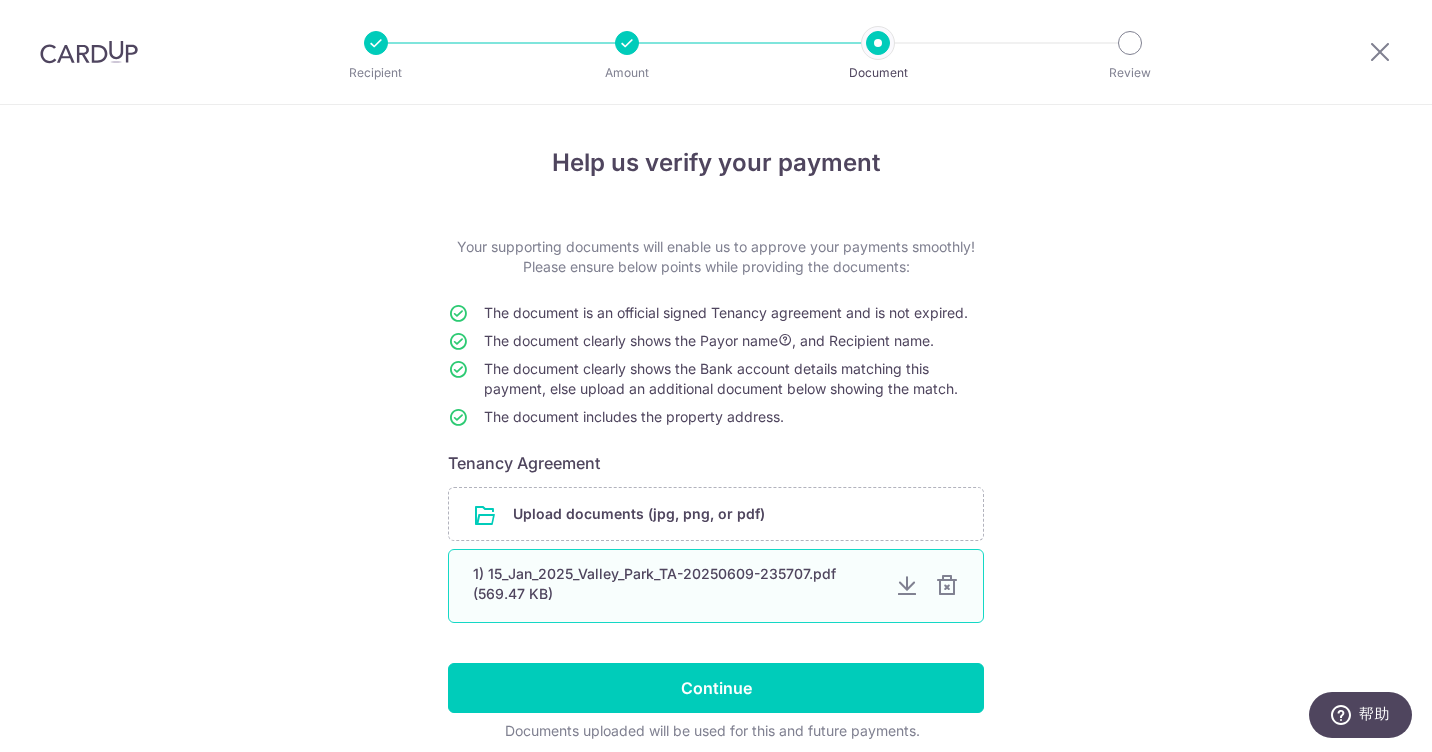 click on "1) 15_Jan_2025_Valley_Park_TA-20250609-235707.pdf (569.47 KB)" at bounding box center (676, 584) 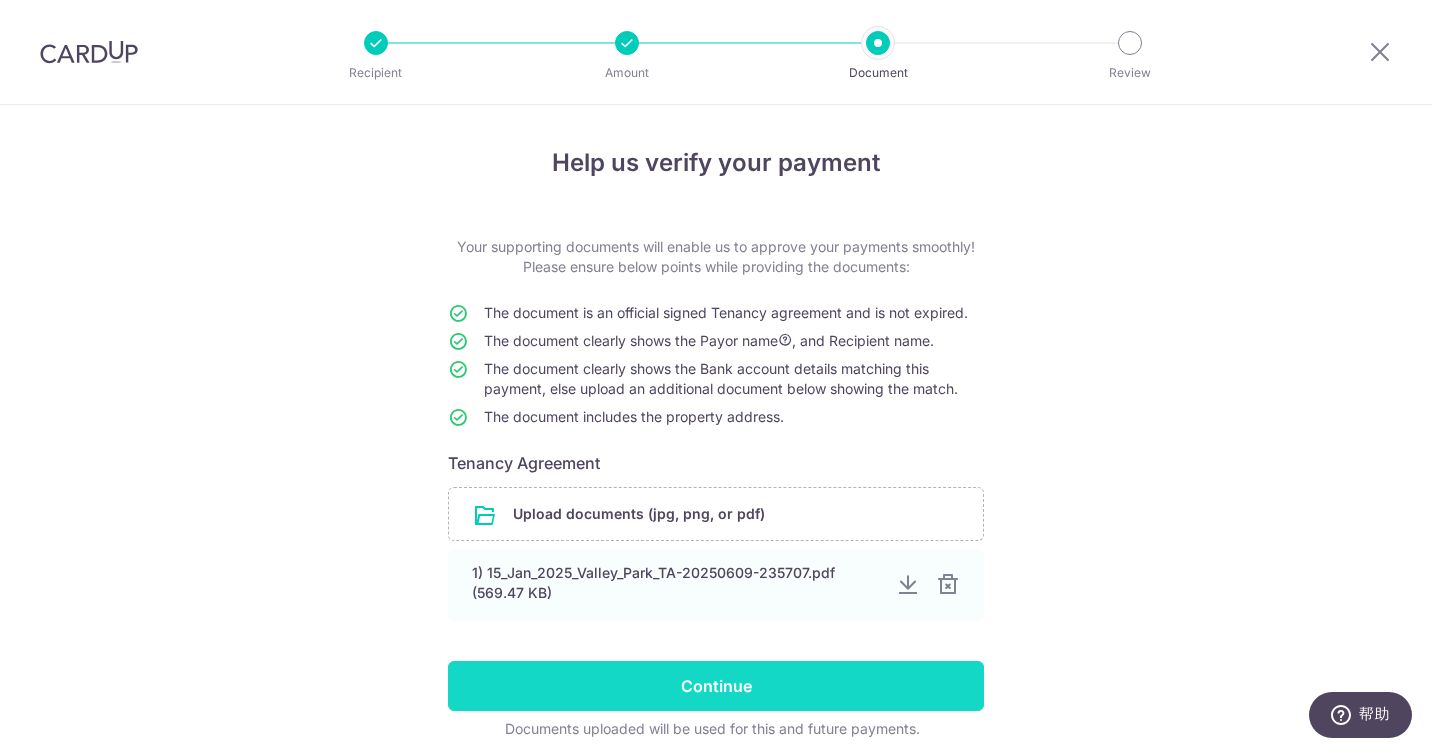 click on "Continue" at bounding box center (716, 686) 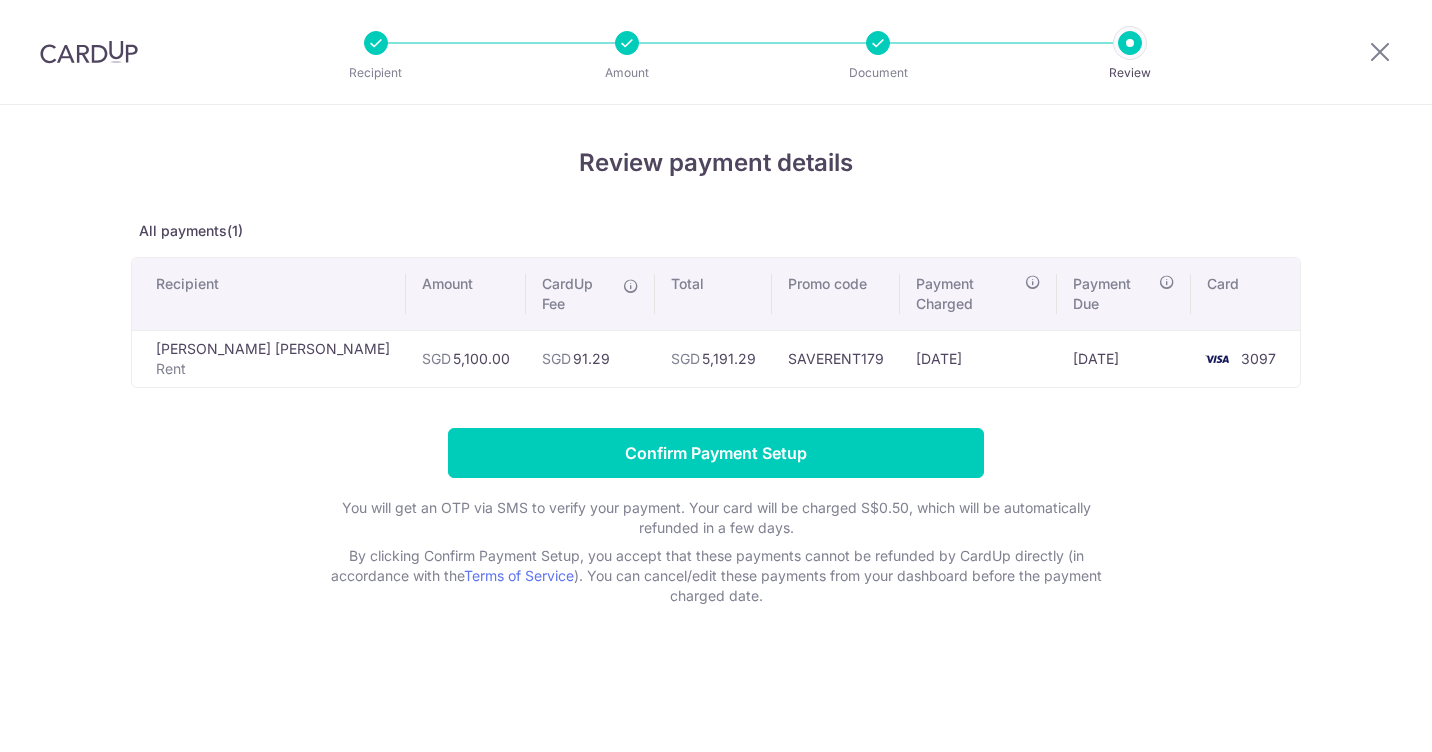scroll, scrollTop: 0, scrollLeft: 0, axis: both 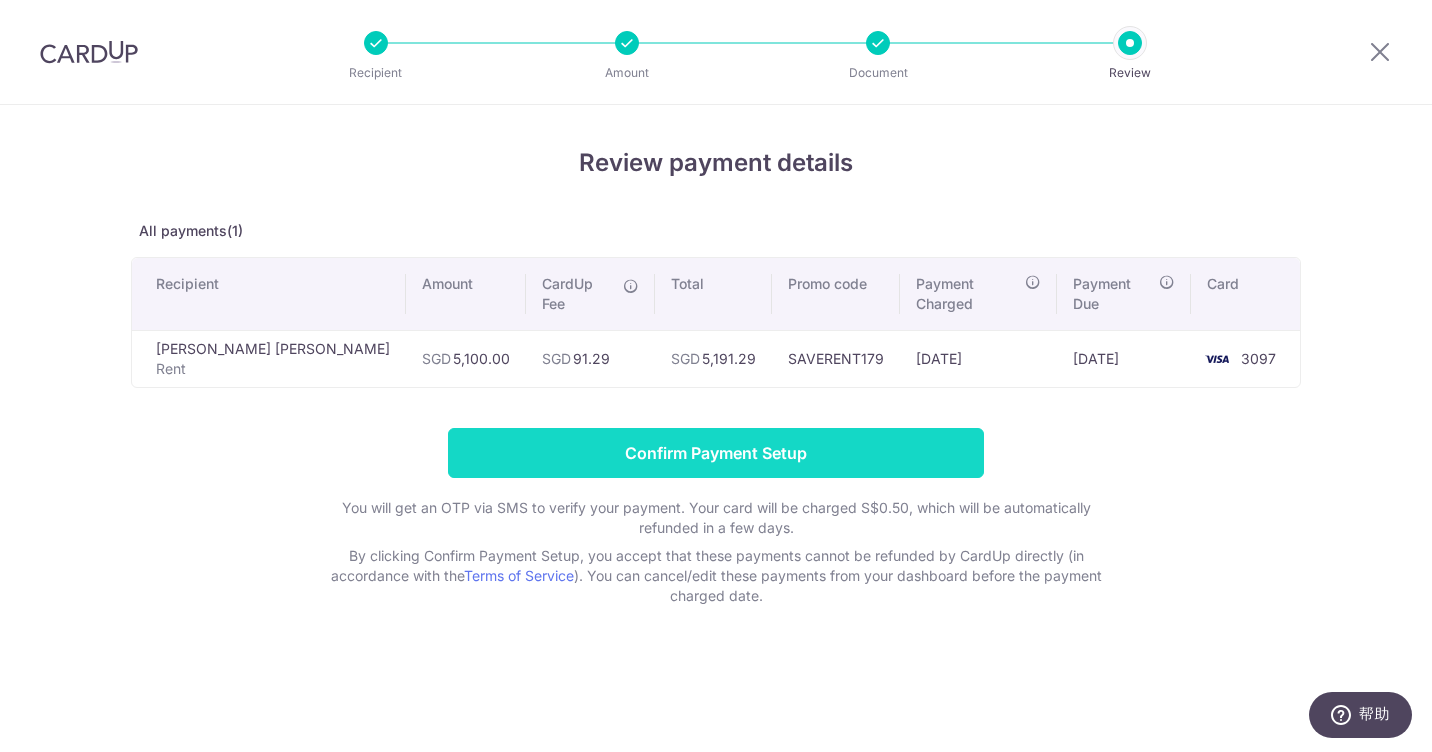 click on "Confirm Payment Setup" at bounding box center [716, 453] 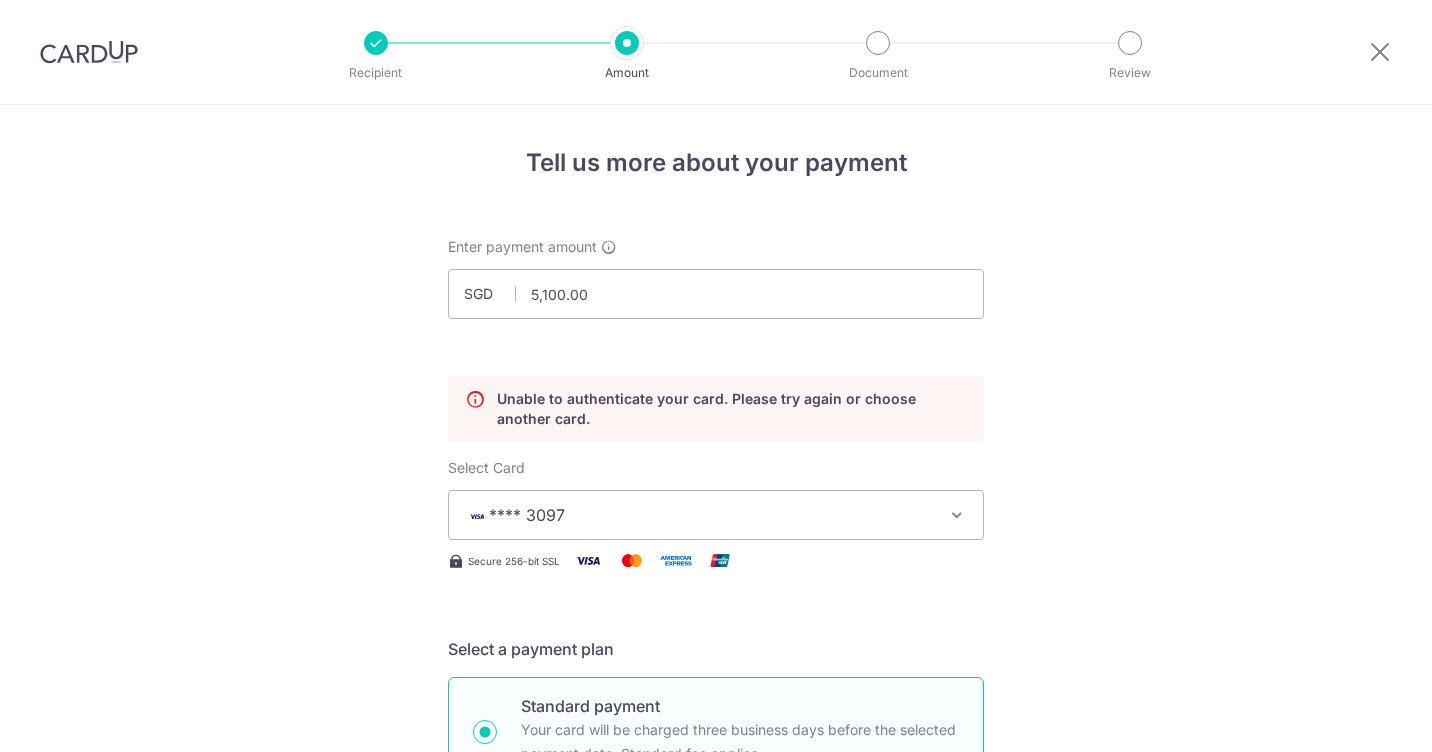 scroll, scrollTop: 0, scrollLeft: 0, axis: both 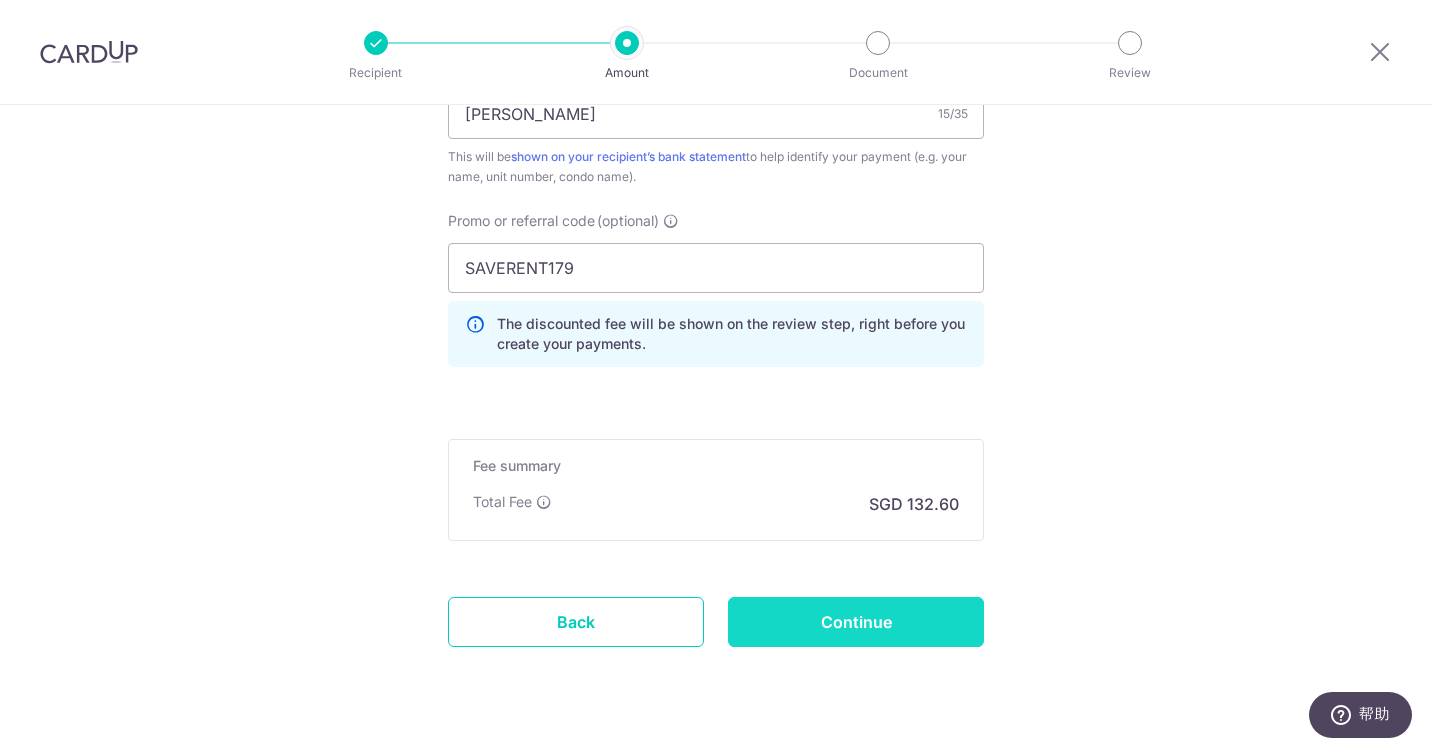 click on "Continue" at bounding box center (856, 622) 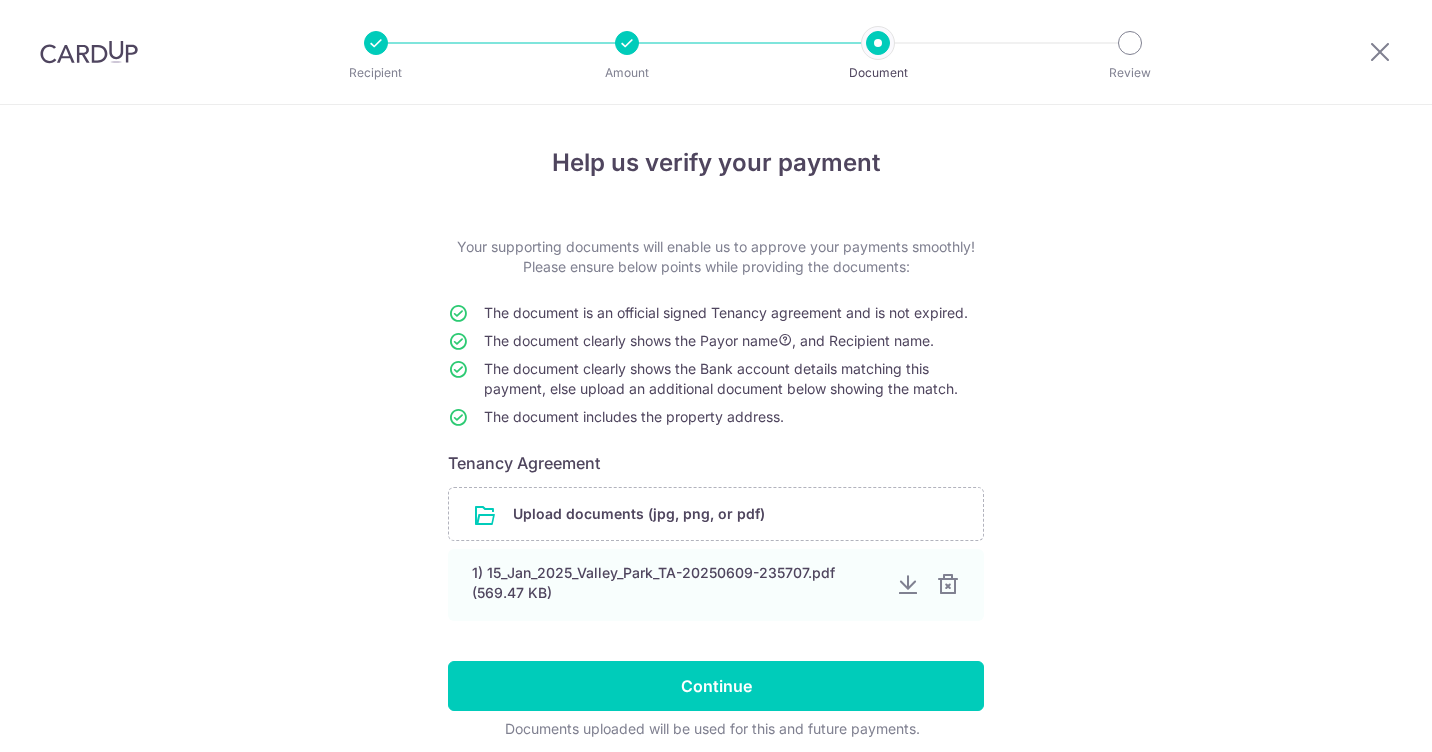 scroll, scrollTop: 0, scrollLeft: 0, axis: both 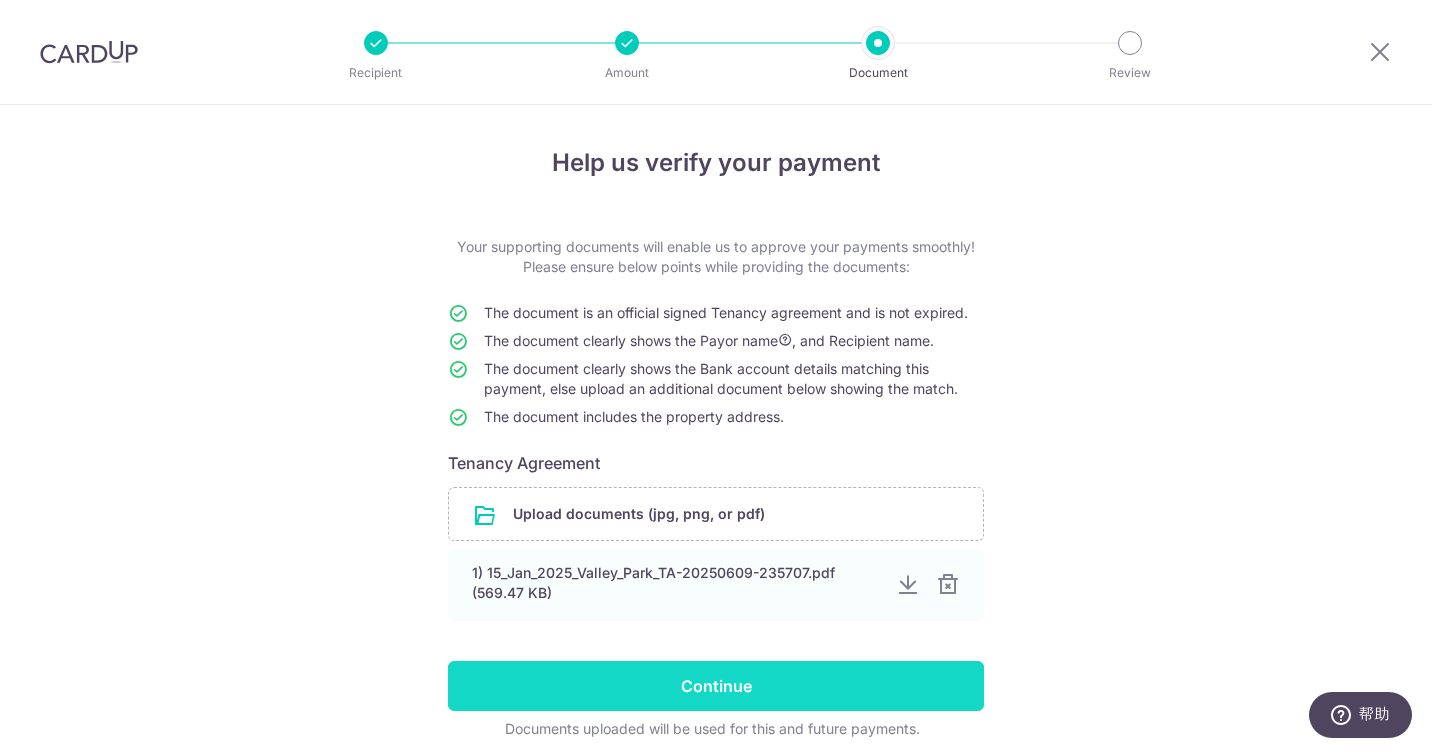 click on "Continue" at bounding box center (716, 686) 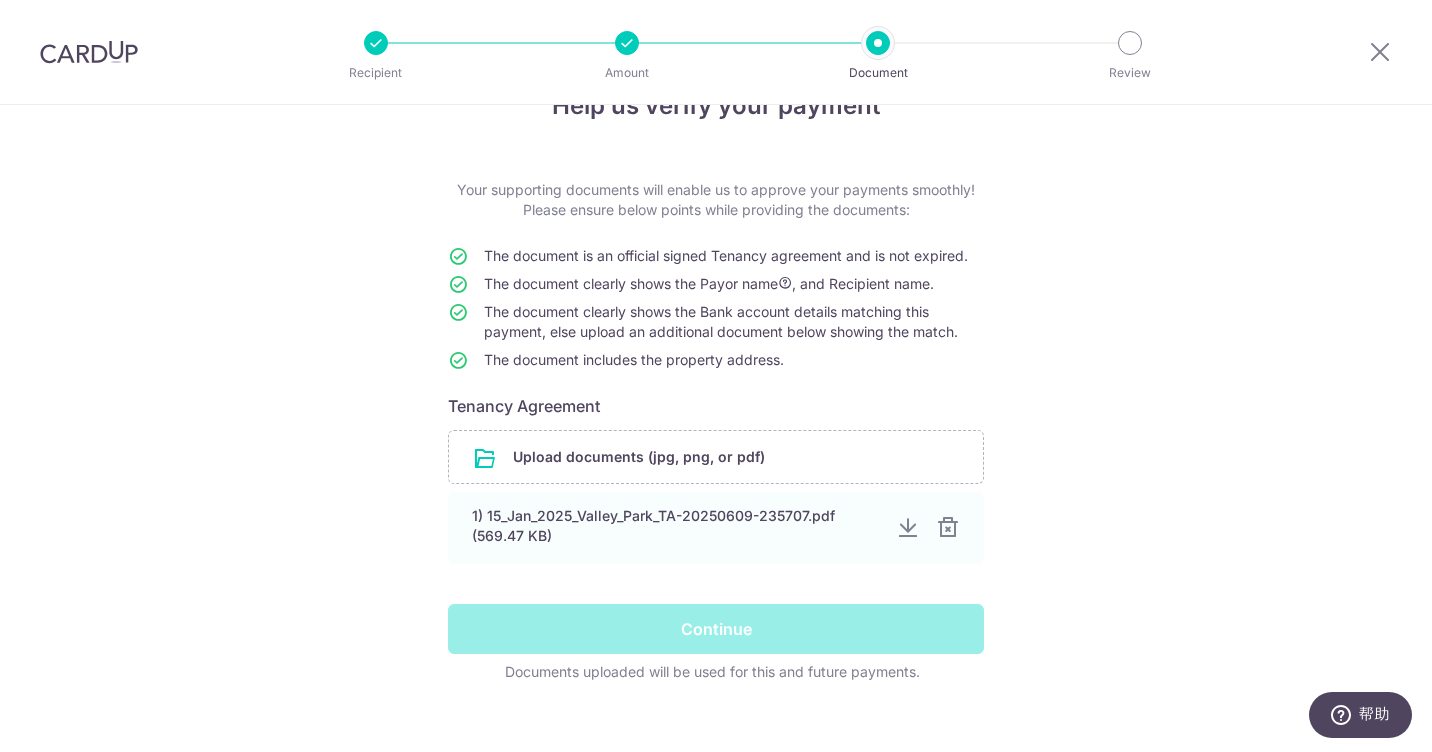 scroll, scrollTop: 81, scrollLeft: 0, axis: vertical 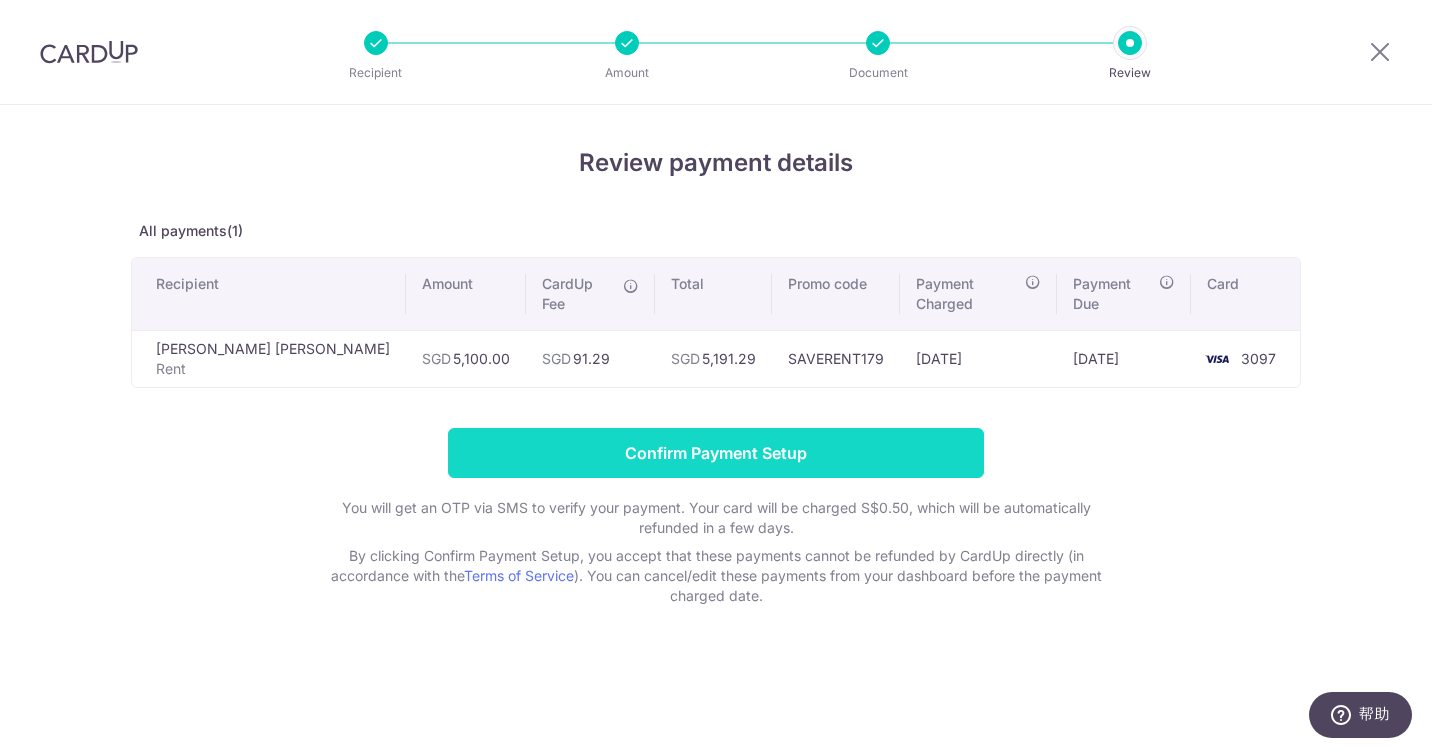 click on "Confirm Payment Setup" at bounding box center (716, 453) 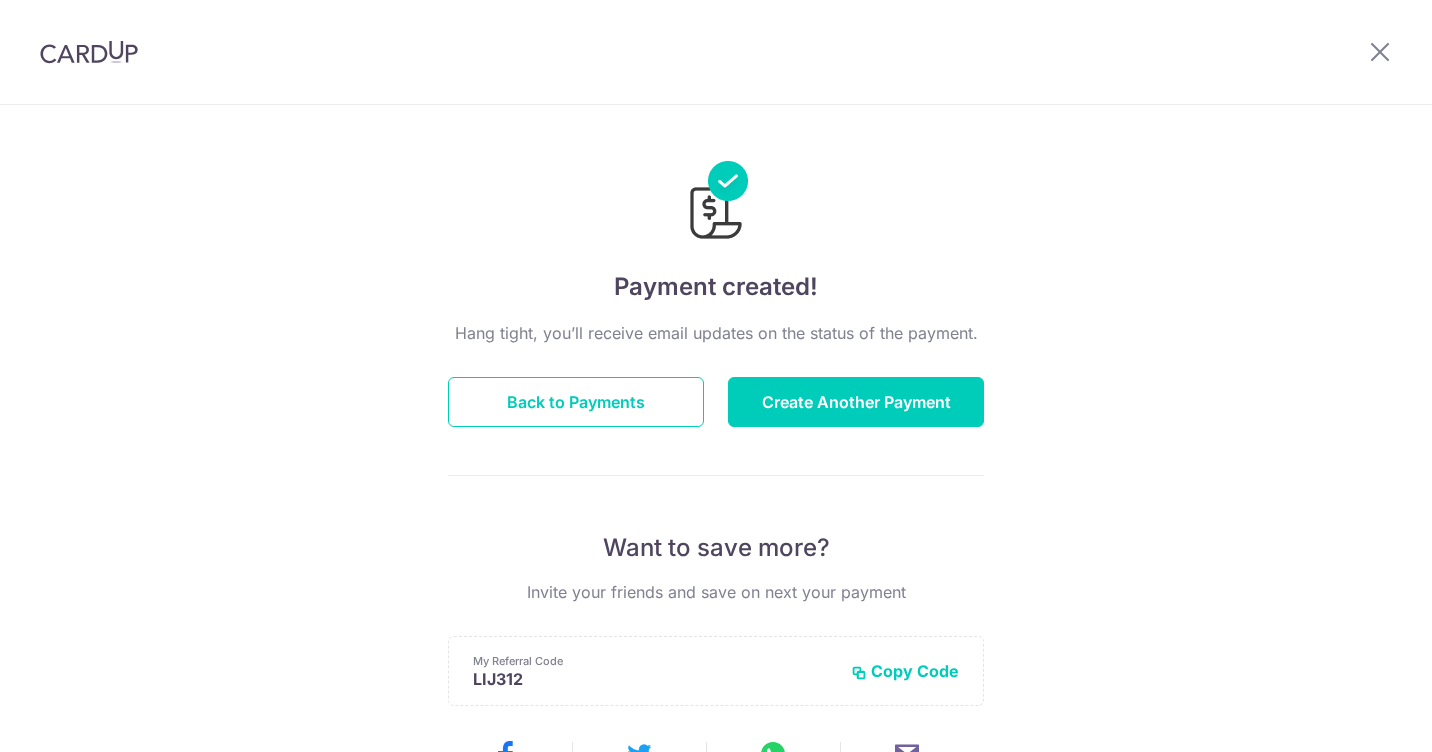 scroll, scrollTop: 0, scrollLeft: 0, axis: both 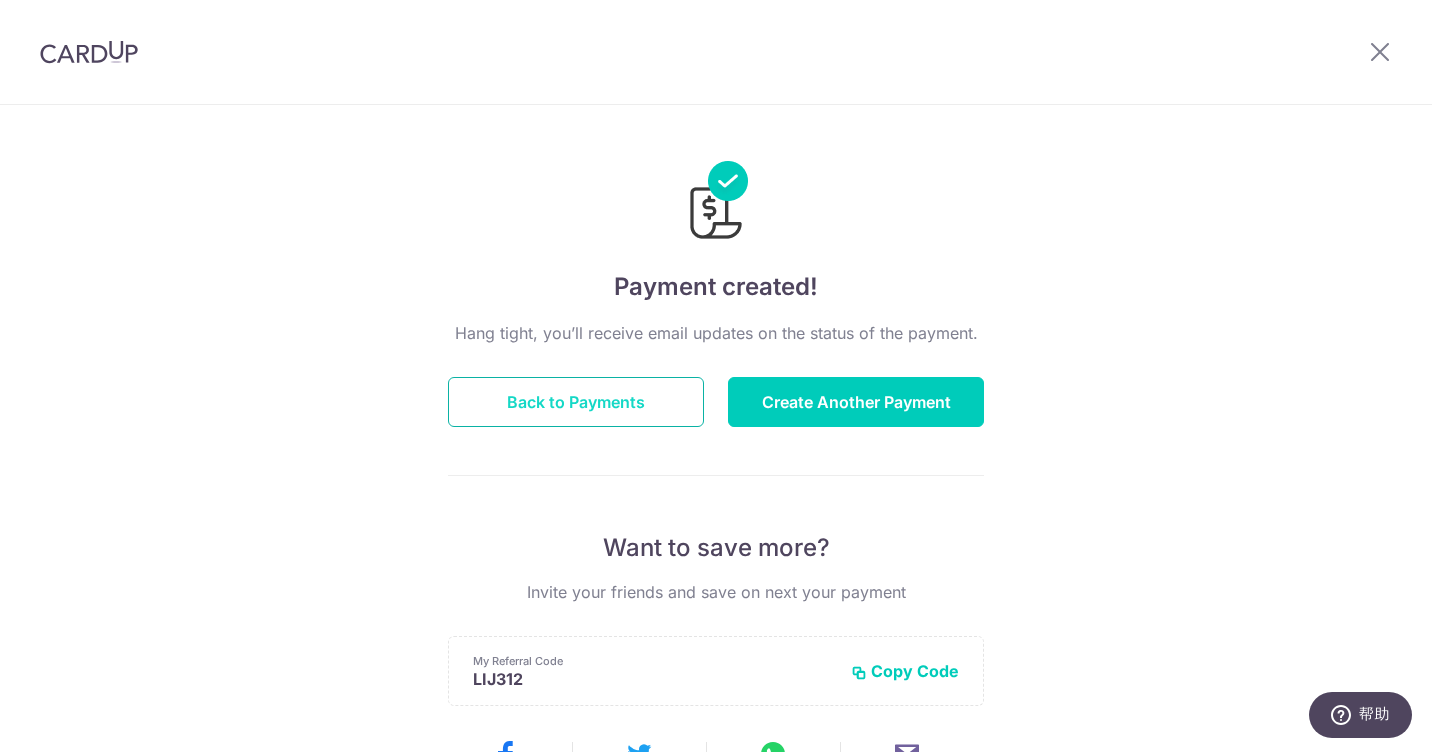 click on "Back to Payments" at bounding box center [576, 402] 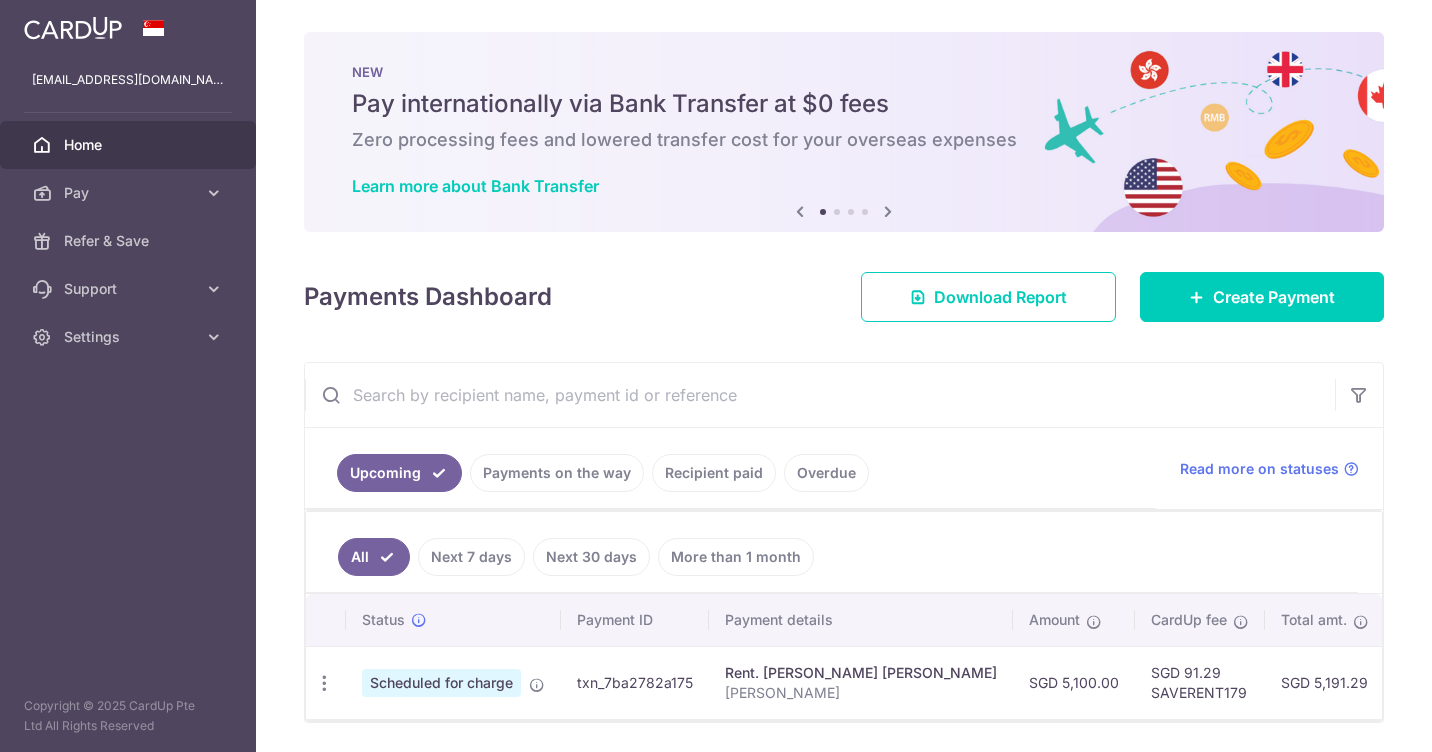scroll, scrollTop: 0, scrollLeft: 0, axis: both 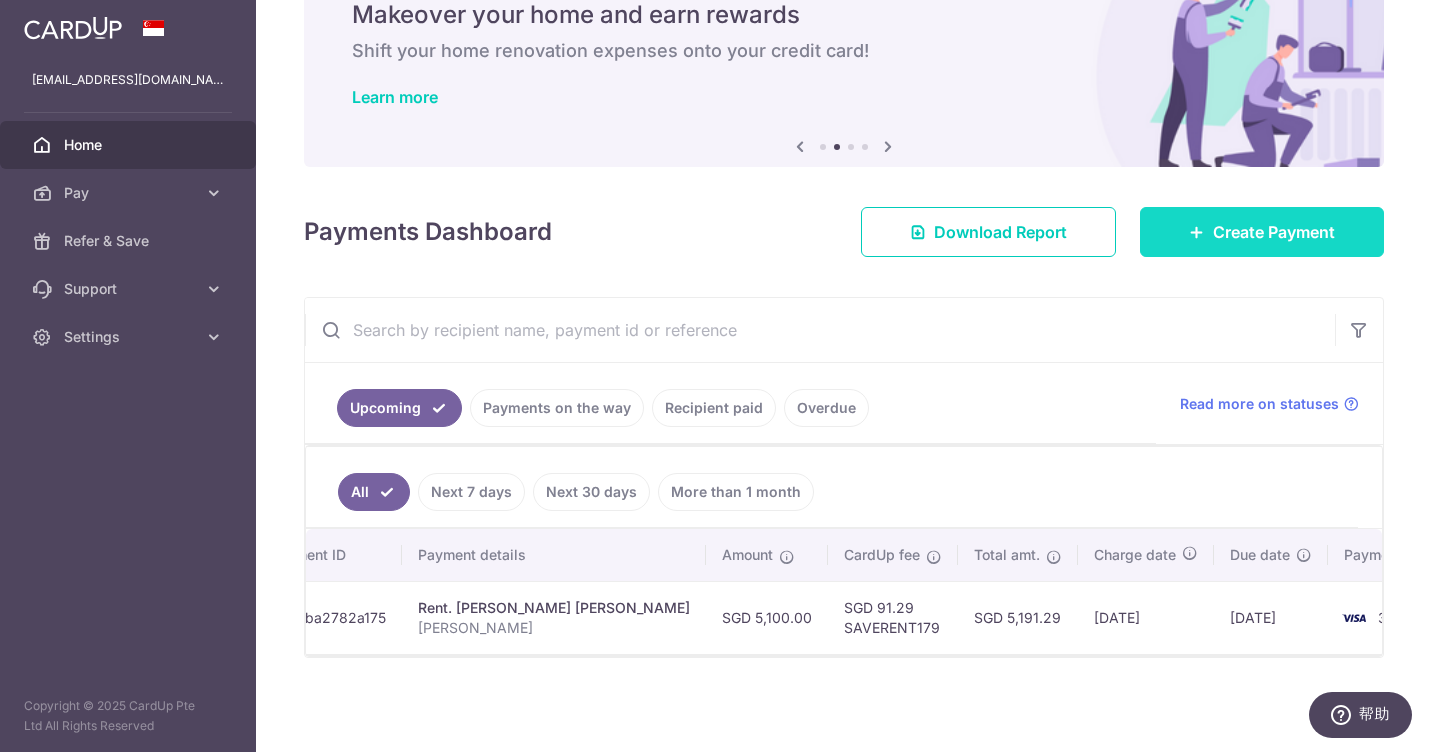 click on "Create Payment" at bounding box center [1274, 232] 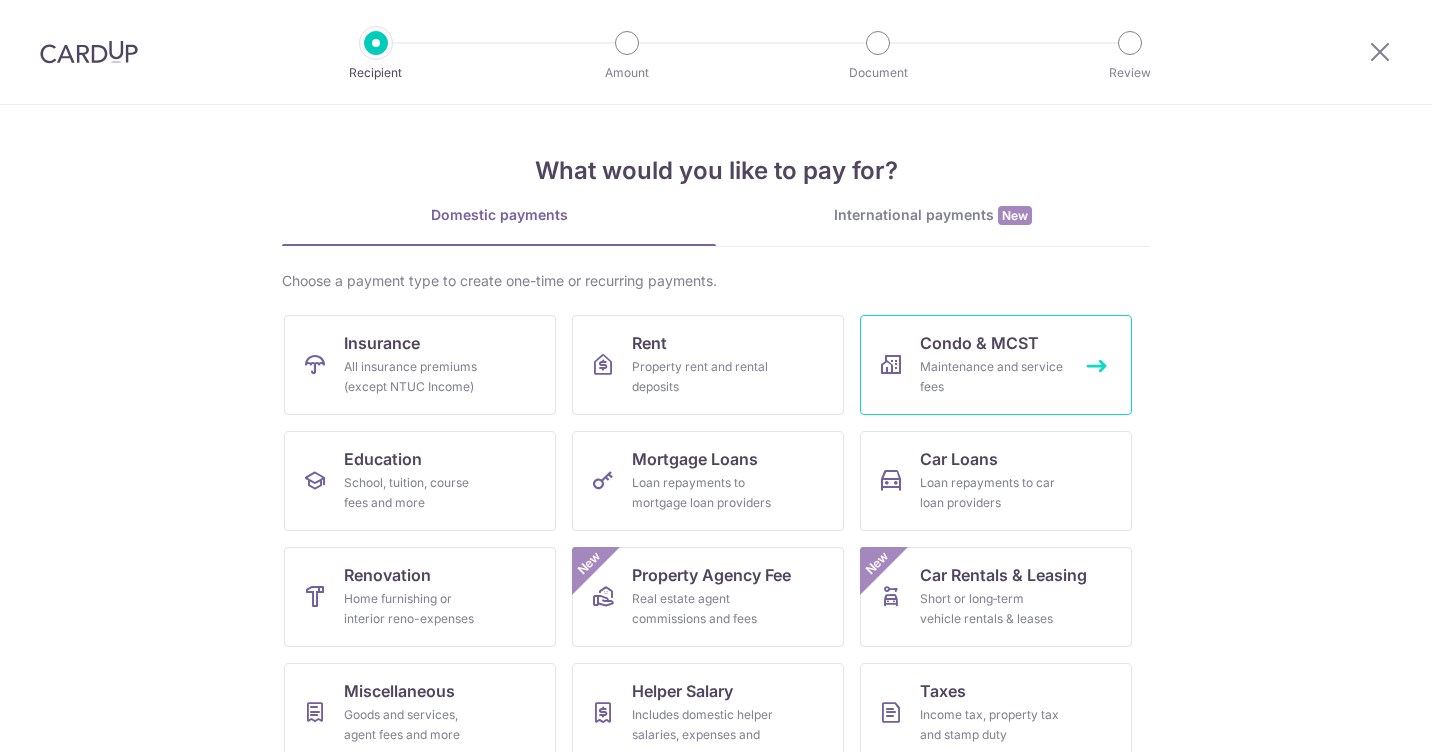 scroll, scrollTop: 0, scrollLeft: 0, axis: both 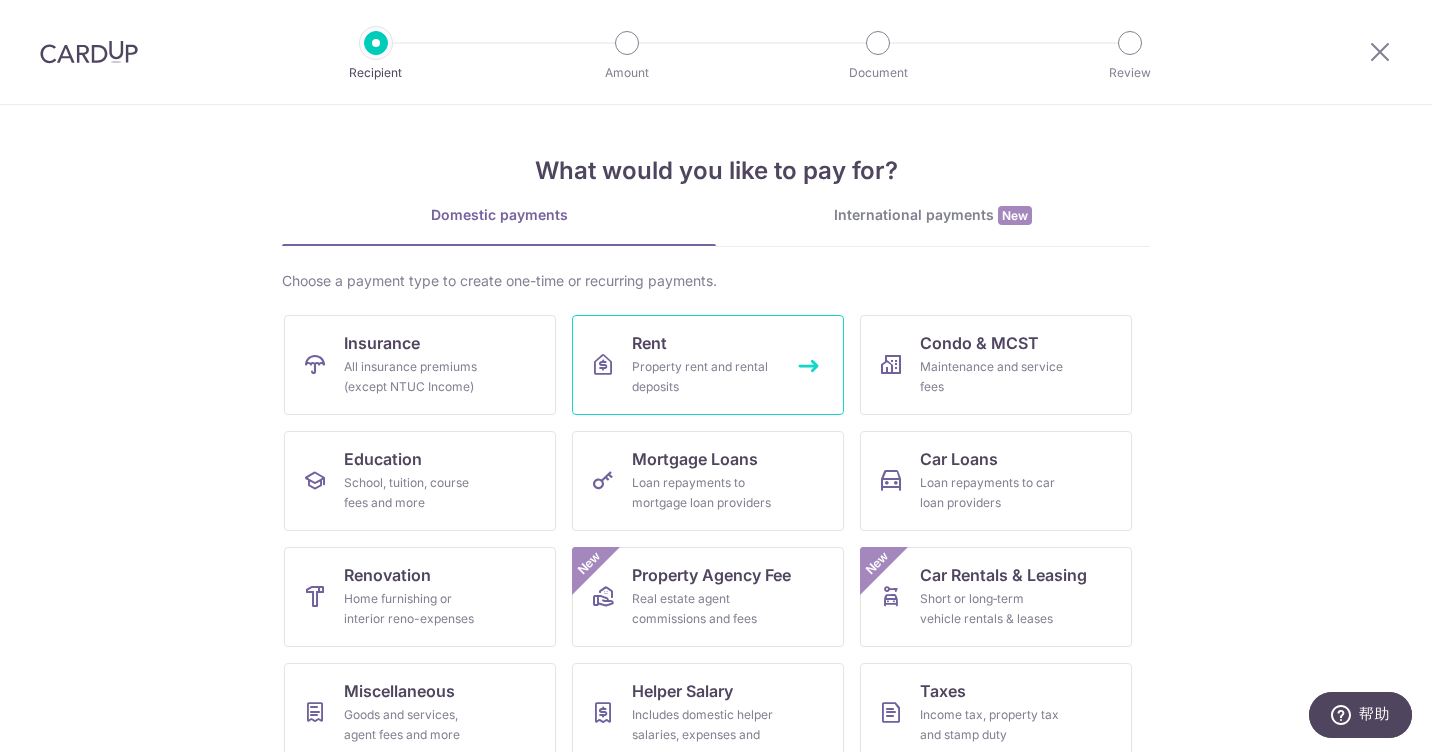 click on "Property rent and rental deposits" at bounding box center [704, 377] 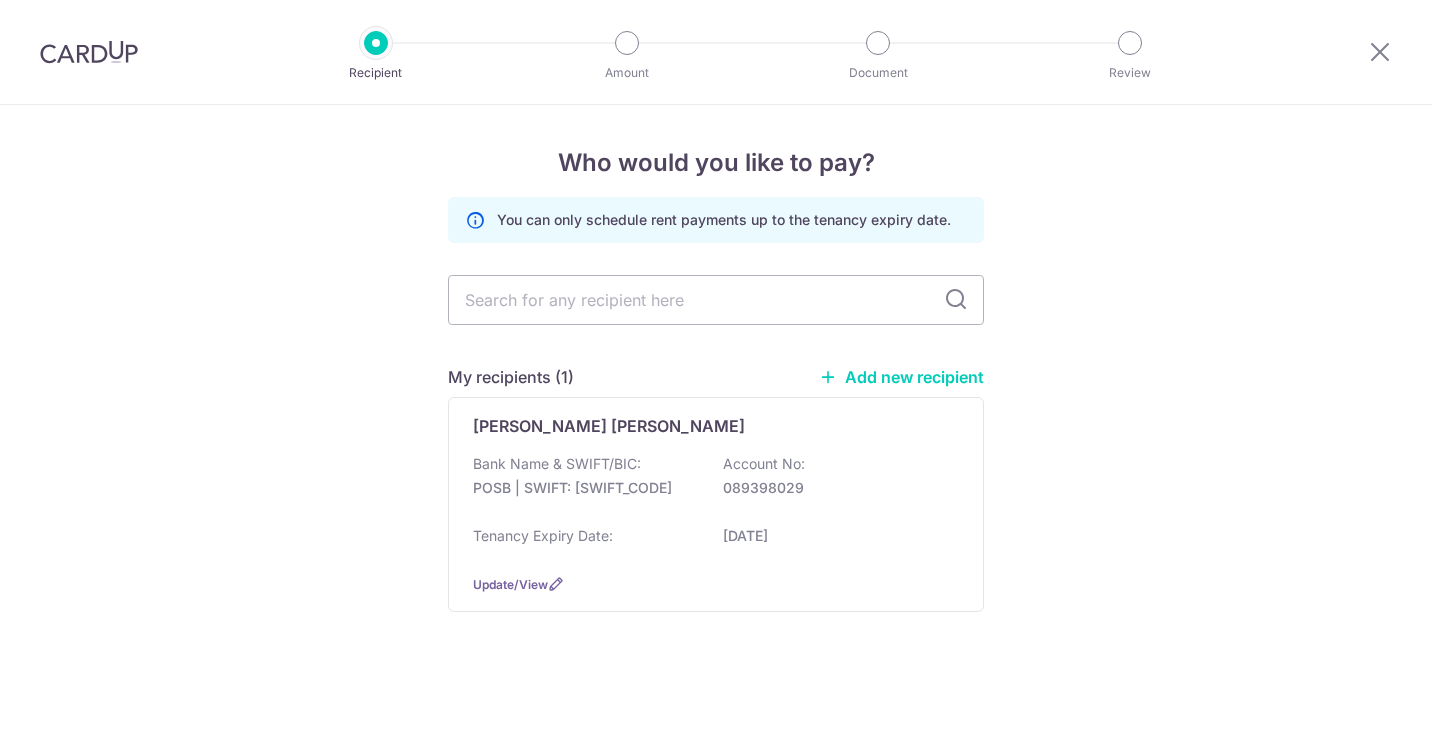 scroll, scrollTop: 0, scrollLeft: 0, axis: both 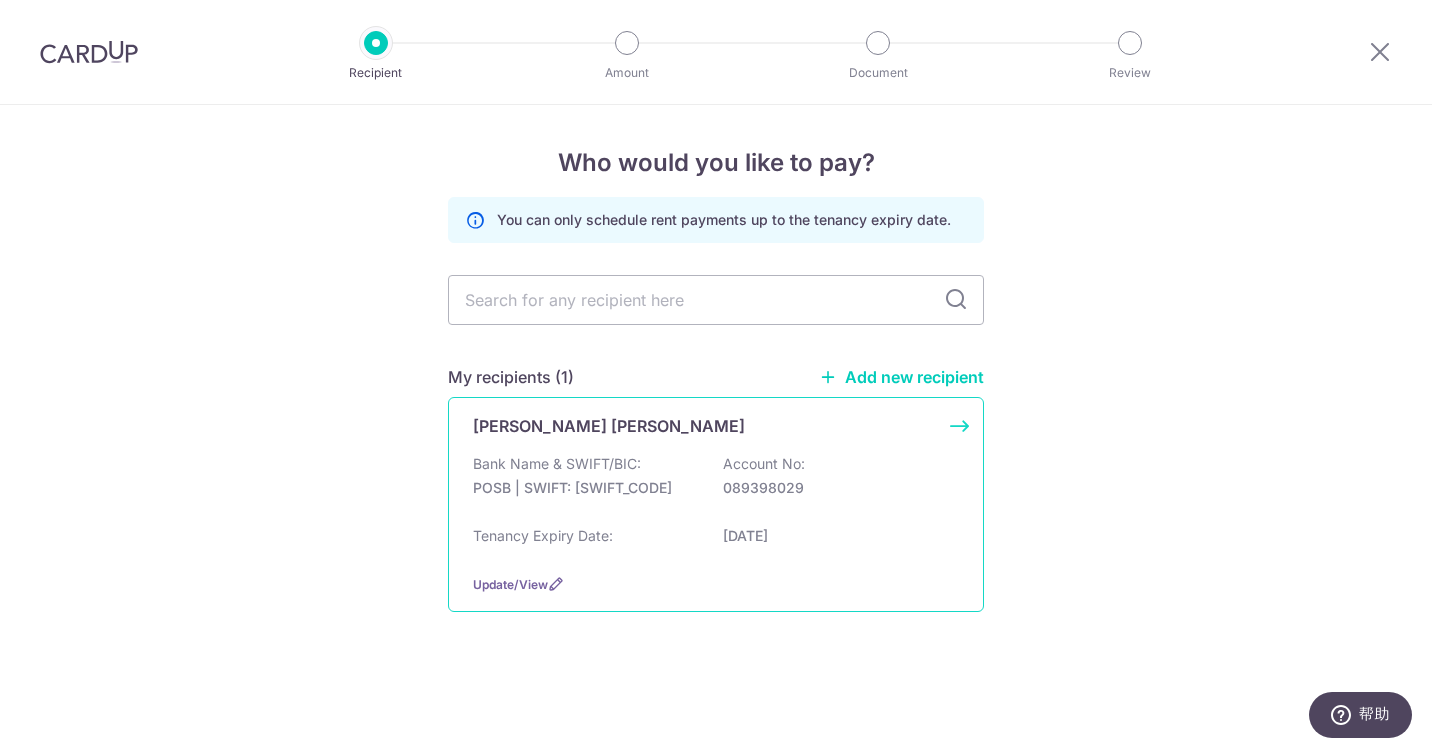click on "POSB | SWIFT: [SWIFT_CODE]" at bounding box center [585, 488] 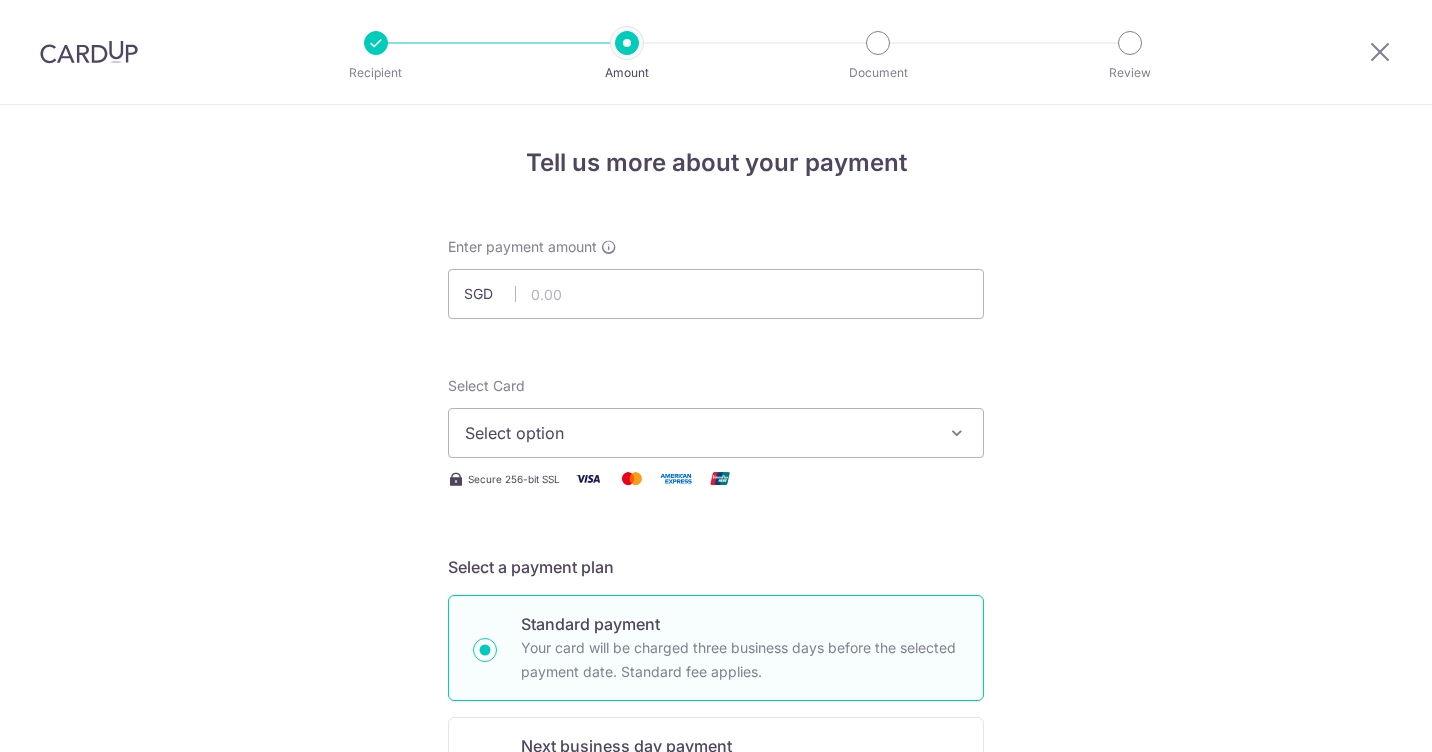 scroll, scrollTop: 0, scrollLeft: 0, axis: both 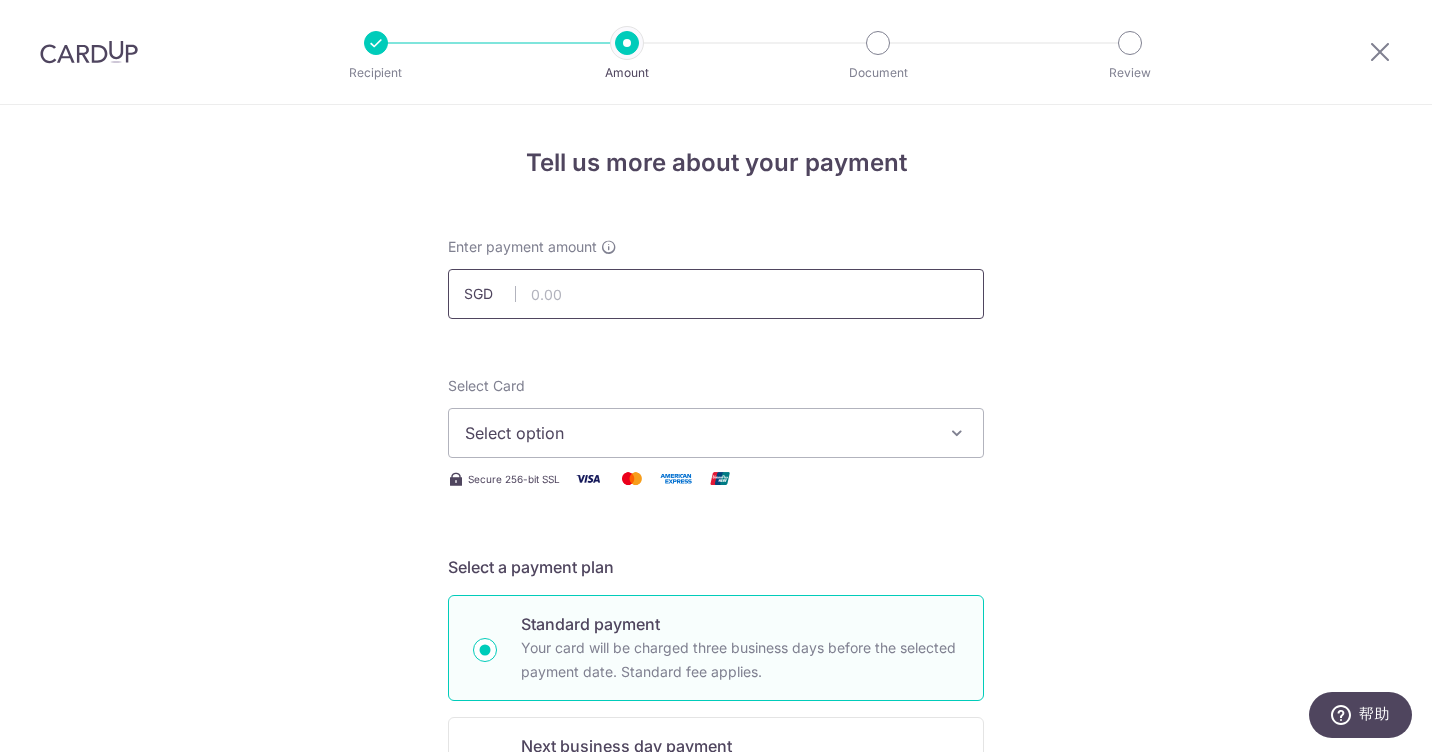 click at bounding box center (716, 294) 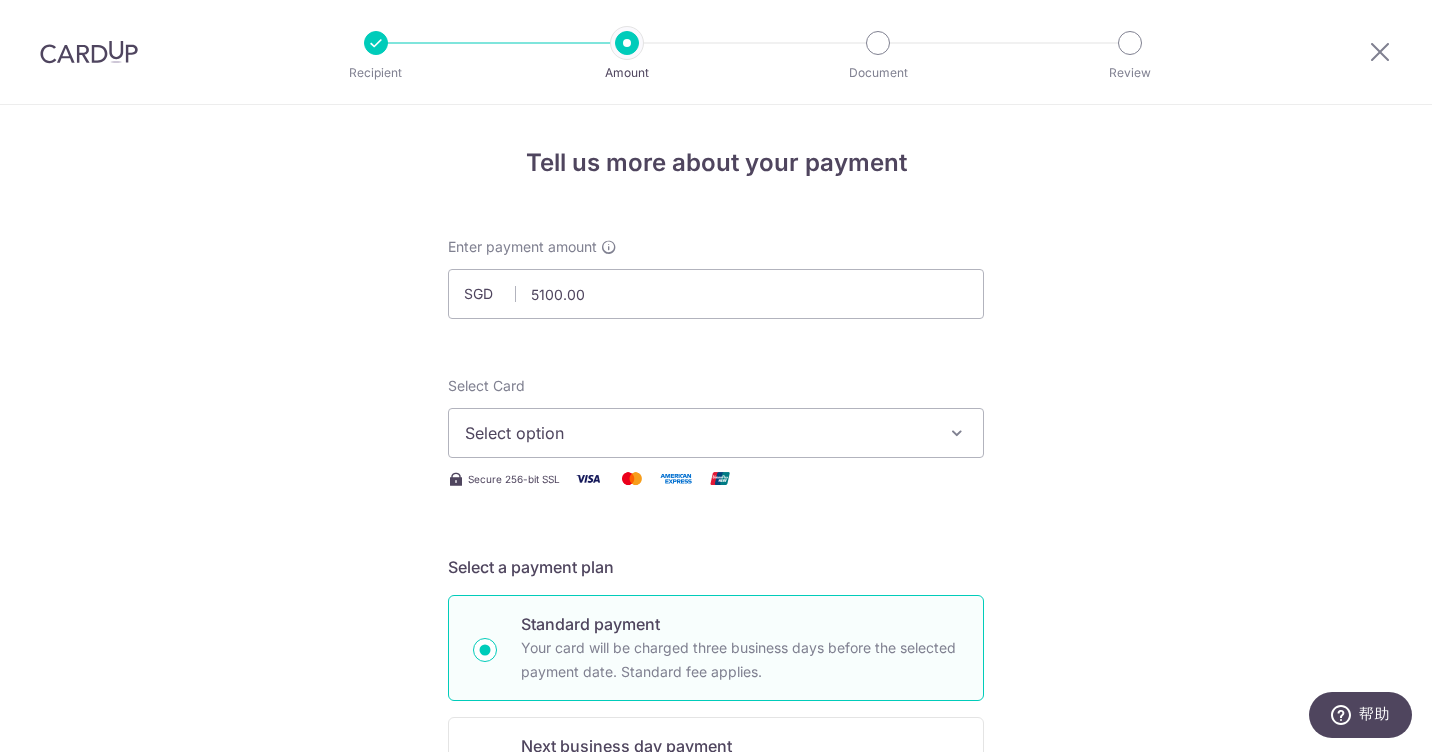 type on "5,100.00" 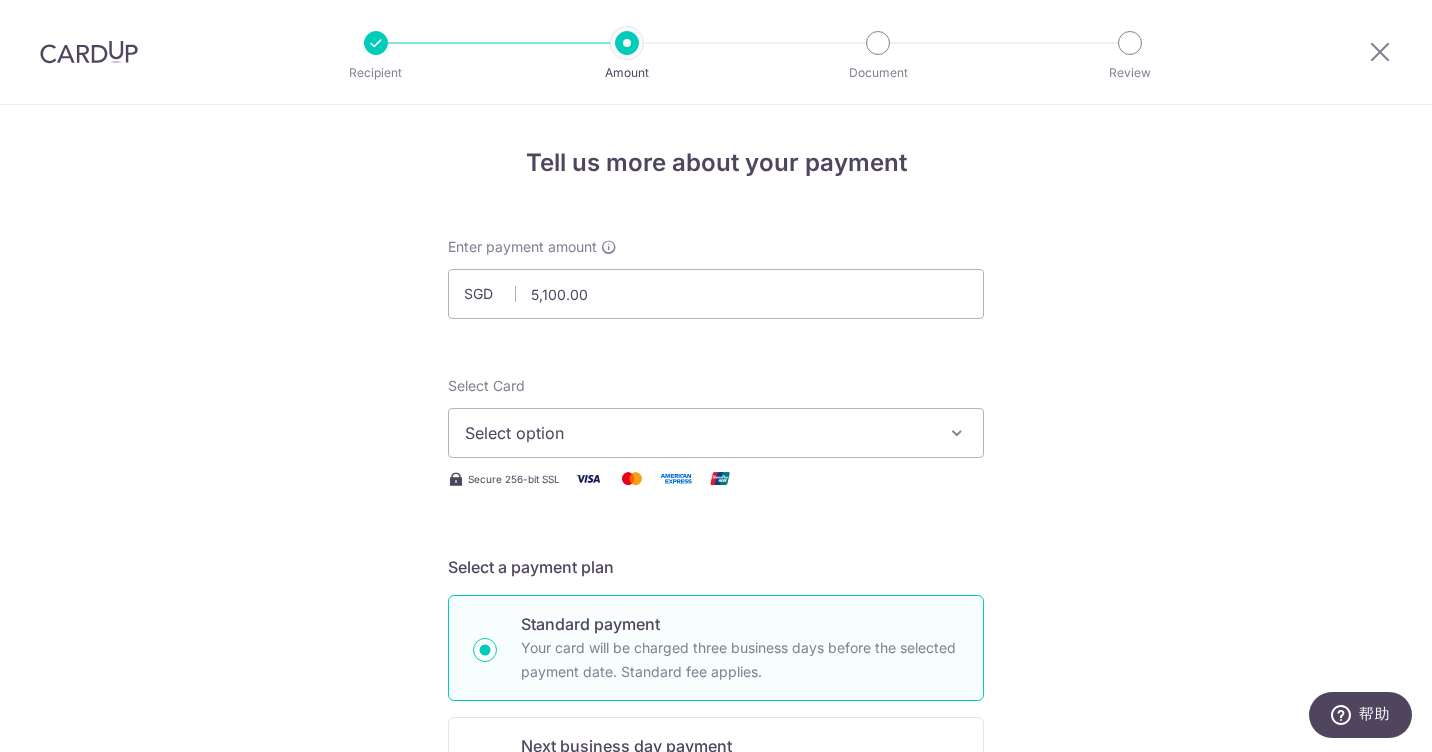 click on "Select option" at bounding box center (716, 433) 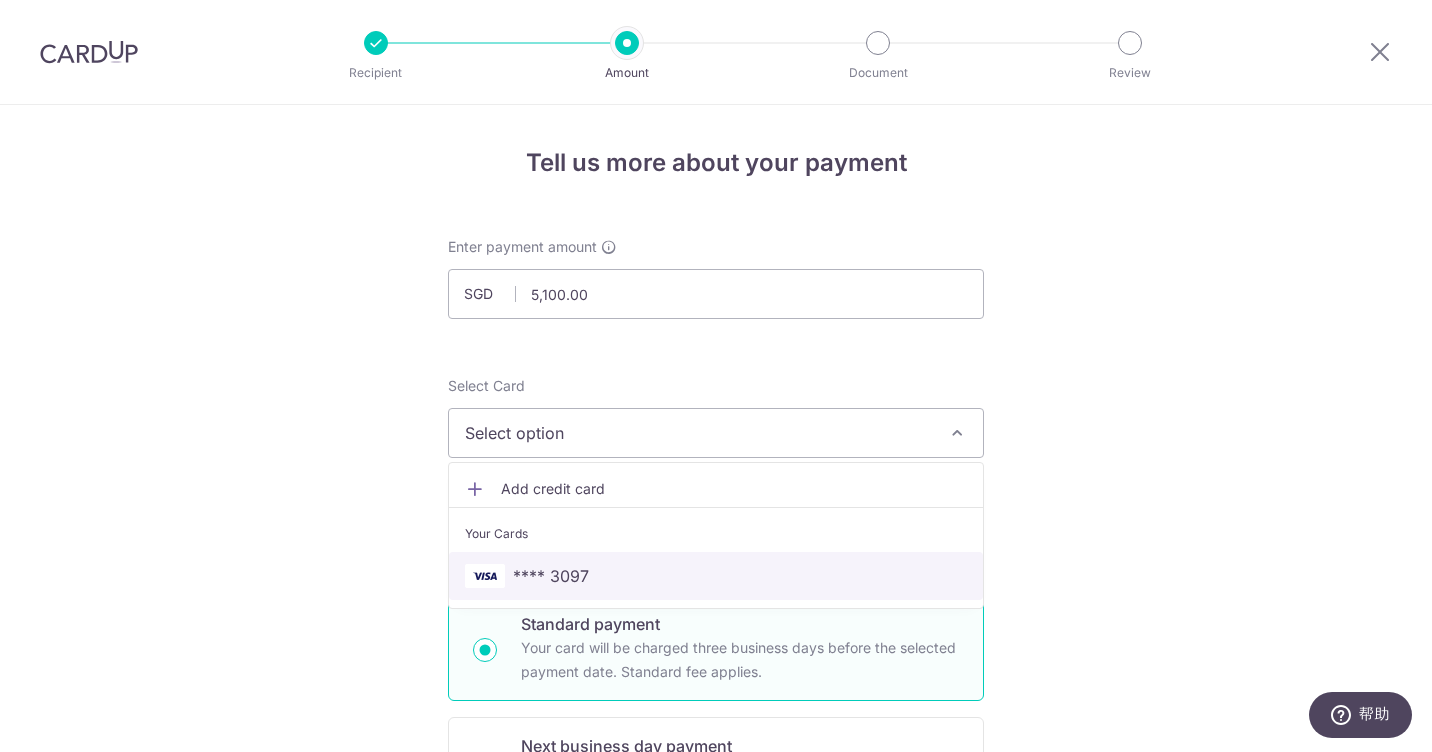 click on "**** 3097" at bounding box center (551, 576) 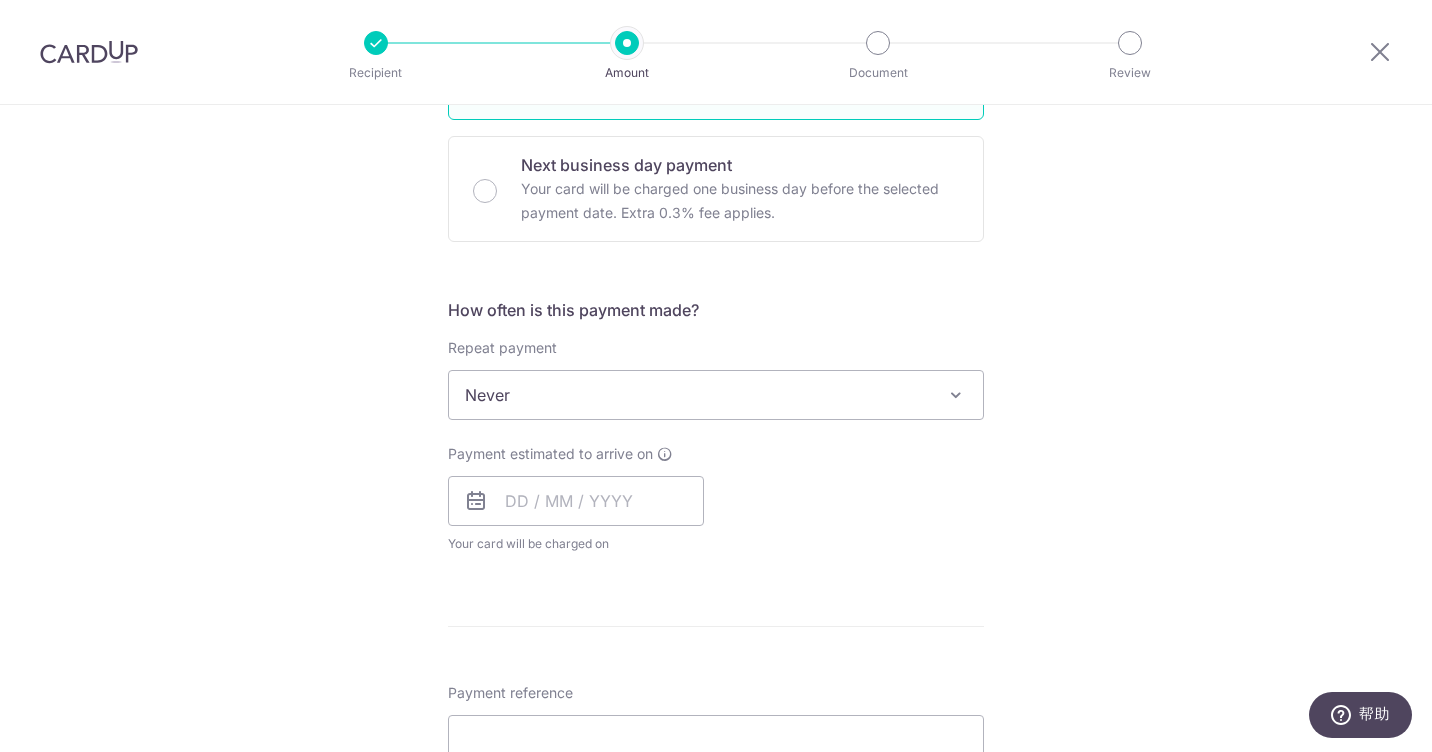 scroll, scrollTop: 600, scrollLeft: 0, axis: vertical 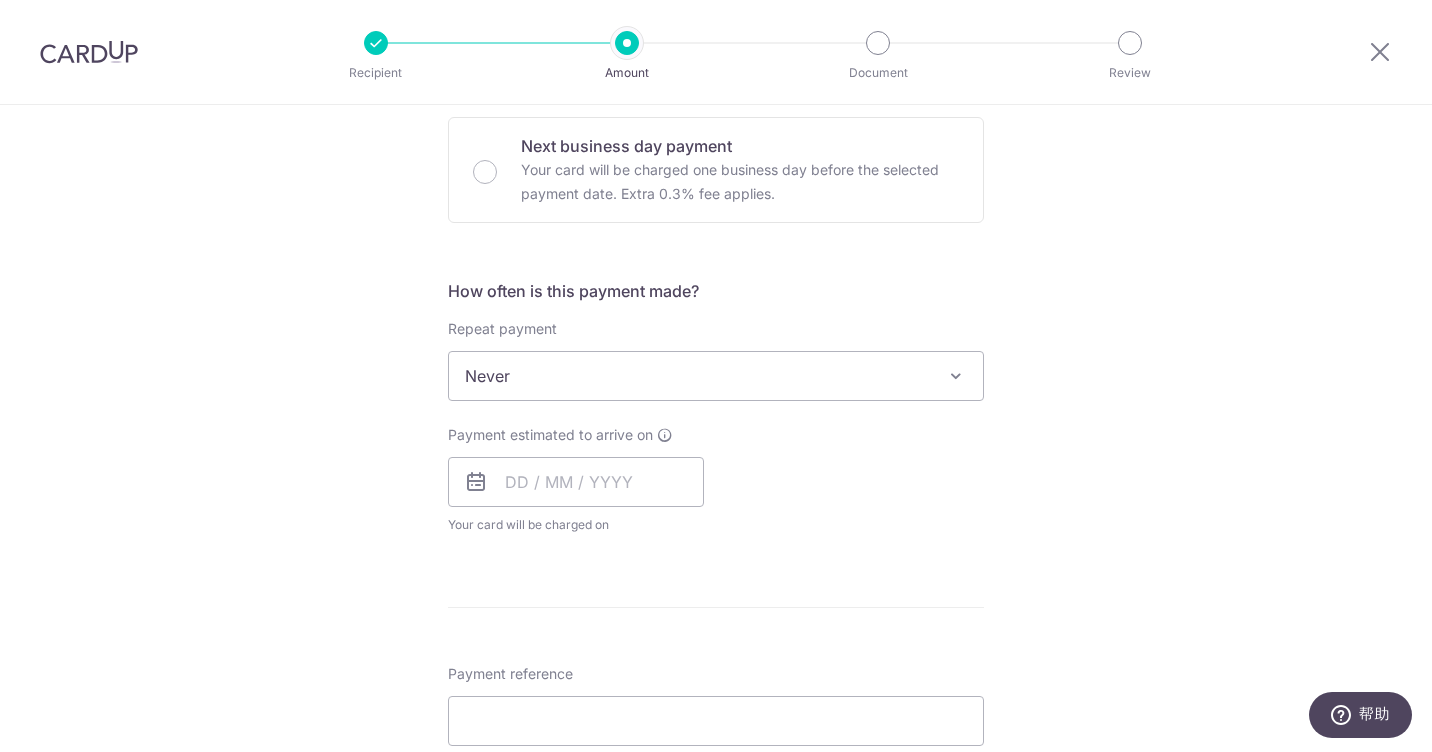 click on "Never" at bounding box center [716, 376] 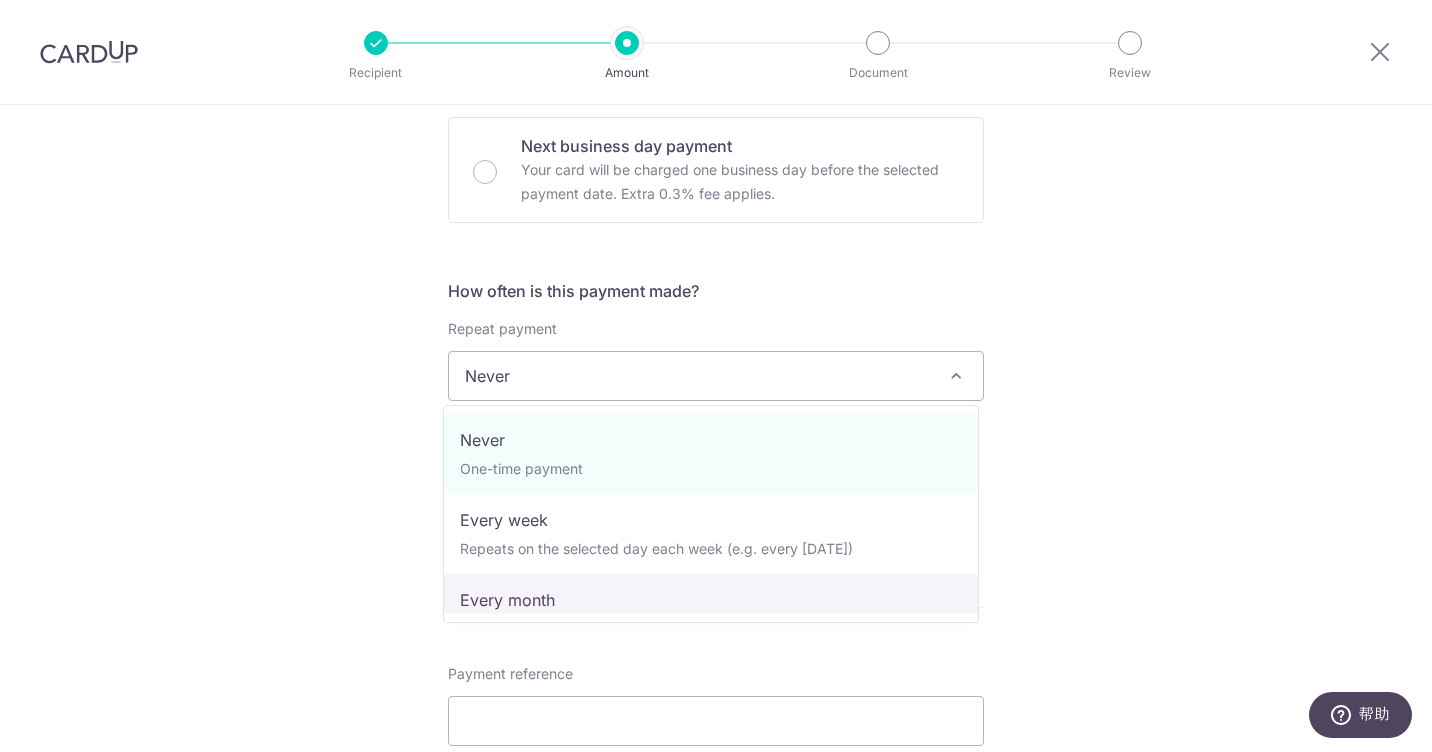 select on "3" 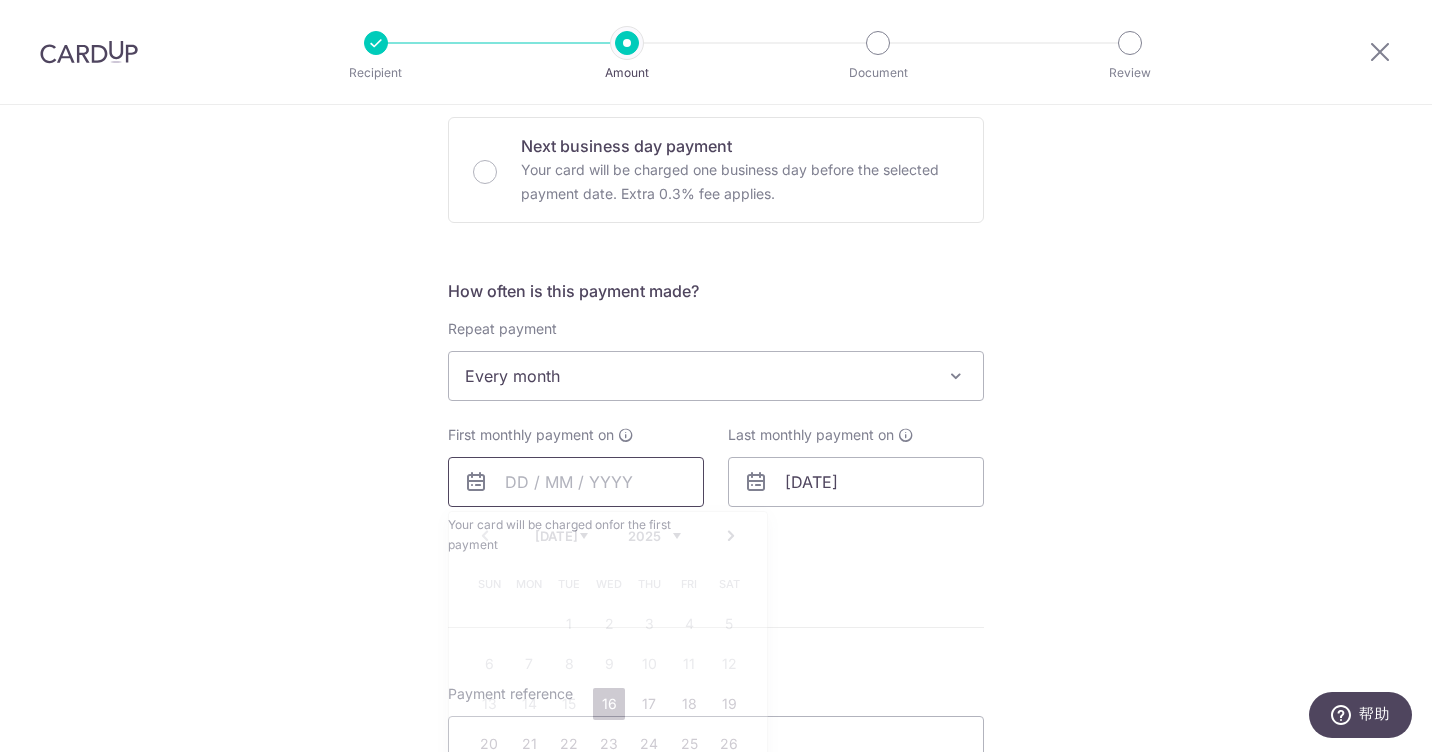 click at bounding box center (576, 482) 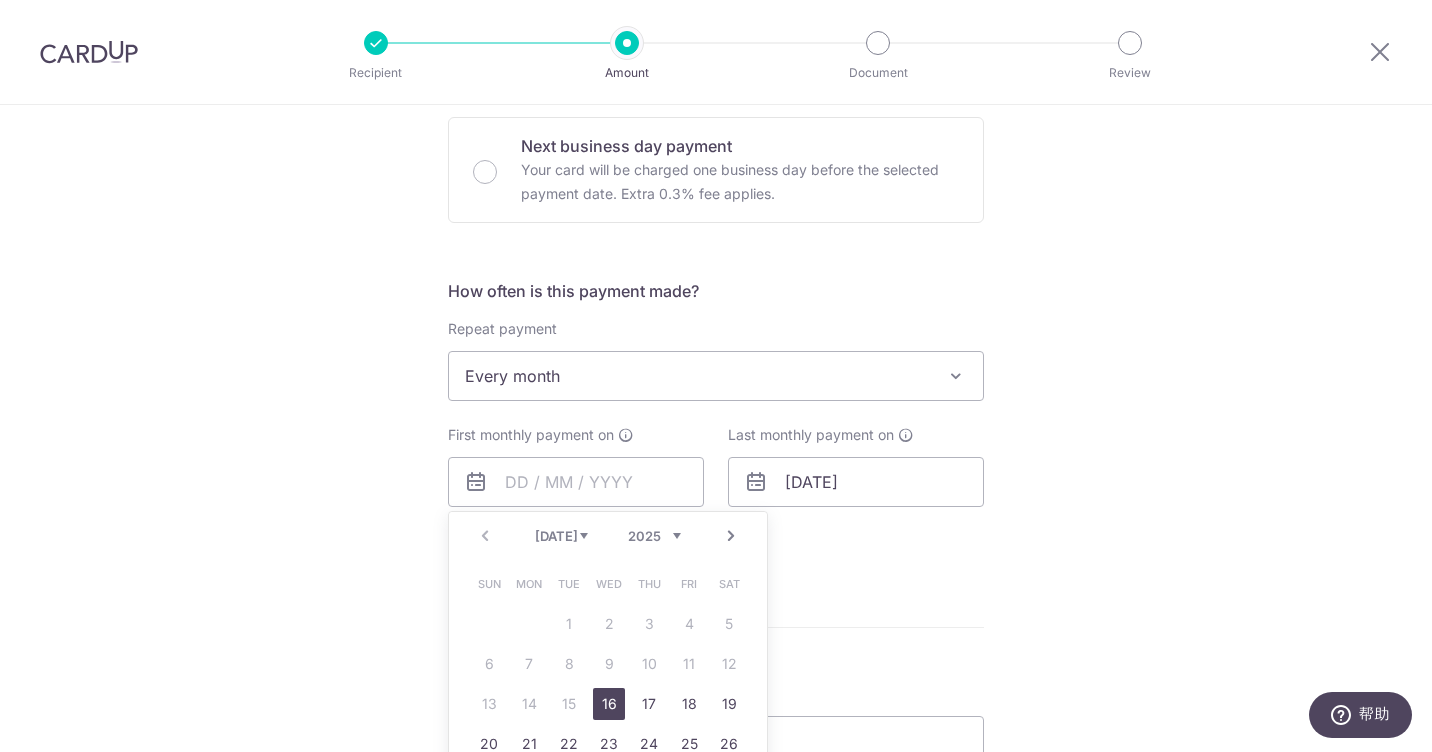 click on "Jul Aug Sep Oct Nov Dec" at bounding box center (561, 536) 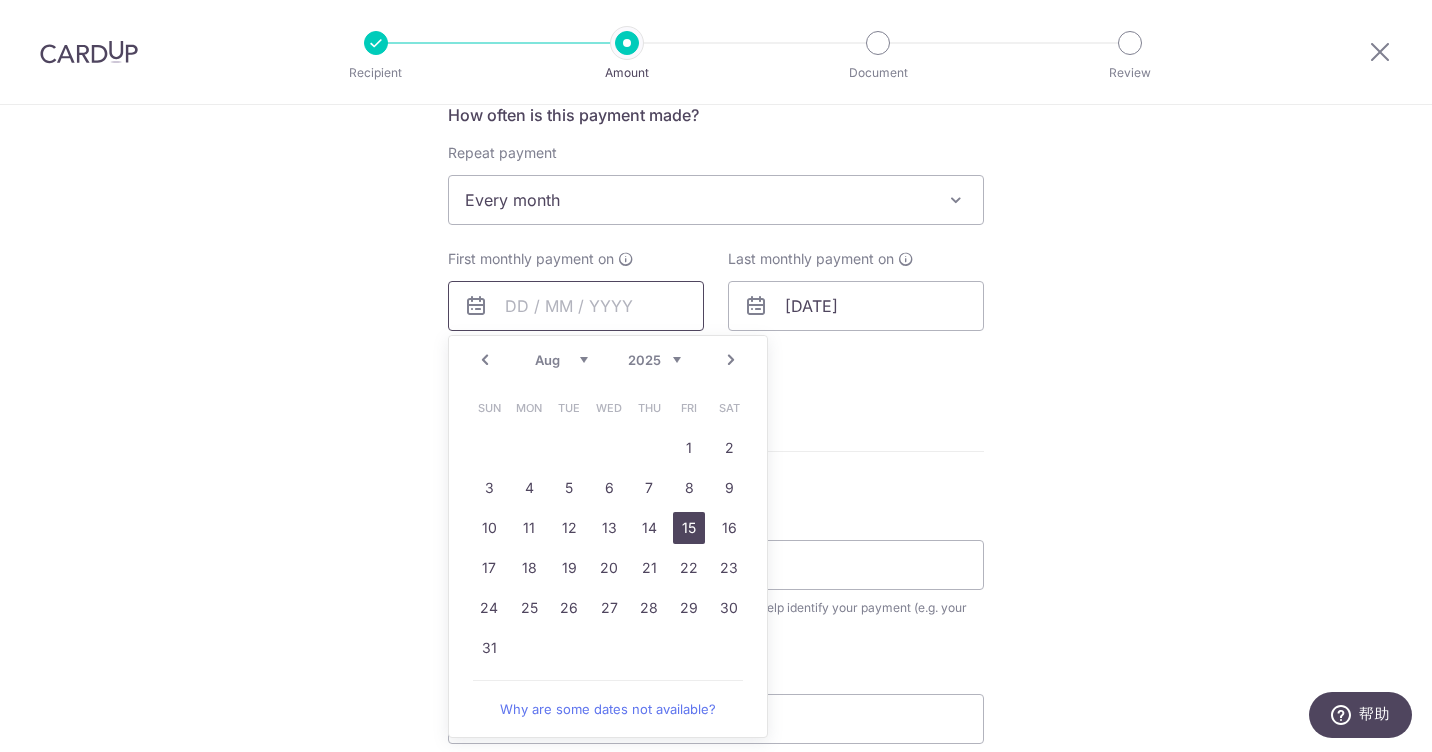 scroll, scrollTop: 800, scrollLeft: 0, axis: vertical 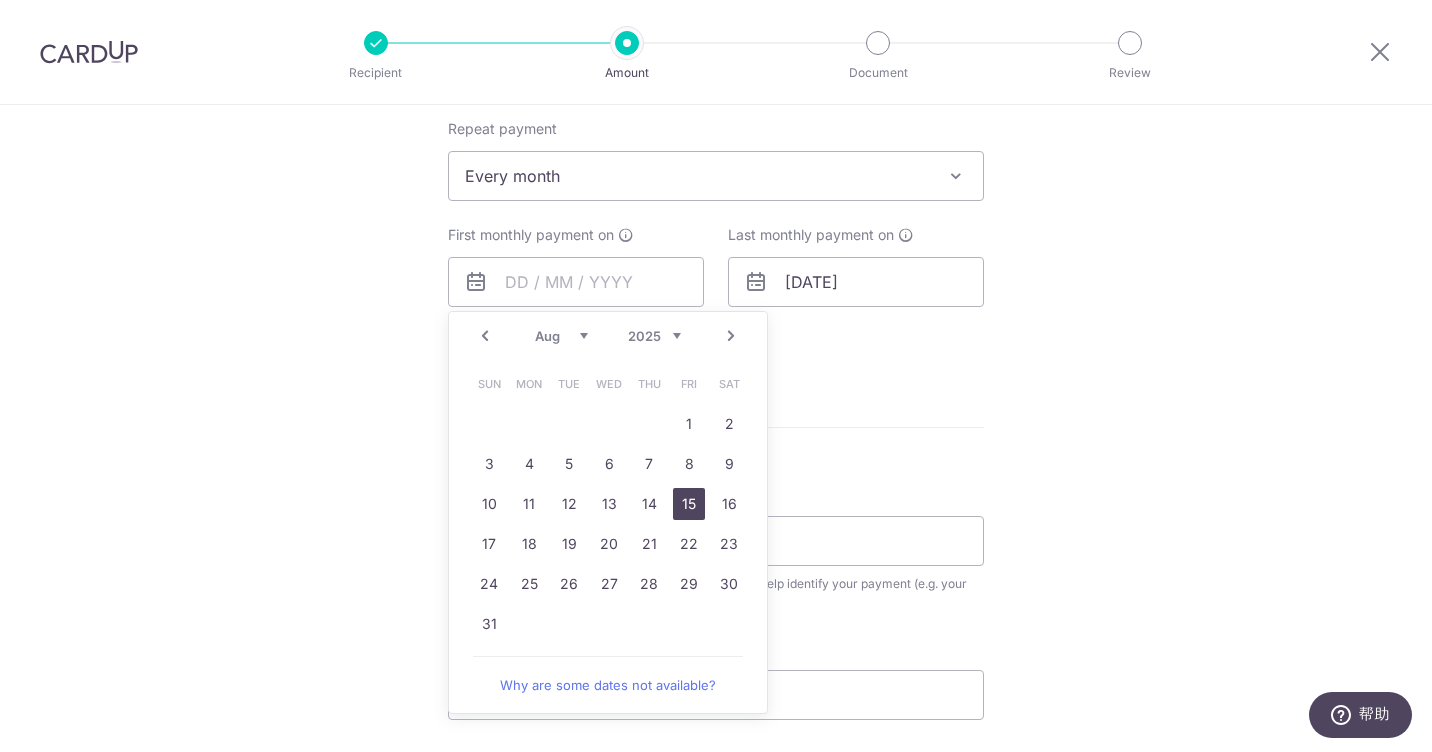 click on "15" at bounding box center (689, 504) 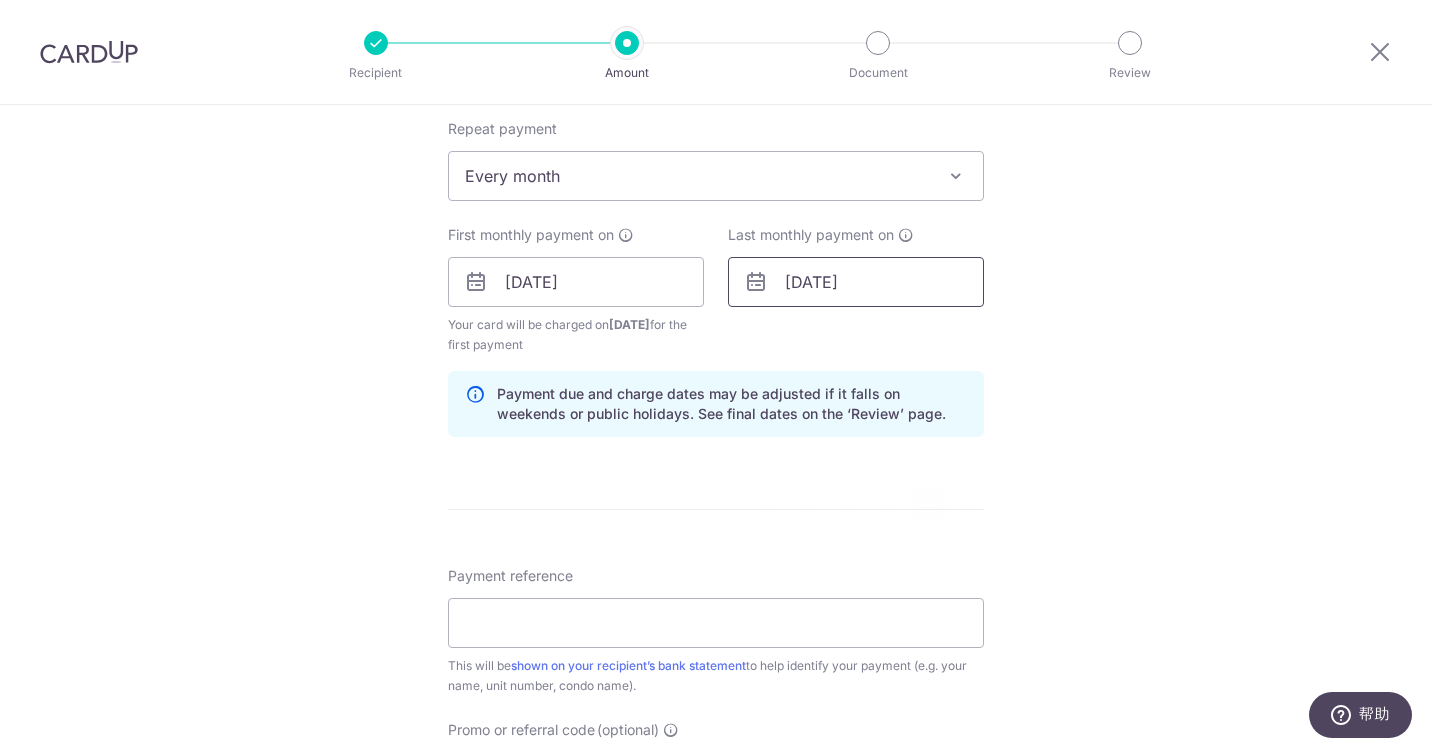 click on "14/01/2027" at bounding box center (856, 282) 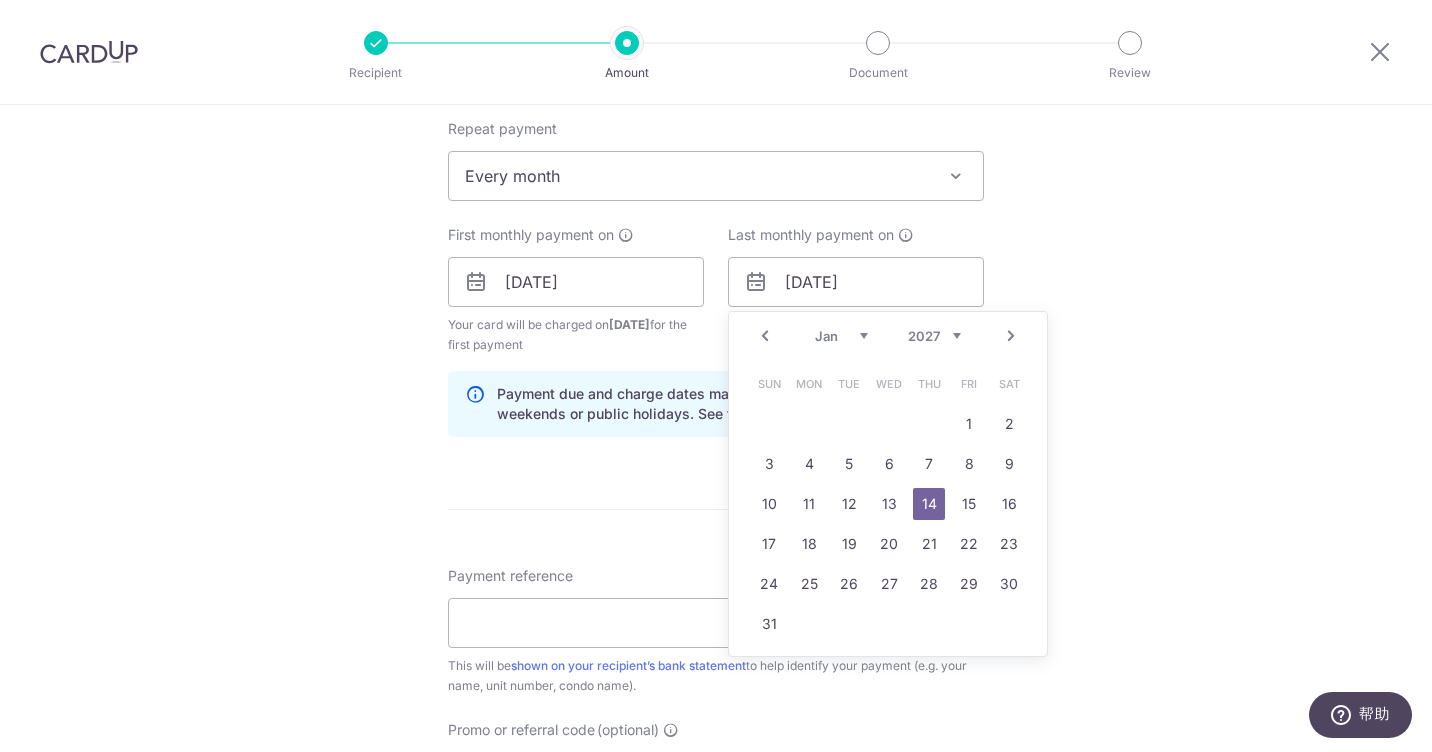 click on "Jan Feb Mar Apr May Jun Jul Aug Sep Oct Nov Dec" at bounding box center [841, 336] 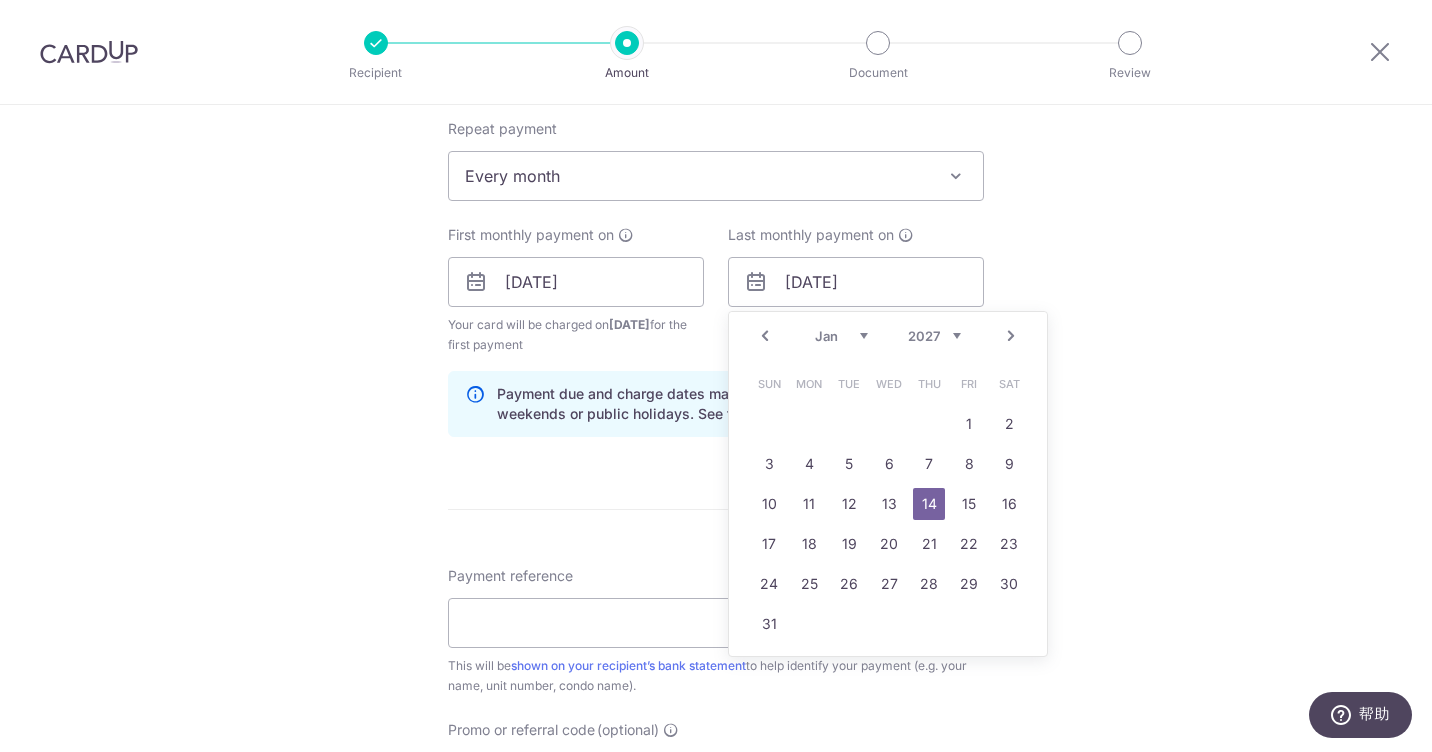 click on "2025 2026 2027 2028 2029 2030 2031 2032 2033 2034 2035" at bounding box center (934, 336) 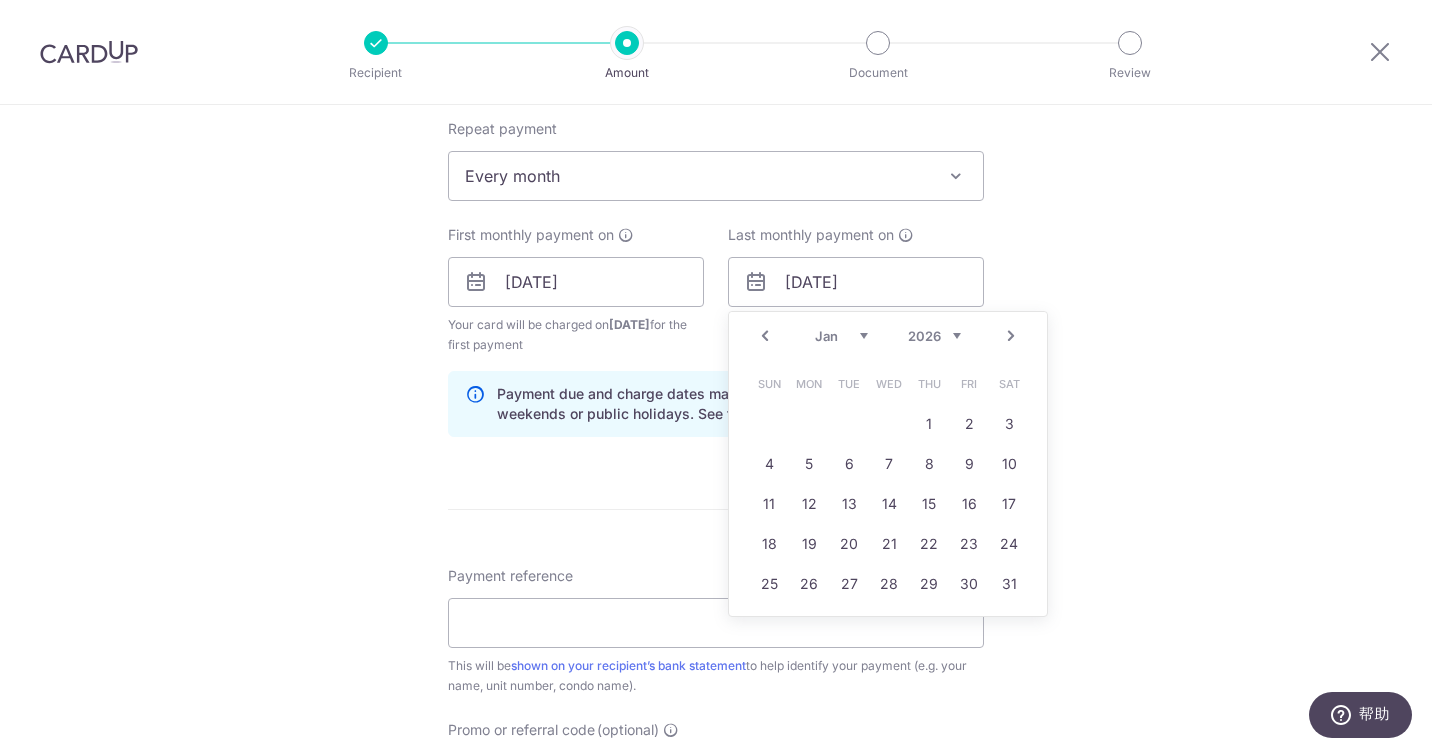 click on "Jan Feb Mar Apr May Jun Jul Aug Sep Oct Nov Dec" at bounding box center [841, 336] 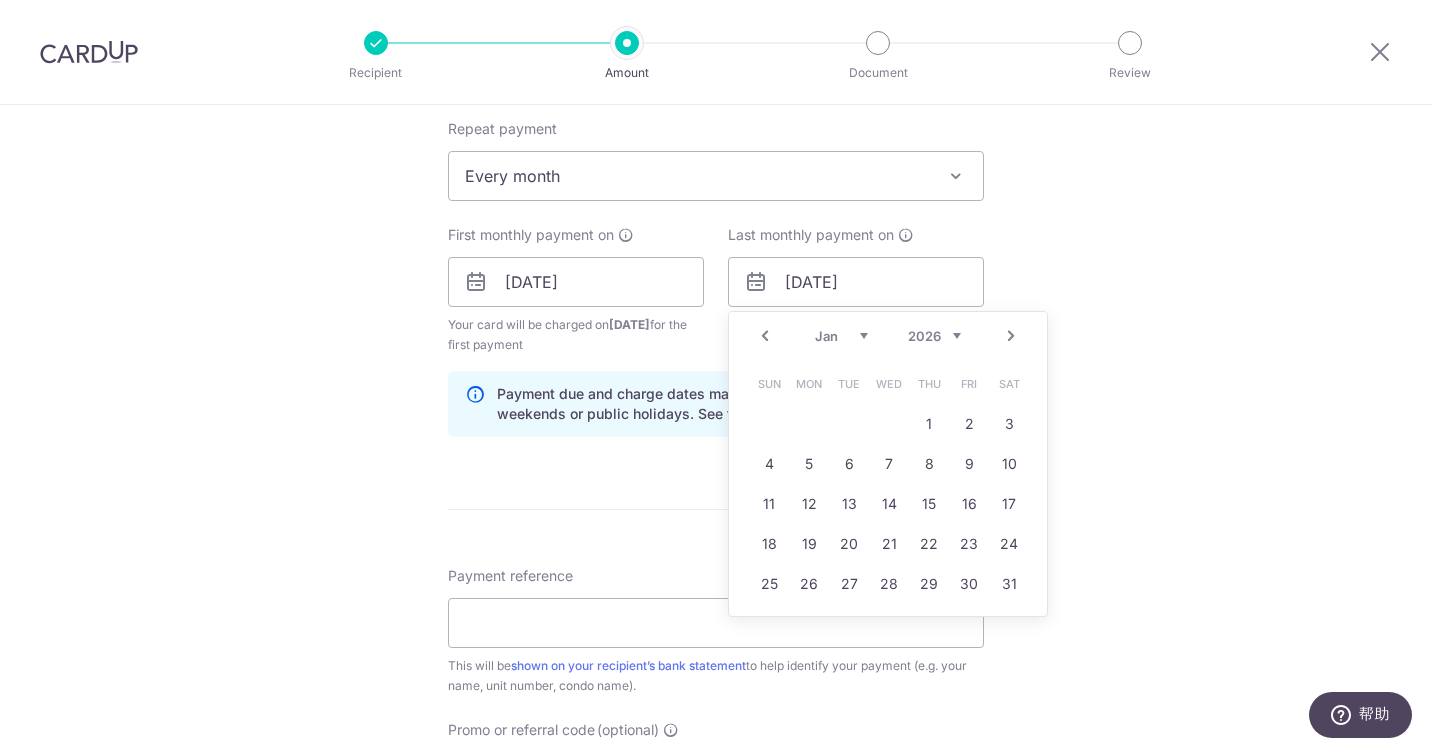 click on "2025 2026 2027 2028 2029 2030 2031 2032 2033 2034 2035" at bounding box center (934, 336) 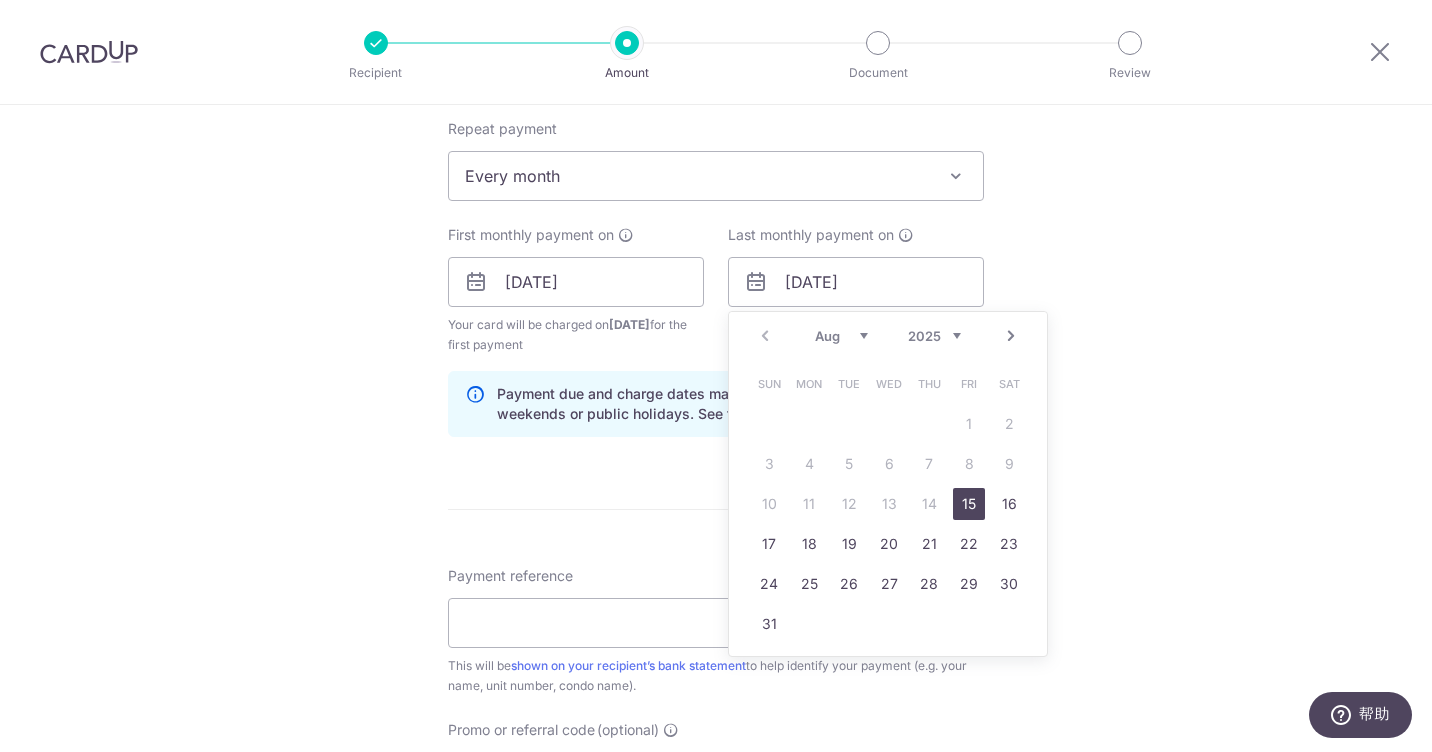 click on "Aug Sep Oct Nov Dec" at bounding box center [841, 336] 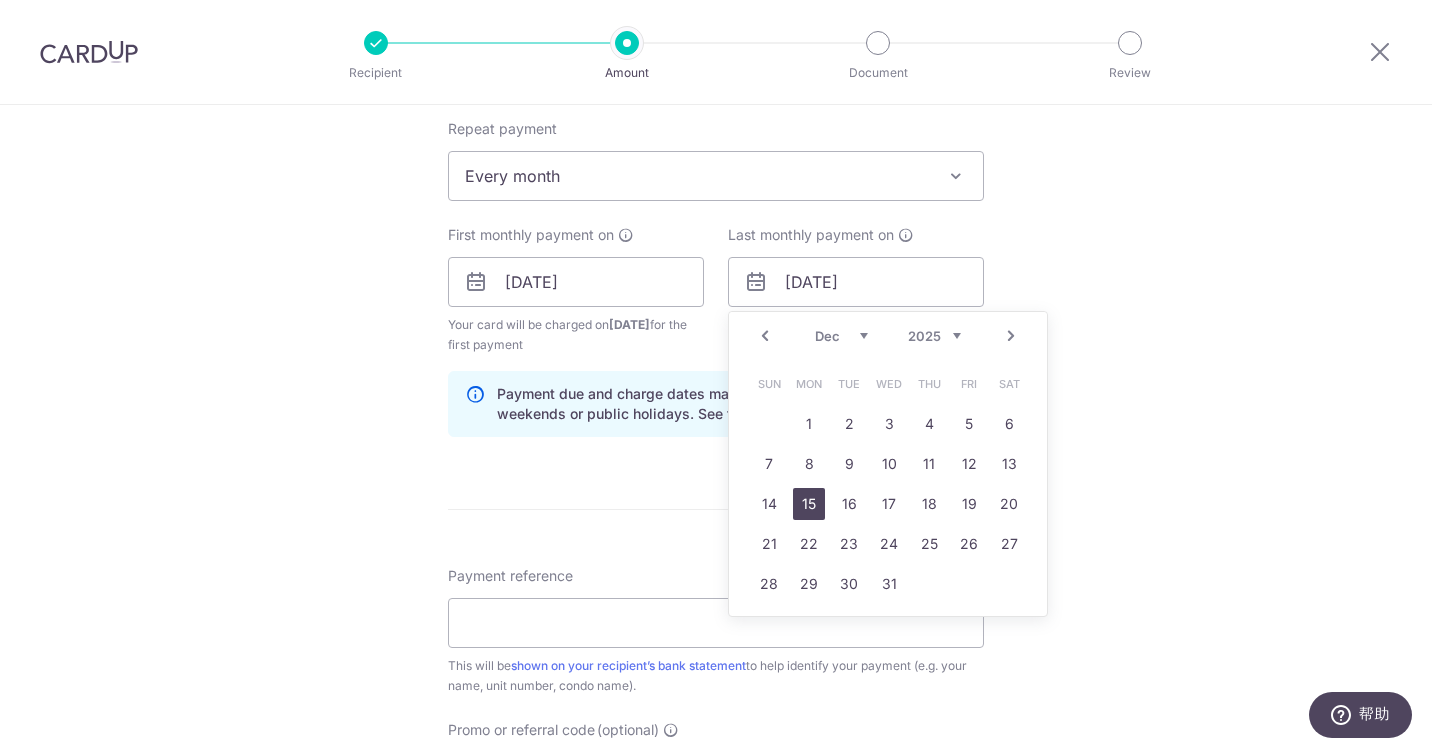 click on "15" at bounding box center [809, 504] 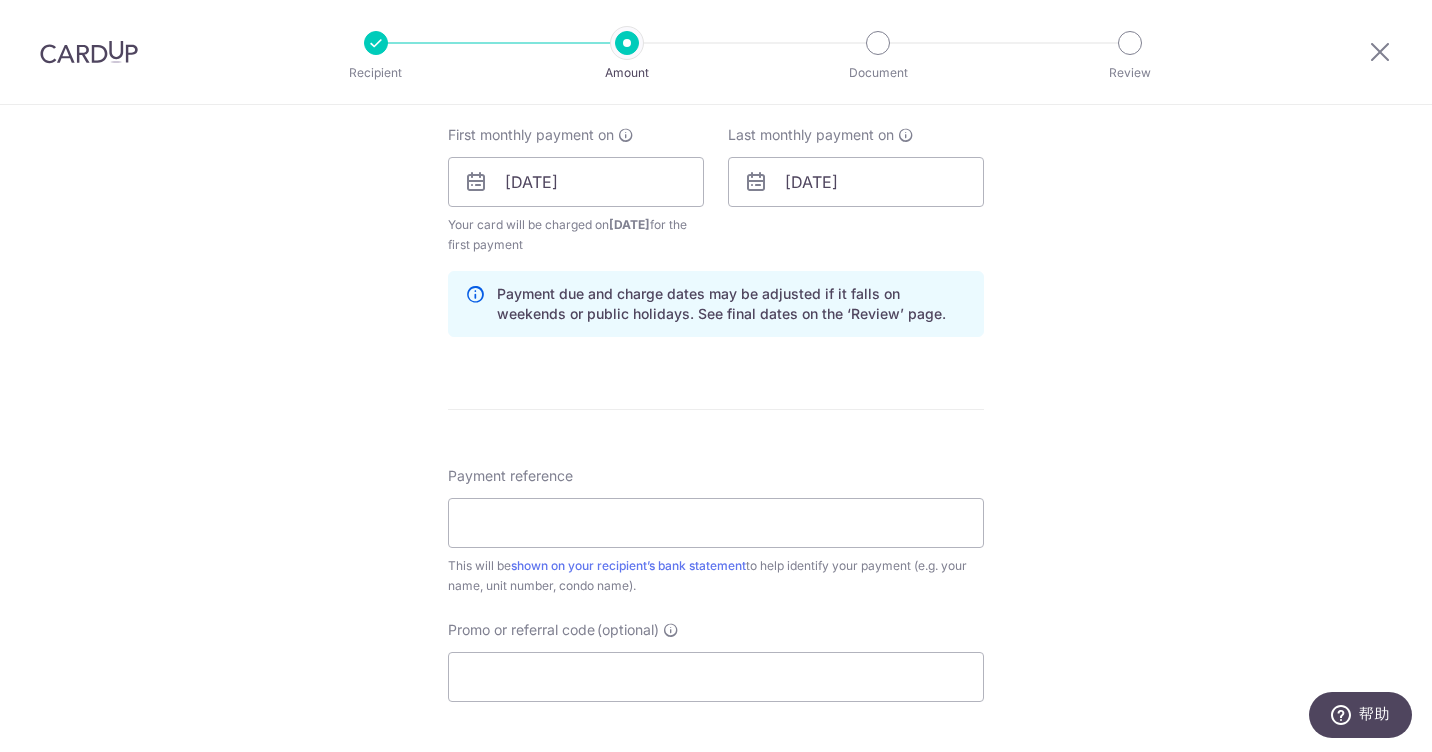 scroll, scrollTop: 1000, scrollLeft: 0, axis: vertical 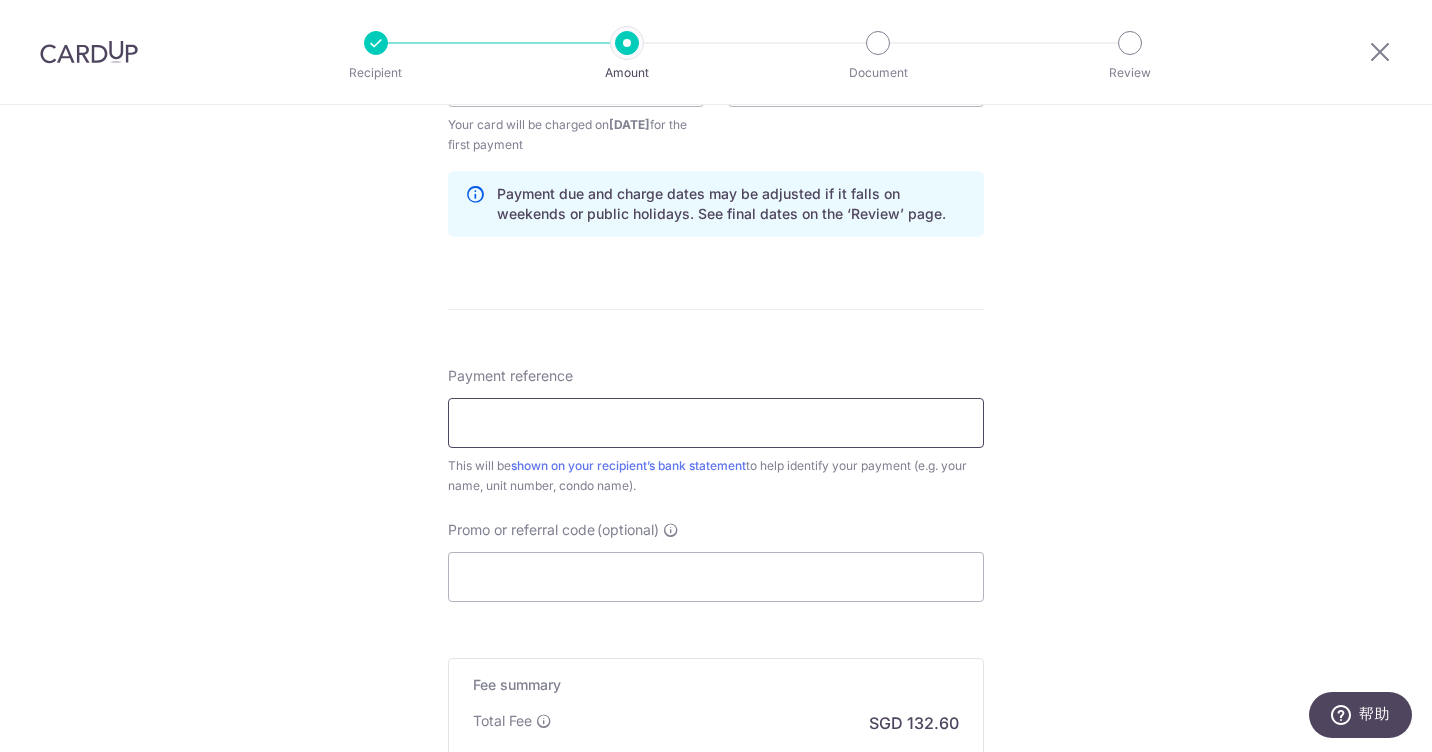 click on "Payment reference" at bounding box center [716, 423] 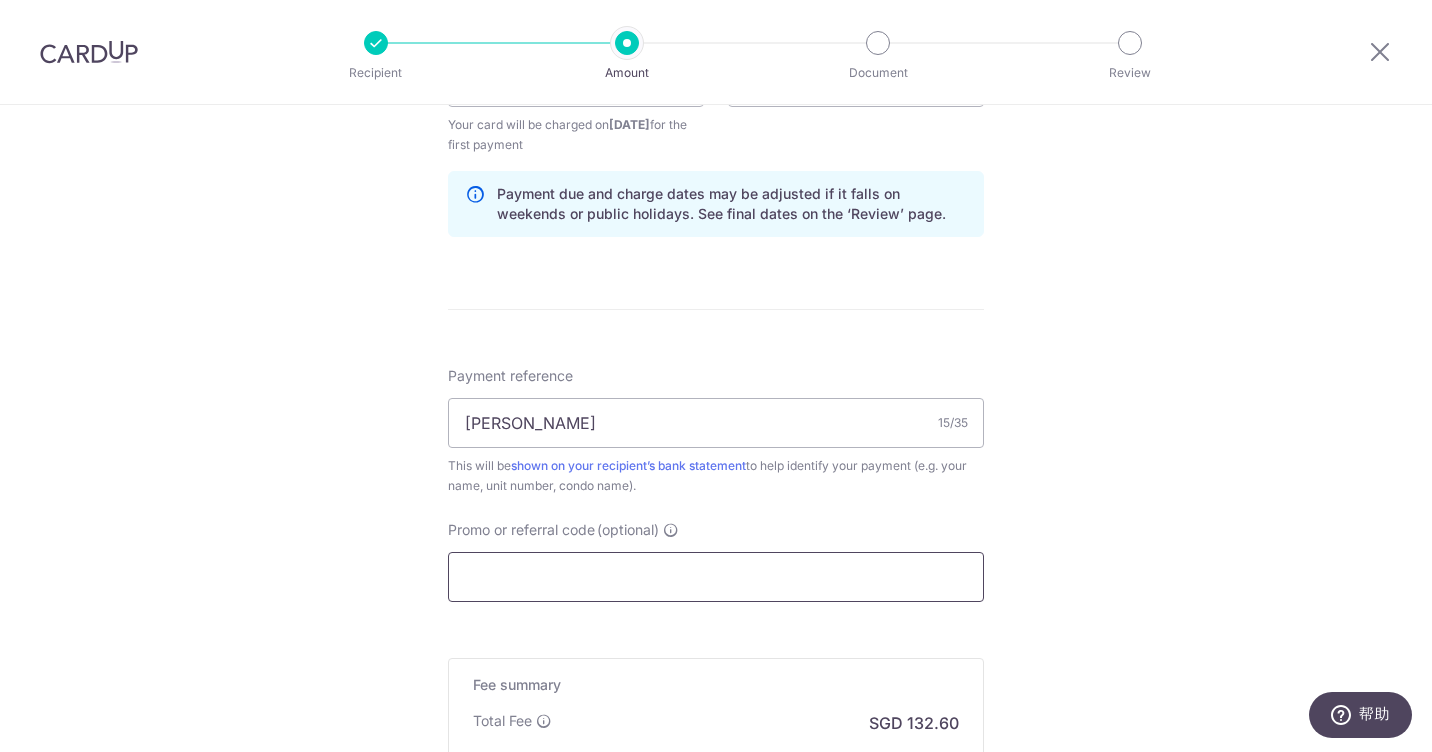 click on "Promo or referral code
(optional)" at bounding box center (716, 577) 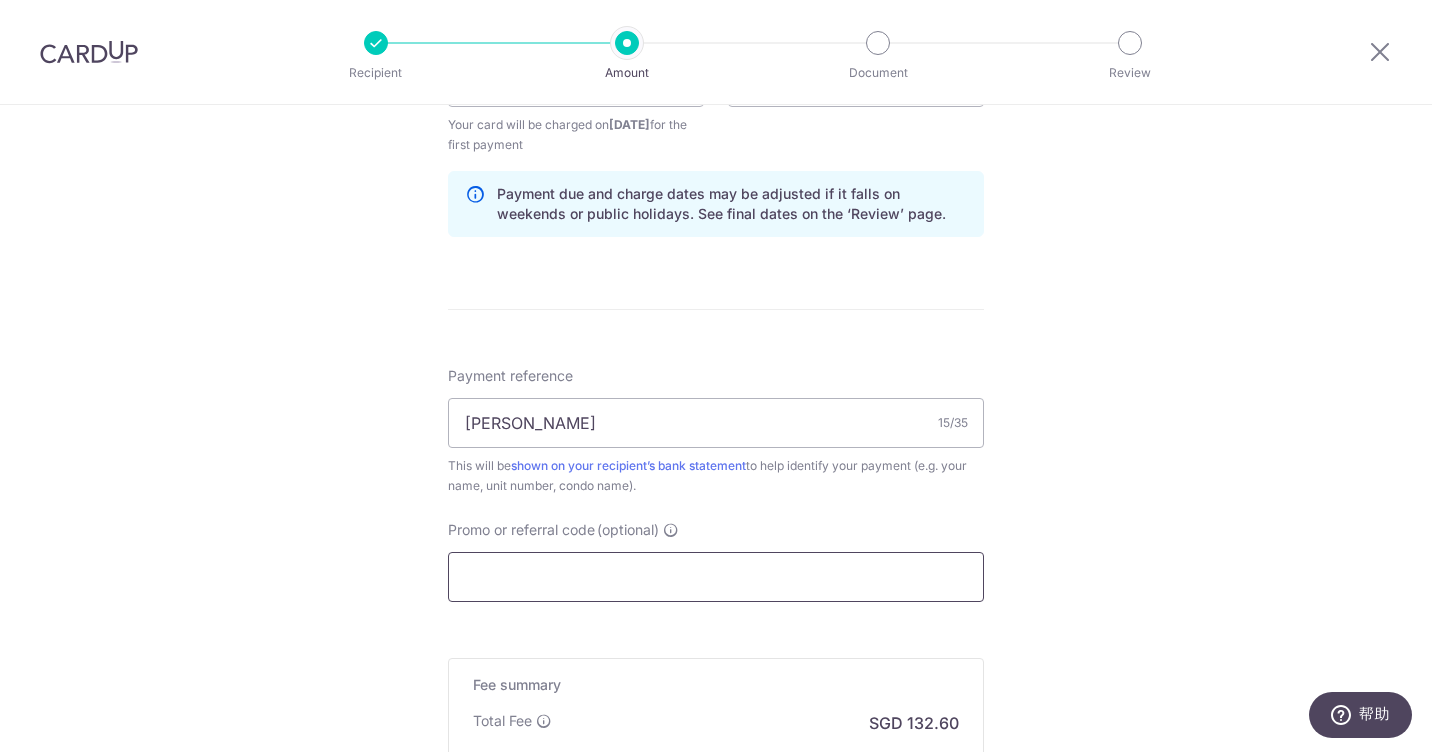 scroll, scrollTop: 1100, scrollLeft: 0, axis: vertical 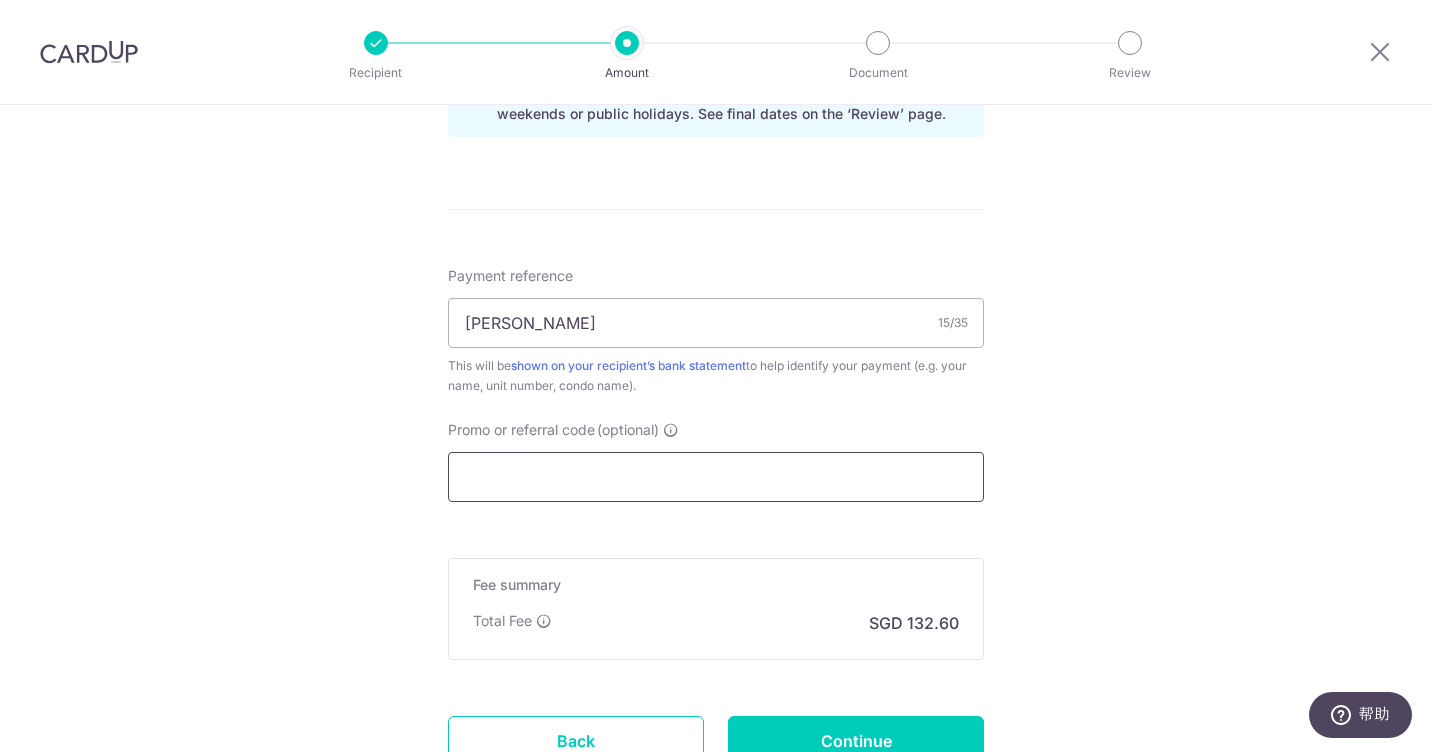 paste on "SAVERENT179" 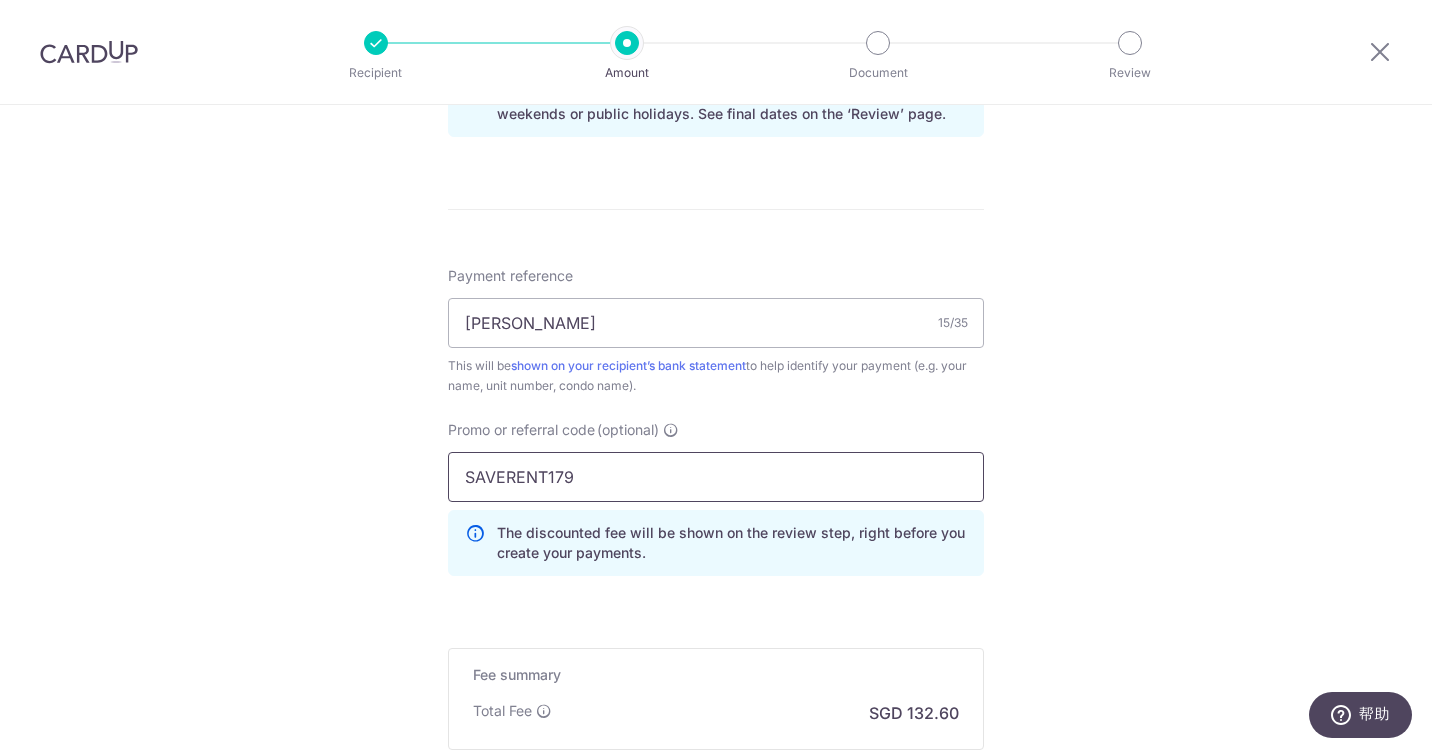 type on "SAVERENT179" 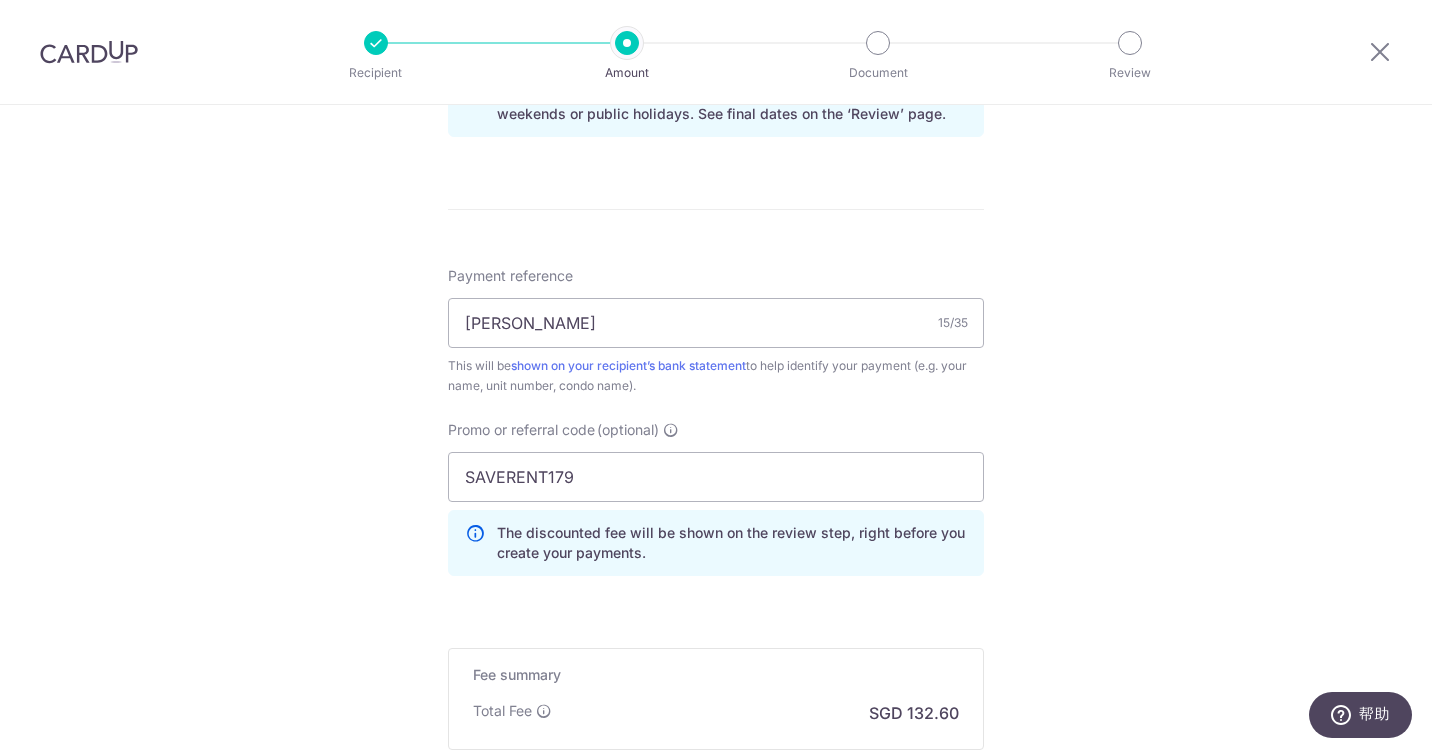 click on "Tell us more about your payment
Enter payment amount
SGD
5,100.00
5100.00
Select Card
**** 3097
Add credit card
Your Cards
**** 3097
Secure 256-bit SSL
Text
New card details
Card
Secure 256-bit SSL" at bounding box center (716, 5) 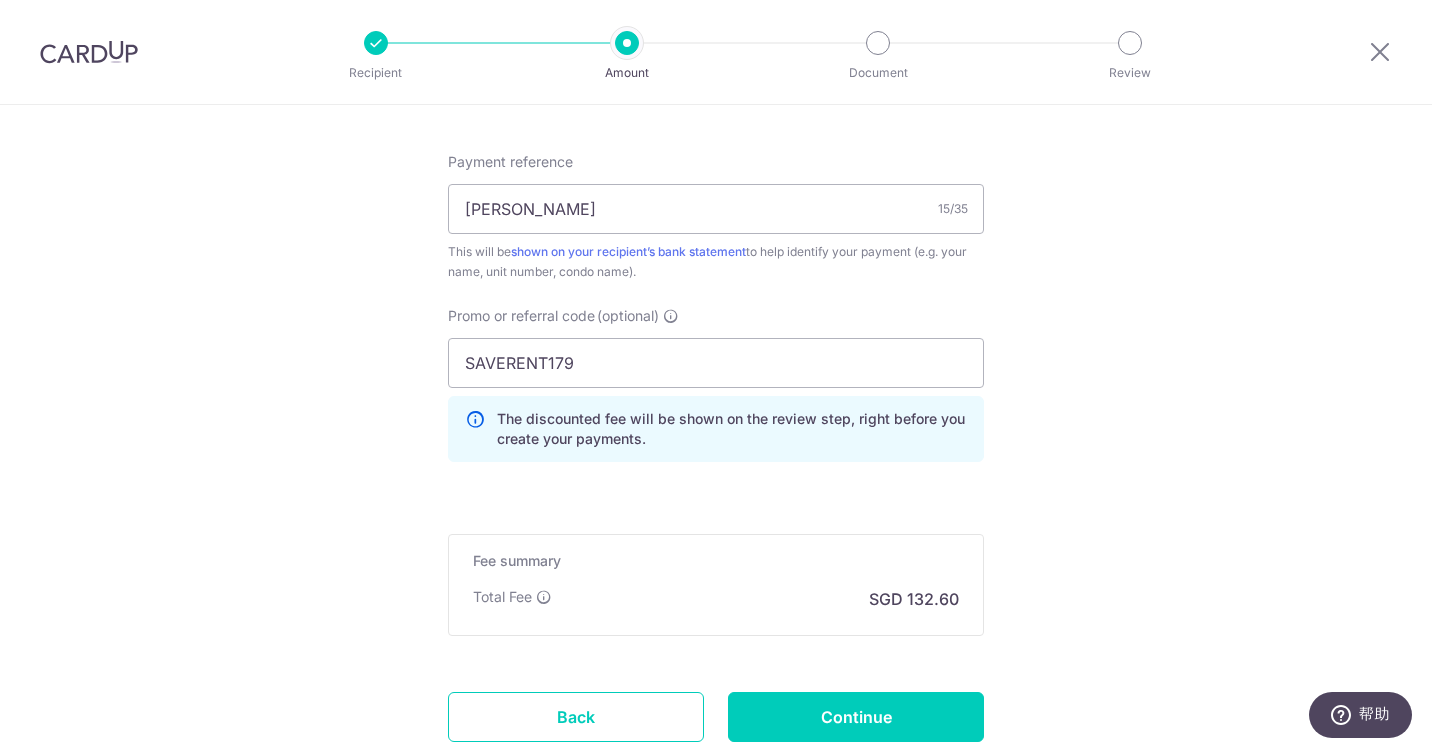 scroll, scrollTop: 1300, scrollLeft: 0, axis: vertical 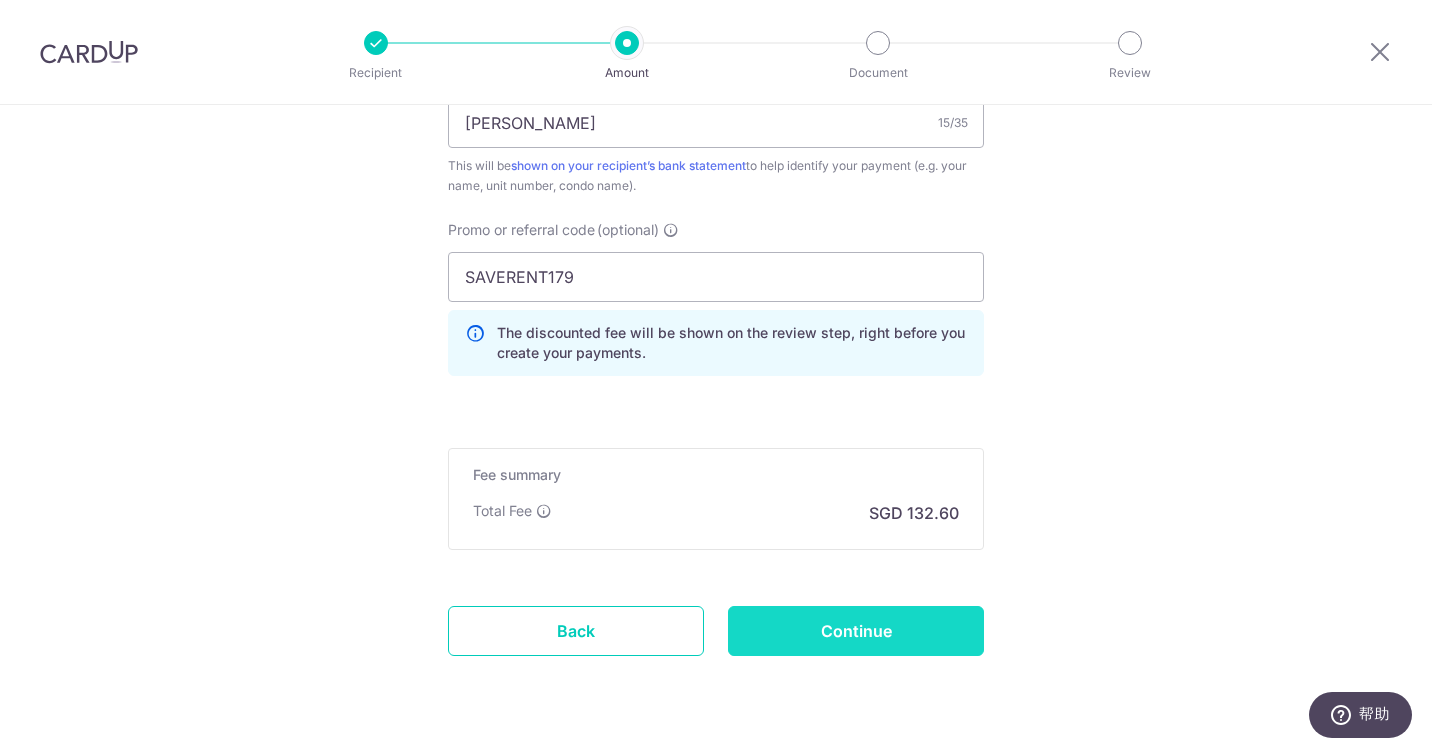 click on "Continue" at bounding box center (856, 631) 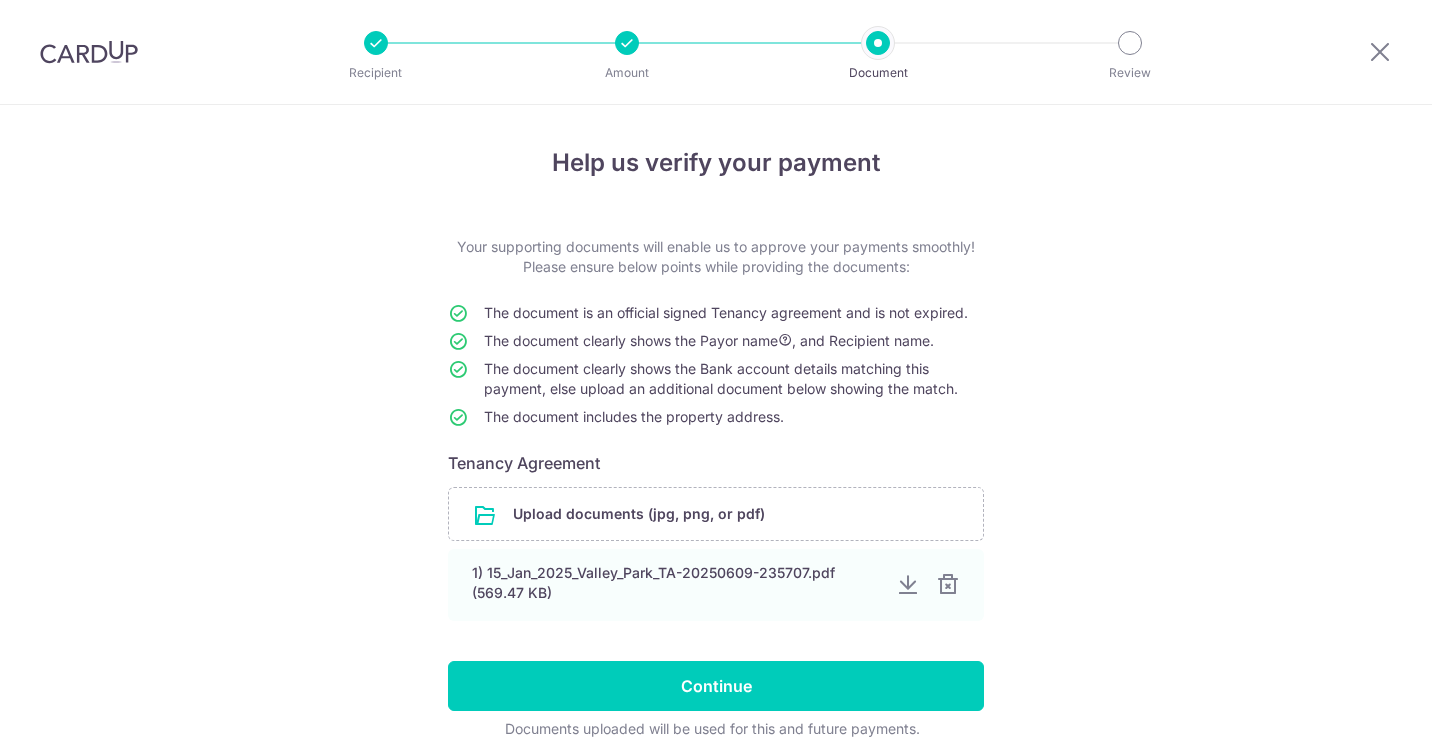 scroll, scrollTop: 0, scrollLeft: 0, axis: both 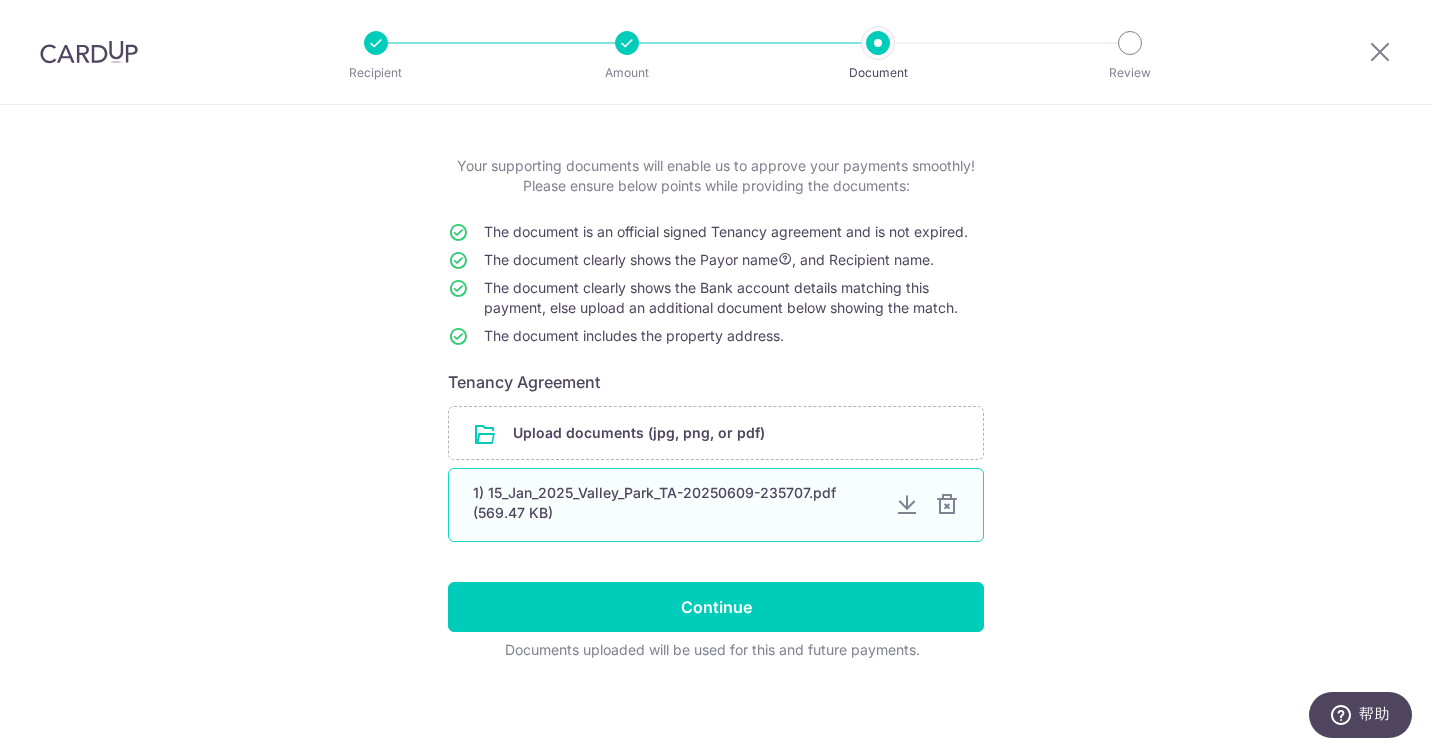 click on "1) 15_Jan_2025_Valley_Park_TA-20250609-235707.pdf (569.47 KB)" at bounding box center [676, 503] 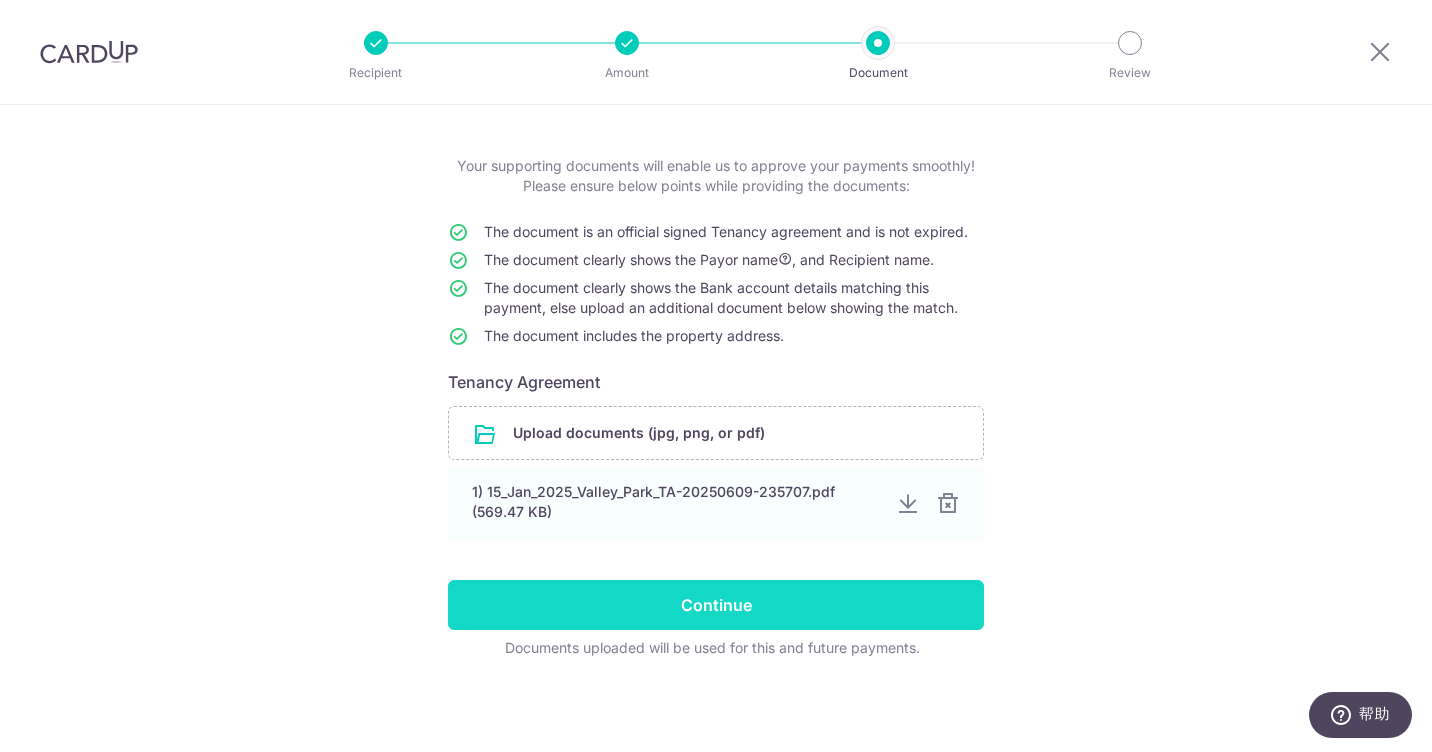 click on "Continue" at bounding box center (716, 605) 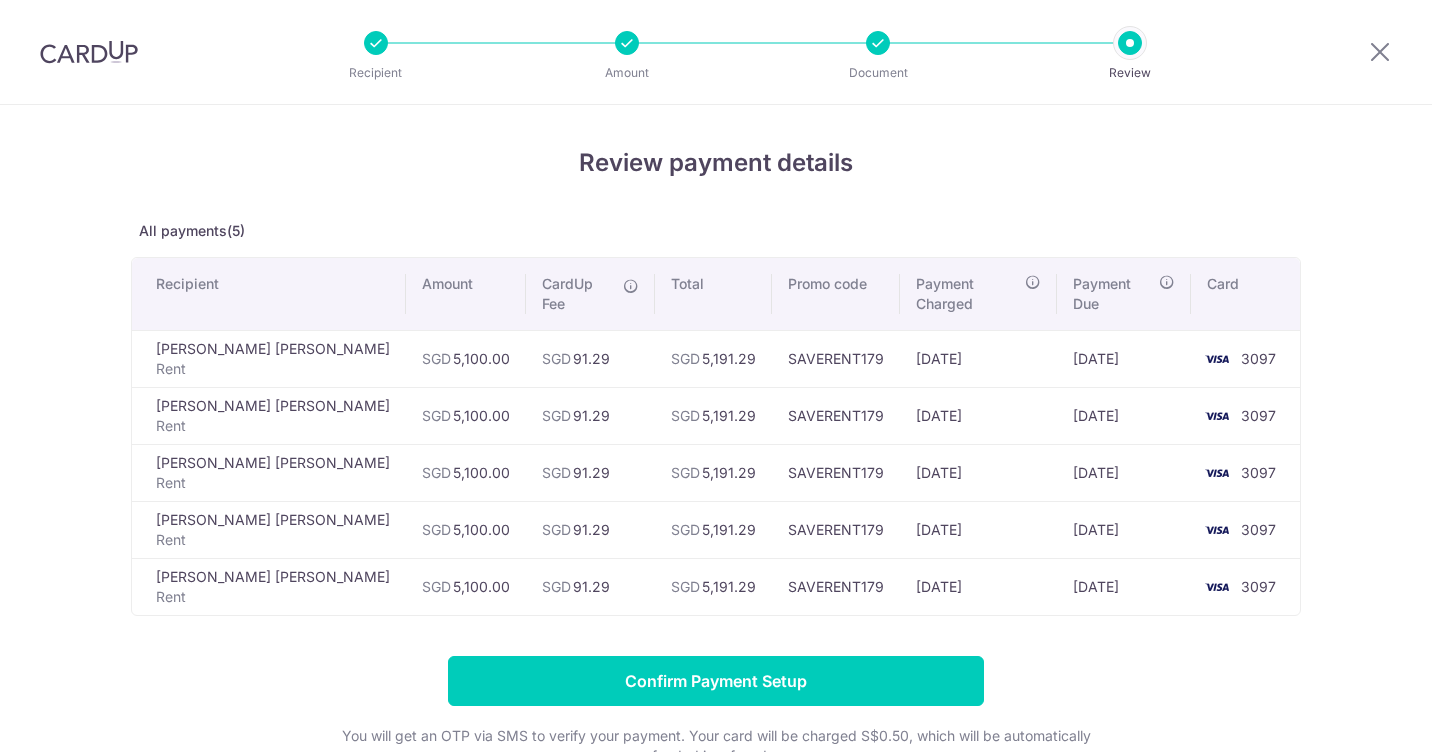scroll, scrollTop: 0, scrollLeft: 0, axis: both 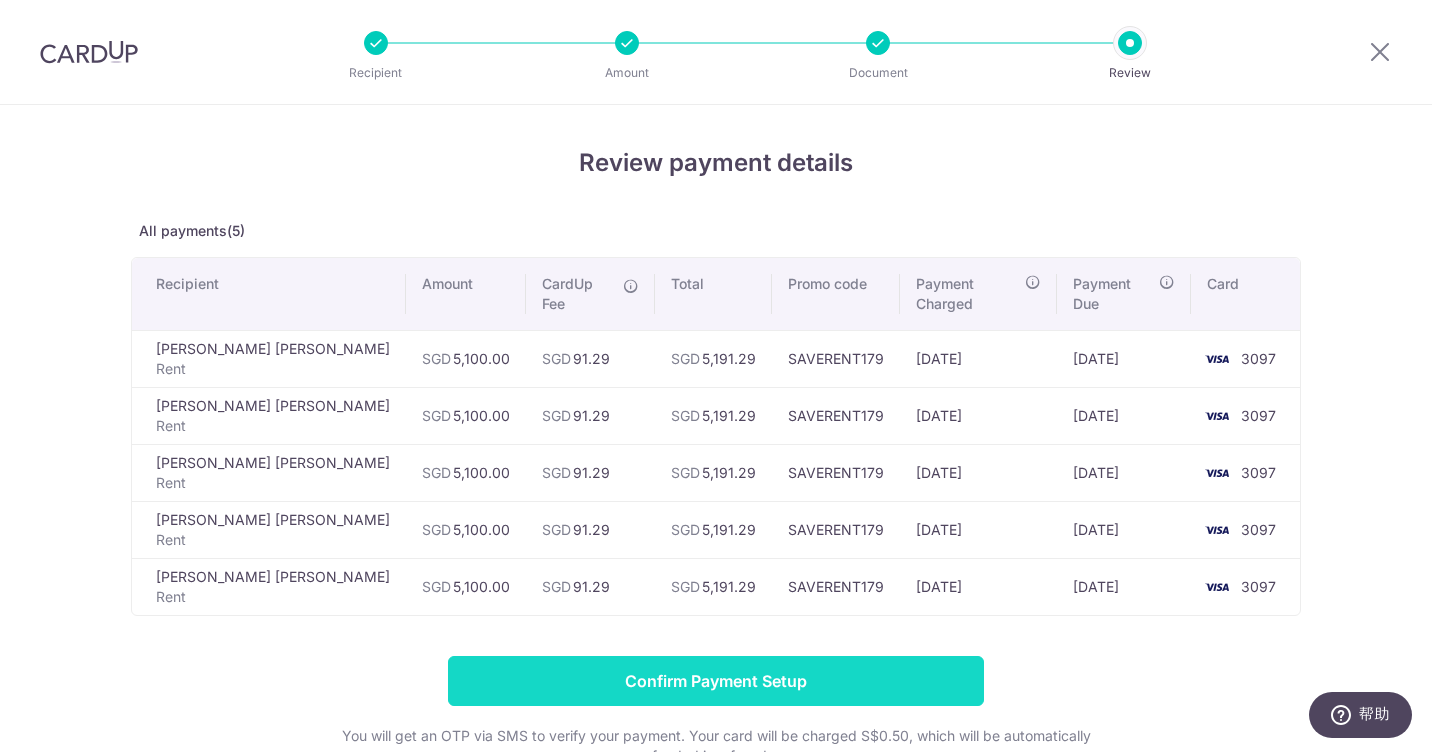 click on "Confirm Payment Setup" at bounding box center (716, 681) 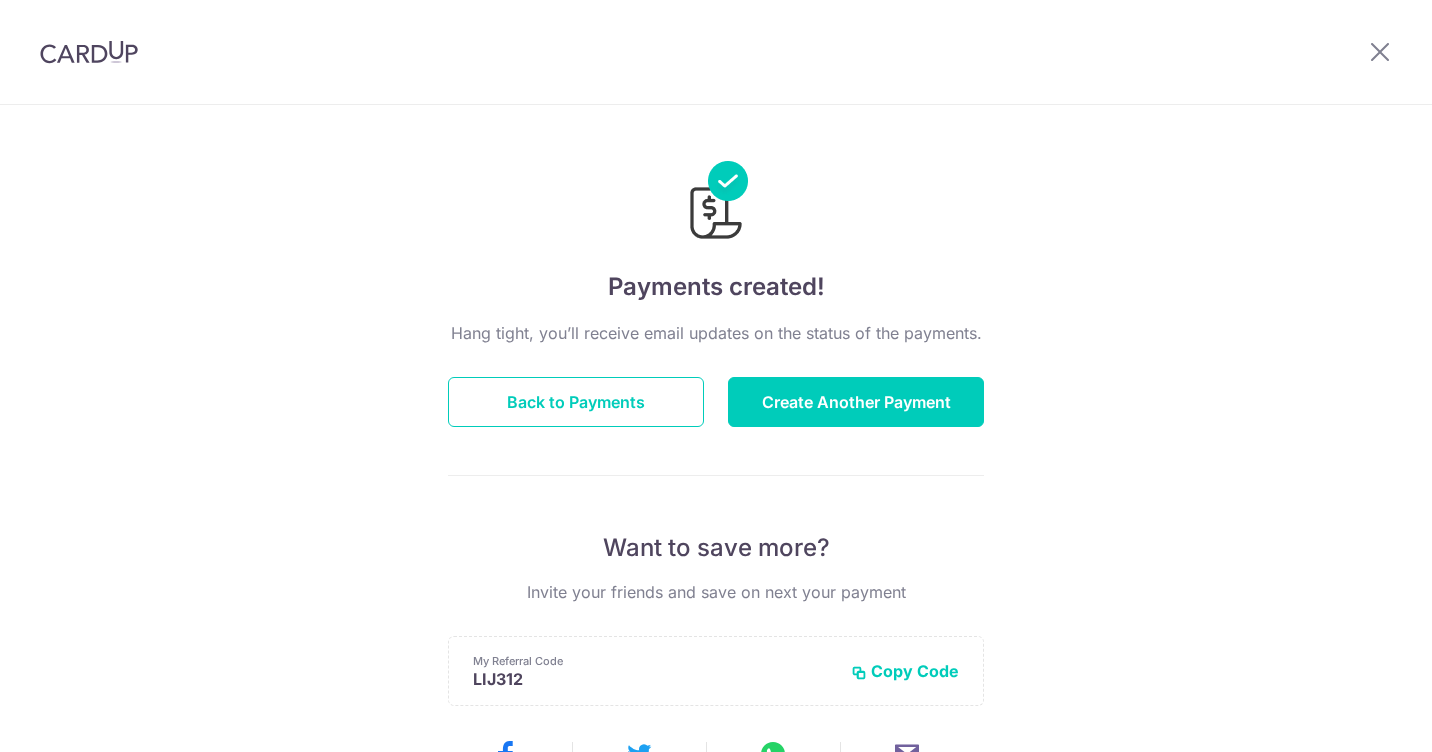 scroll, scrollTop: 0, scrollLeft: 0, axis: both 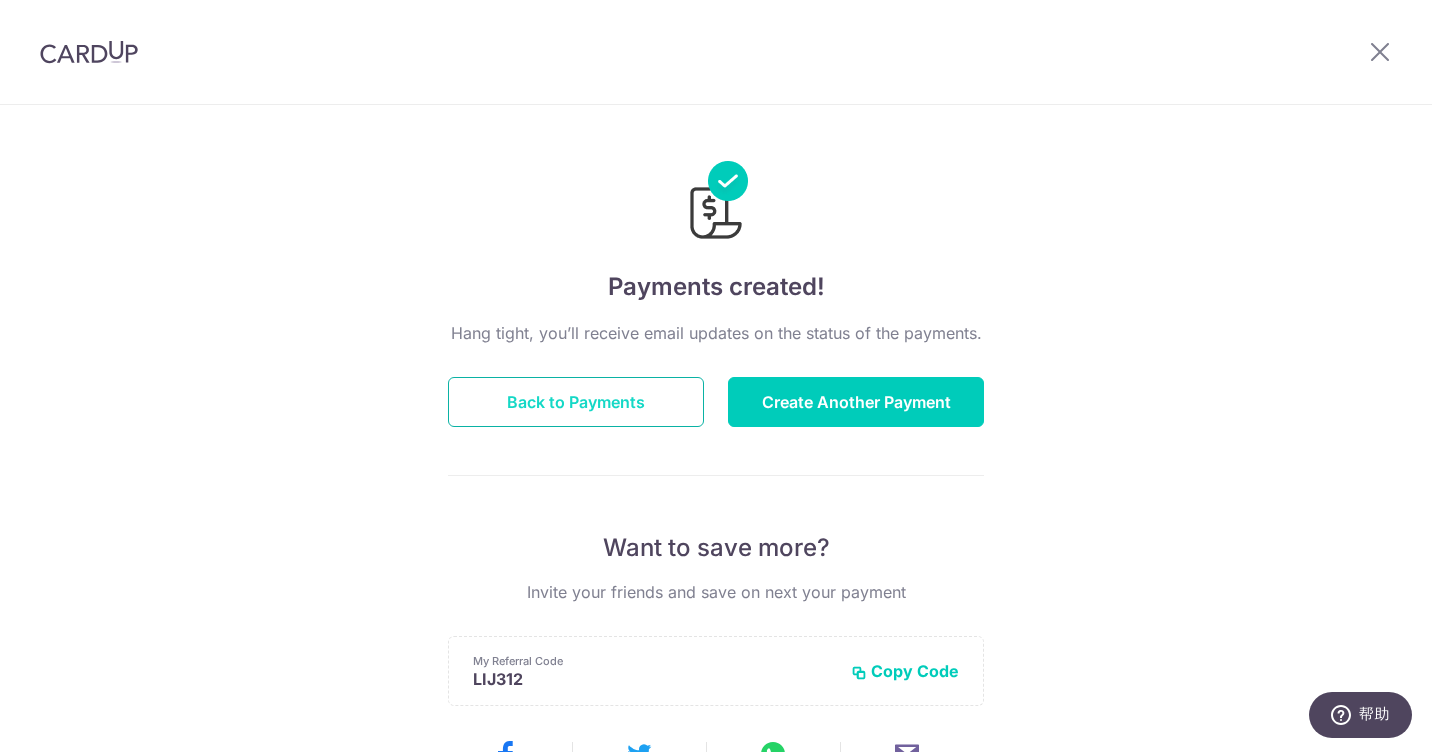 click on "Back to Payments" at bounding box center [576, 402] 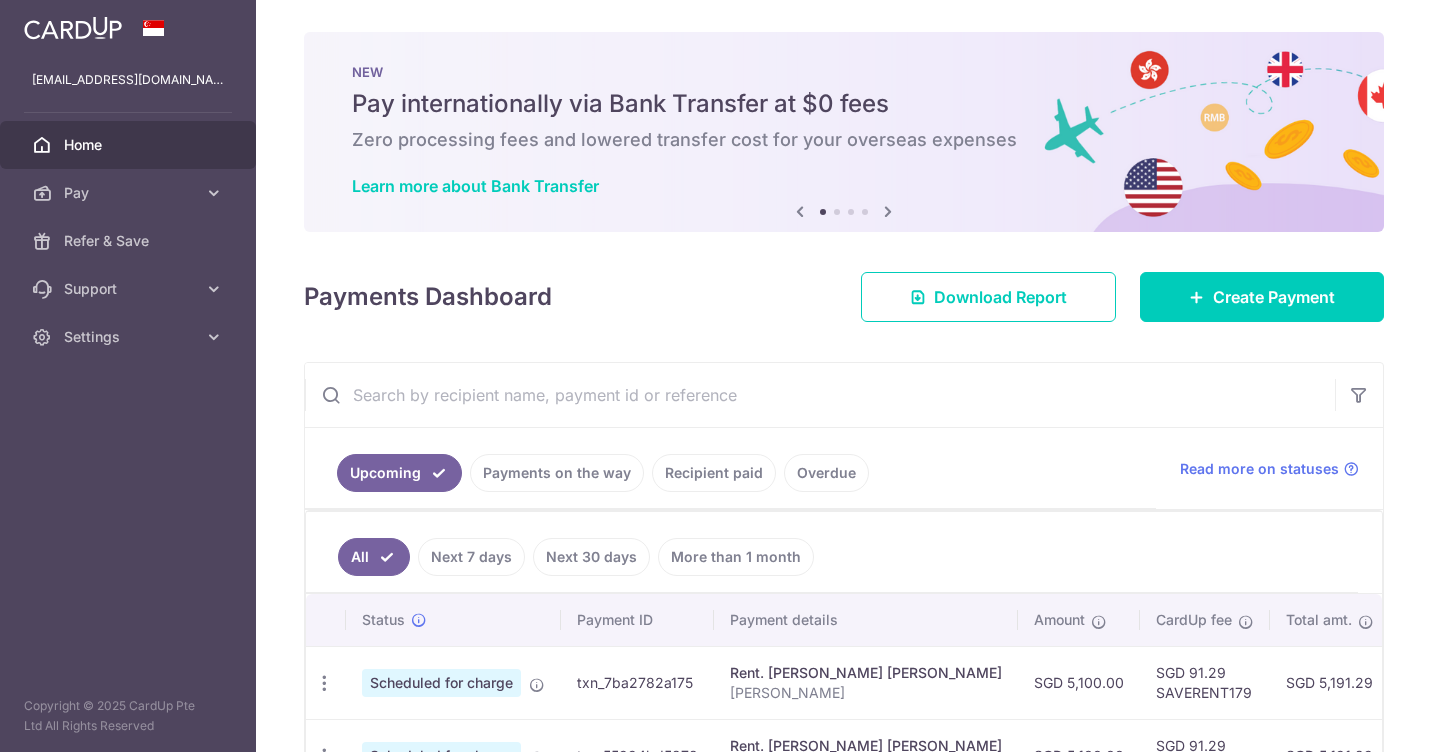scroll, scrollTop: 0, scrollLeft: 0, axis: both 